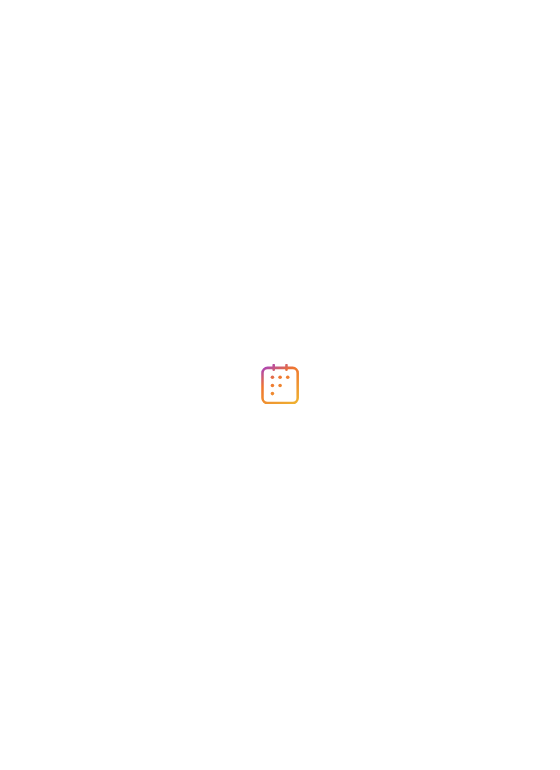 scroll, scrollTop: 0, scrollLeft: 0, axis: both 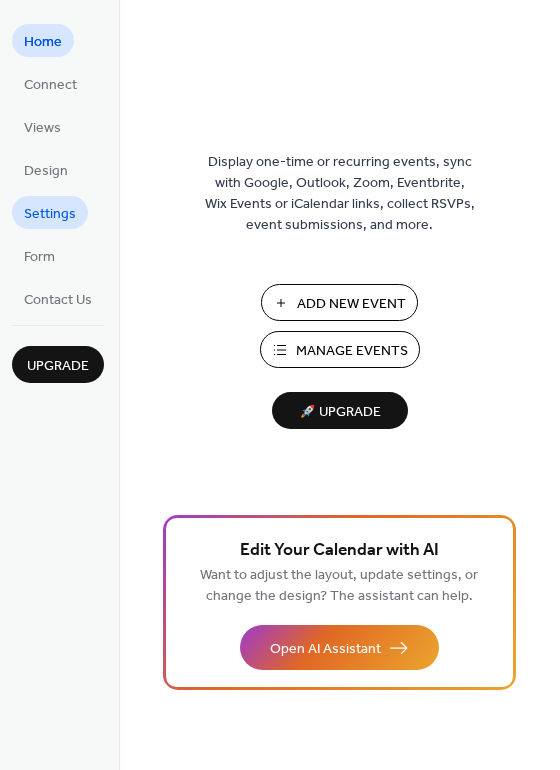 click on "Settings" at bounding box center (50, 214) 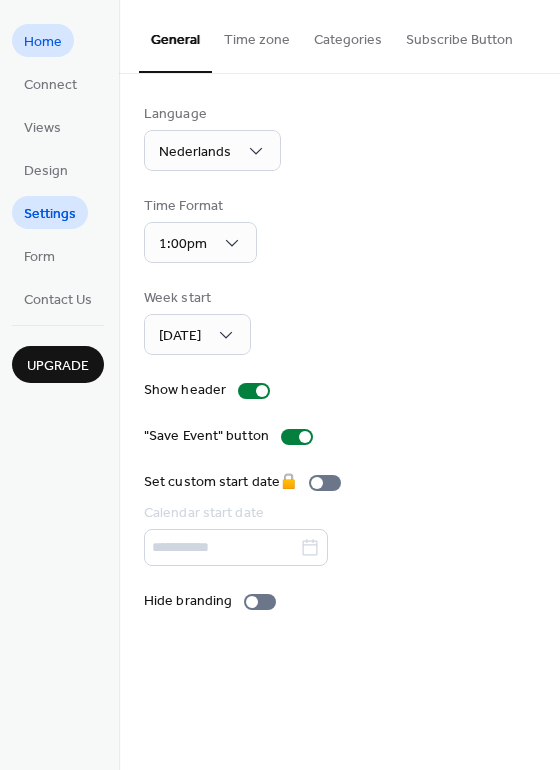 click on "Home" at bounding box center [43, 42] 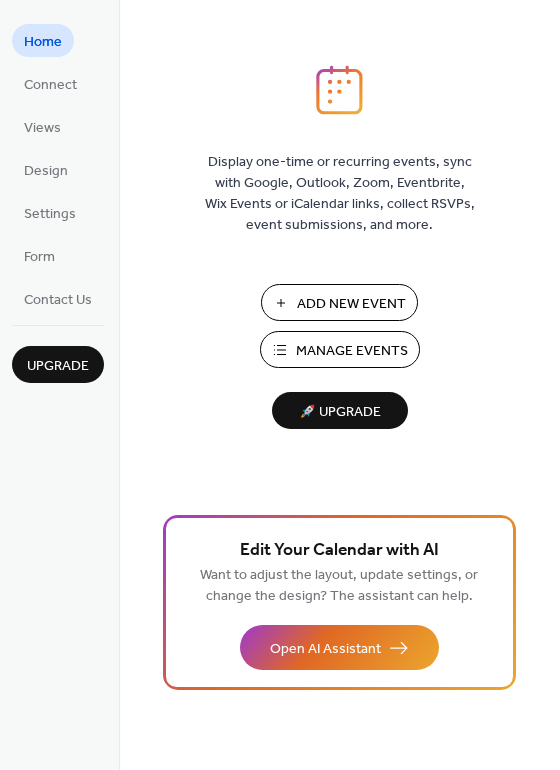 click on "Manage Events" at bounding box center [352, 351] 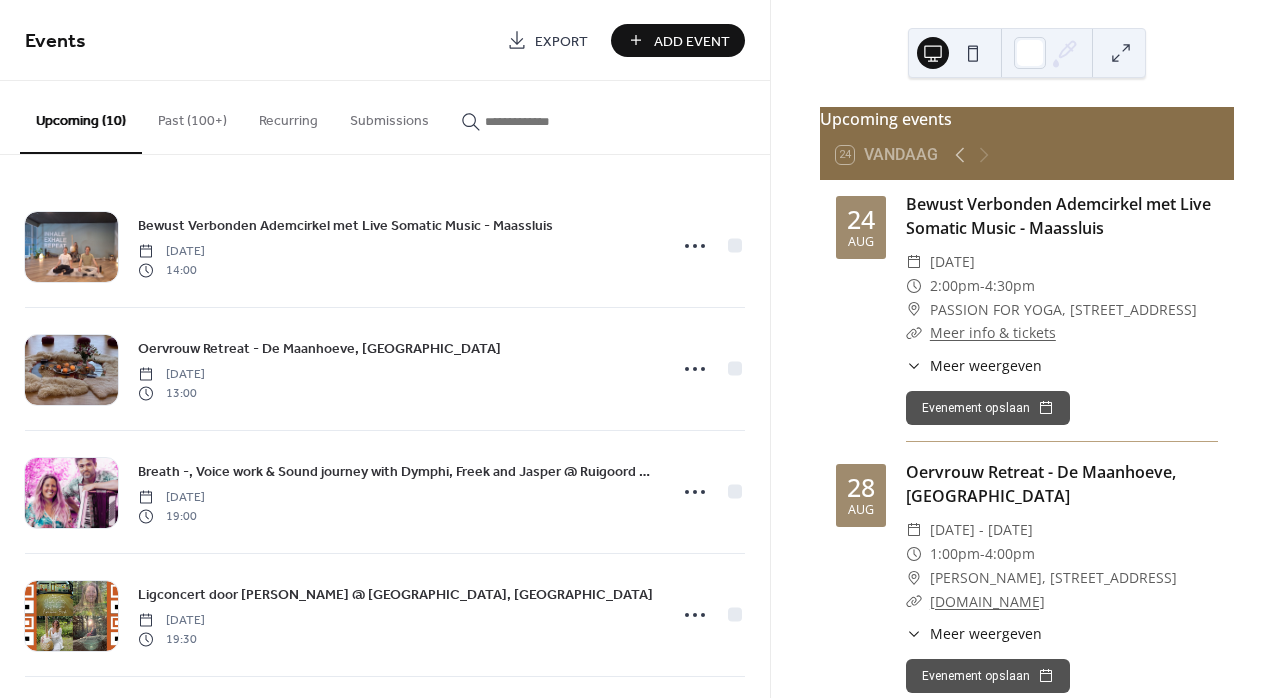 scroll, scrollTop: 0, scrollLeft: 0, axis: both 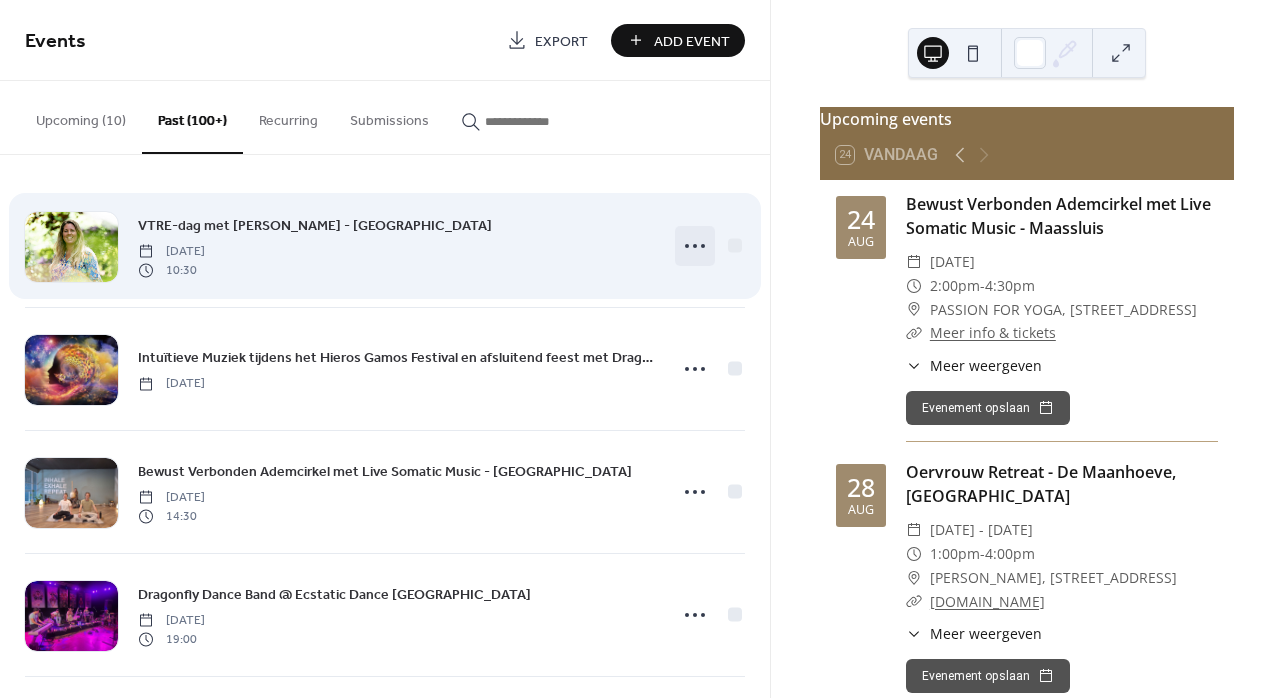 click 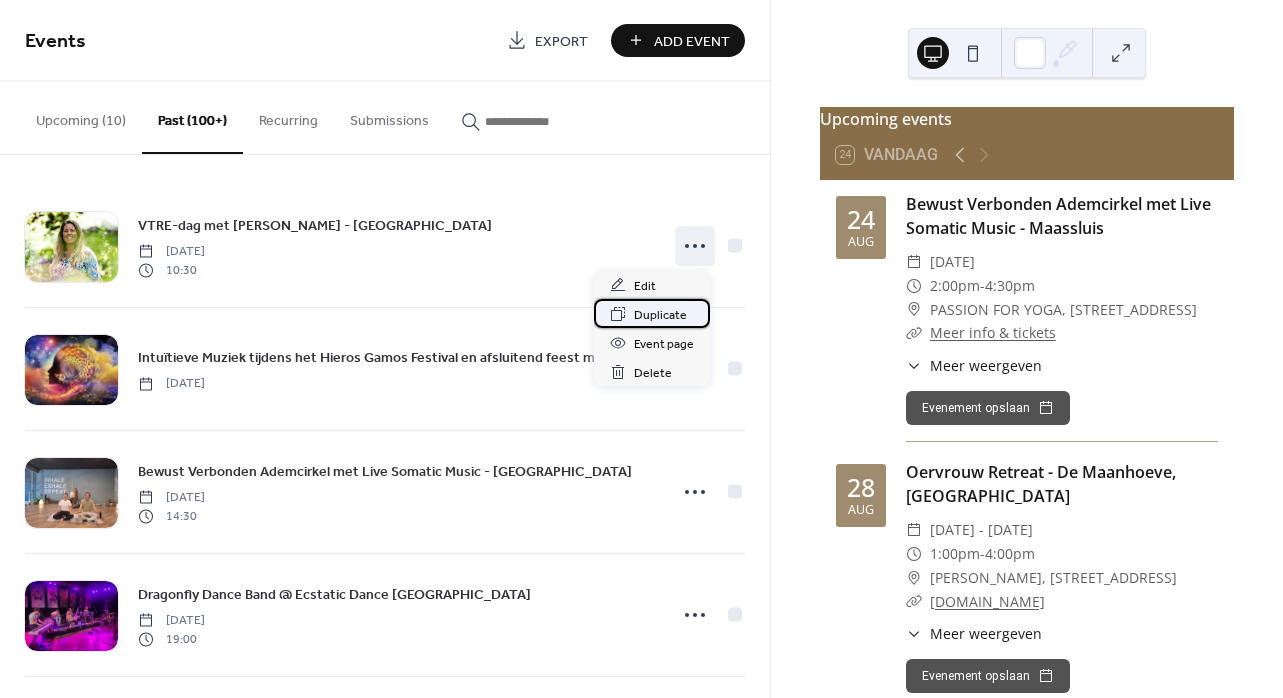 click on "Duplicate" at bounding box center [660, 315] 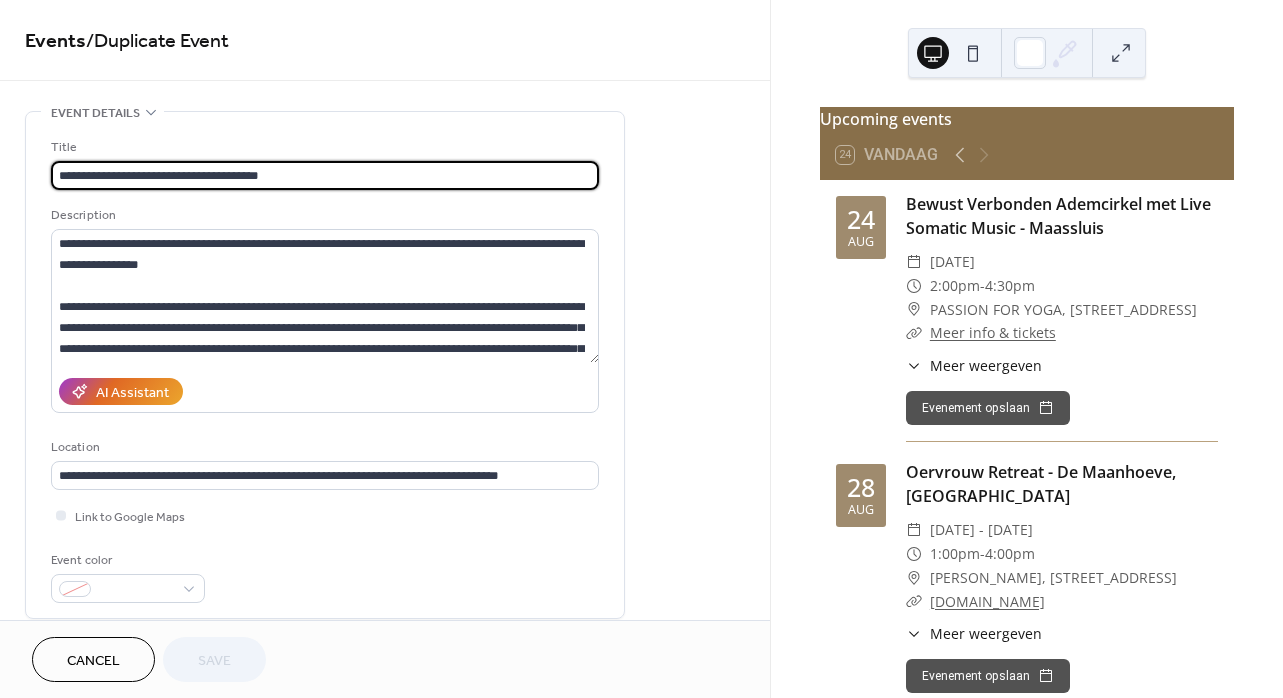 drag, startPoint x: 303, startPoint y: 174, endPoint x: 46, endPoint y: 176, distance: 257.00778 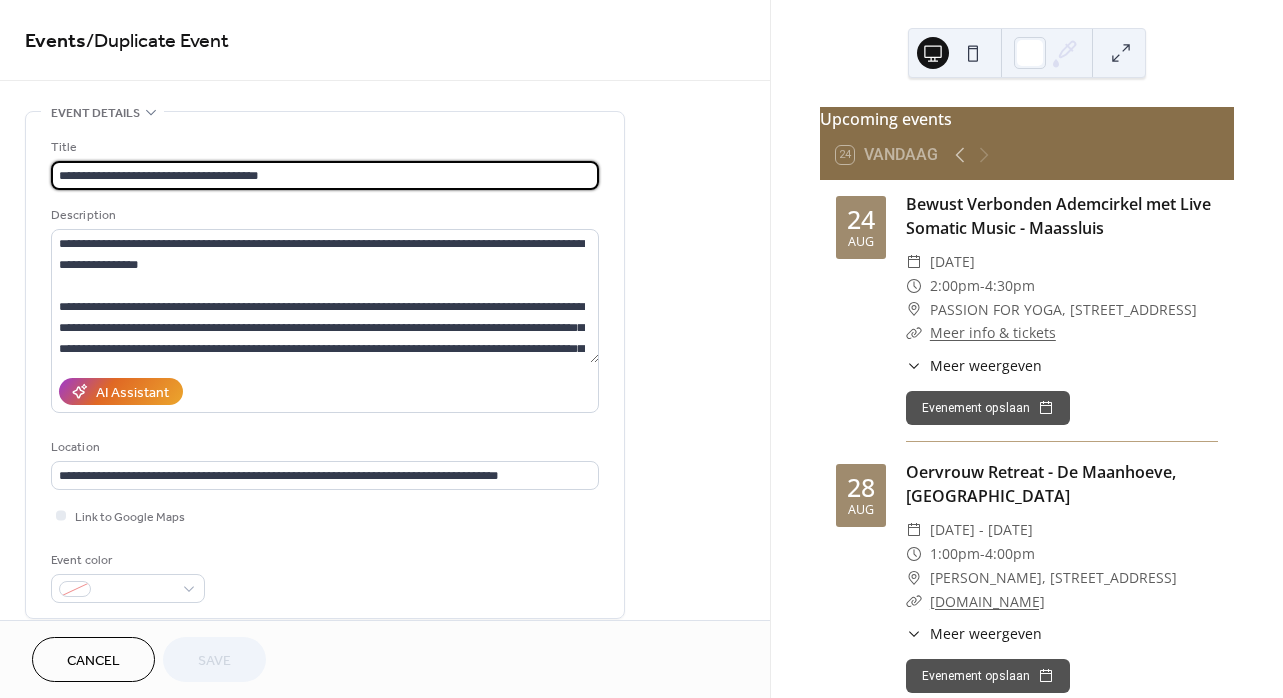 paste on "**********" 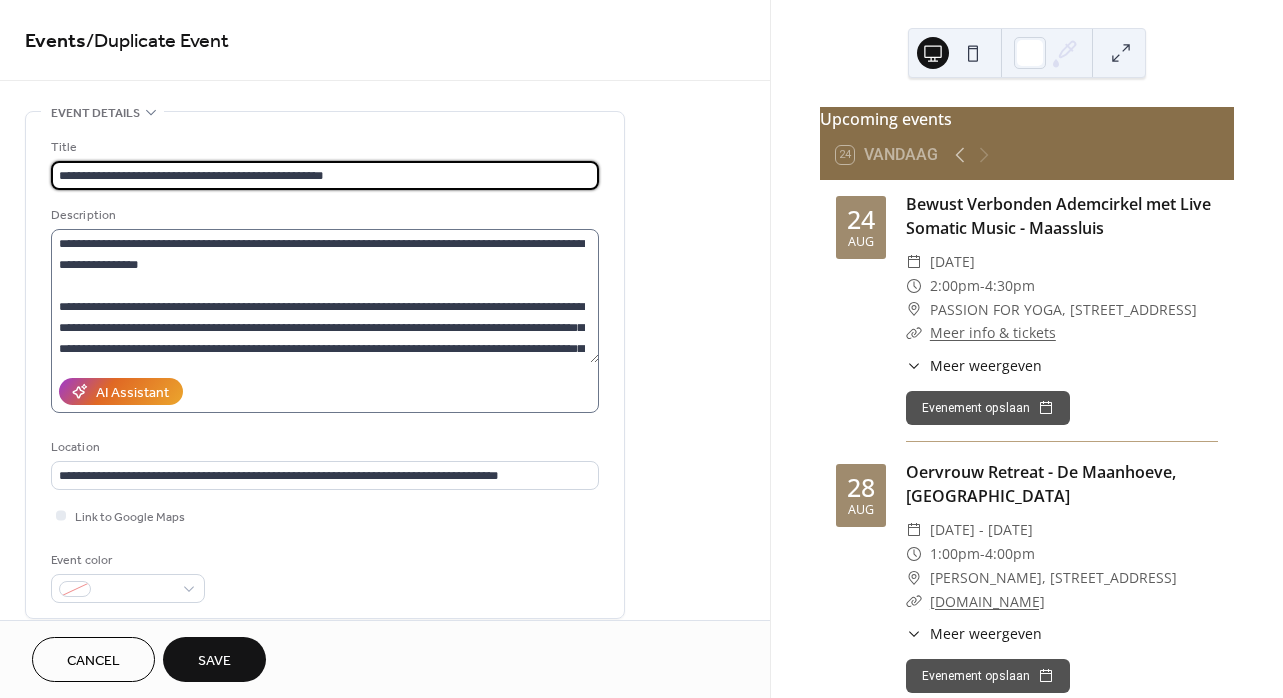 type on "**********" 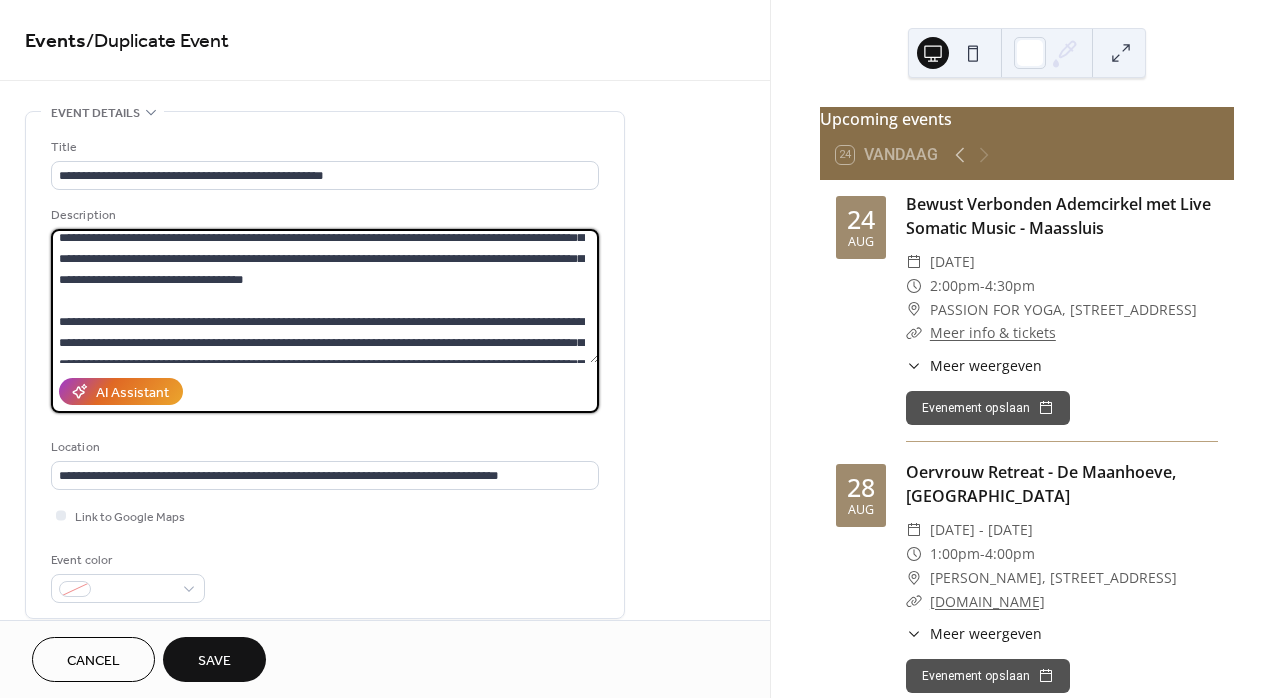 scroll, scrollTop: 1176, scrollLeft: 0, axis: vertical 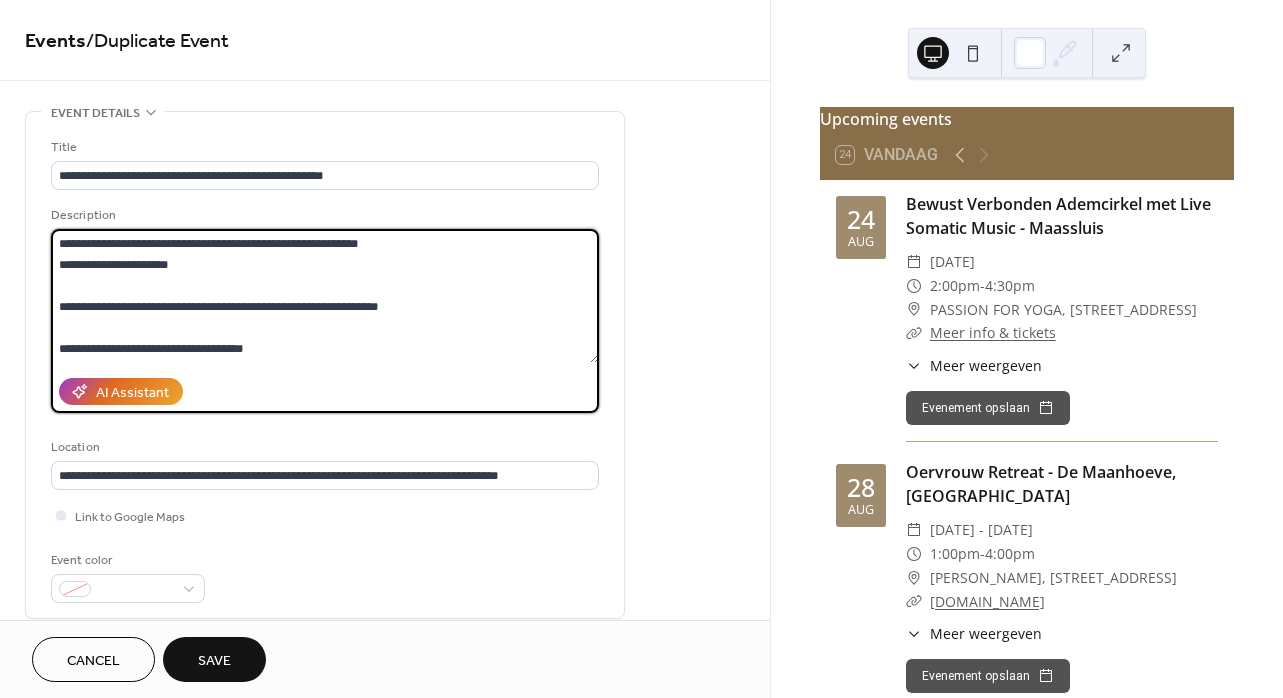 drag, startPoint x: 62, startPoint y: 244, endPoint x: 150, endPoint y: 564, distance: 331.8795 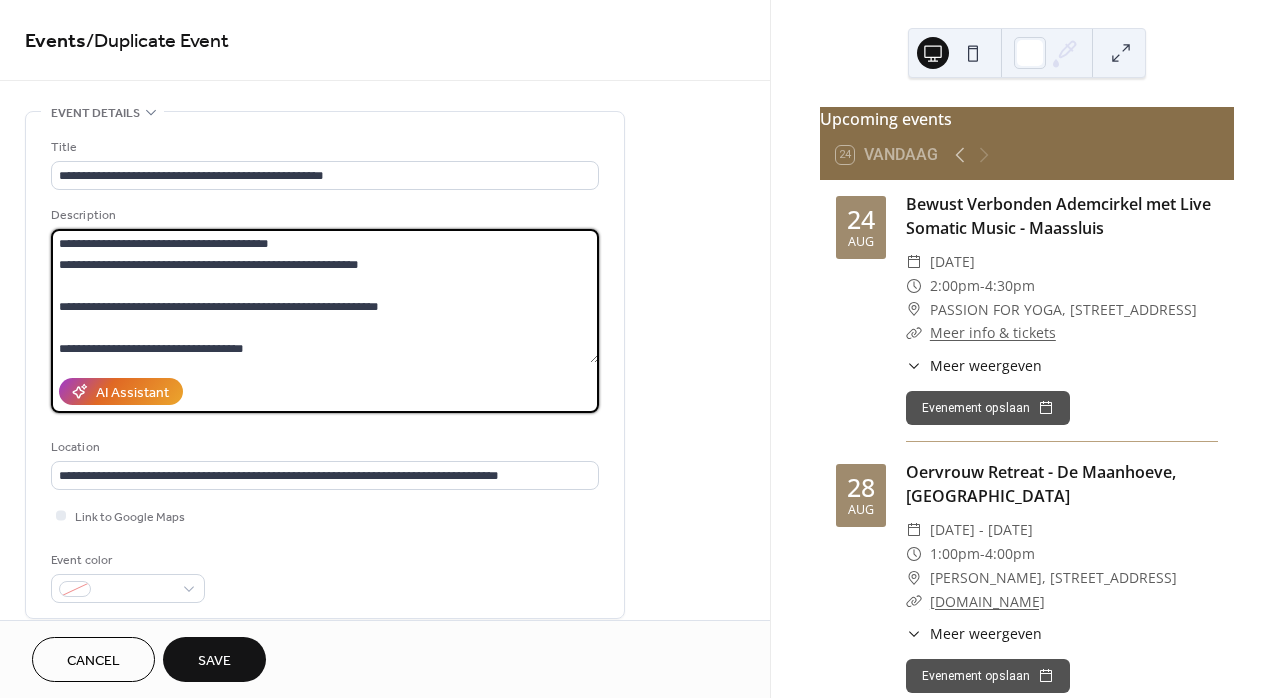 scroll, scrollTop: 1176, scrollLeft: 0, axis: vertical 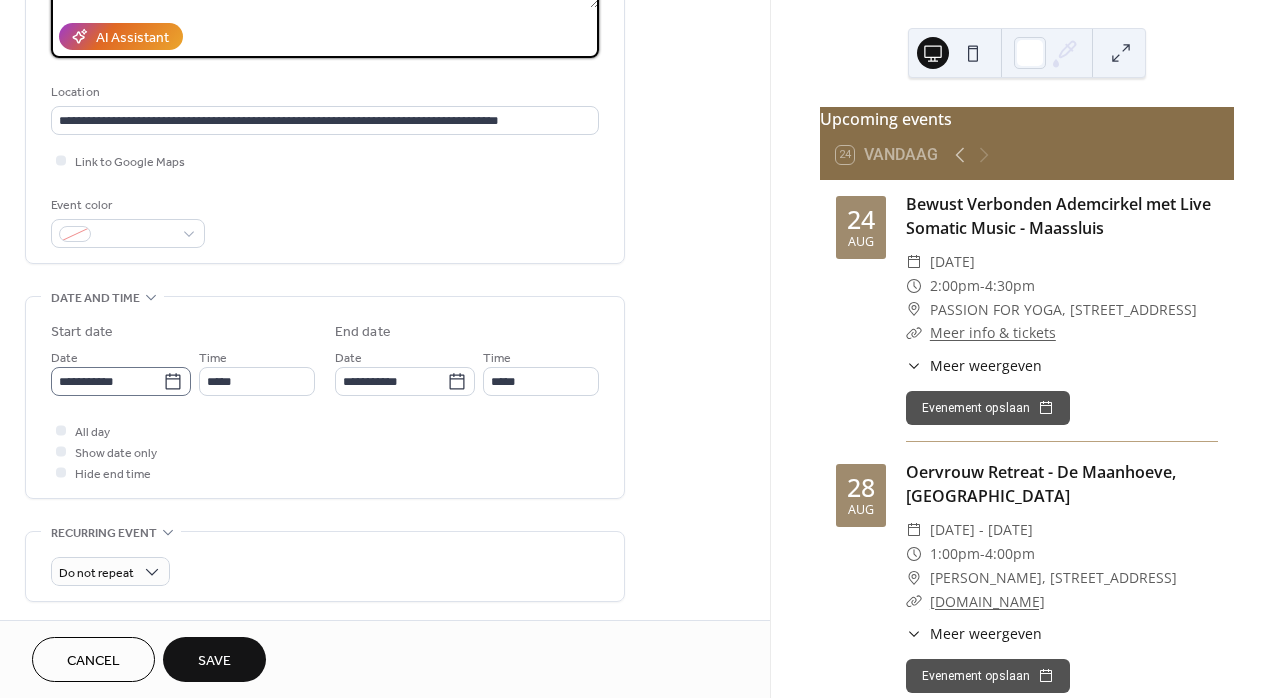 type on "**********" 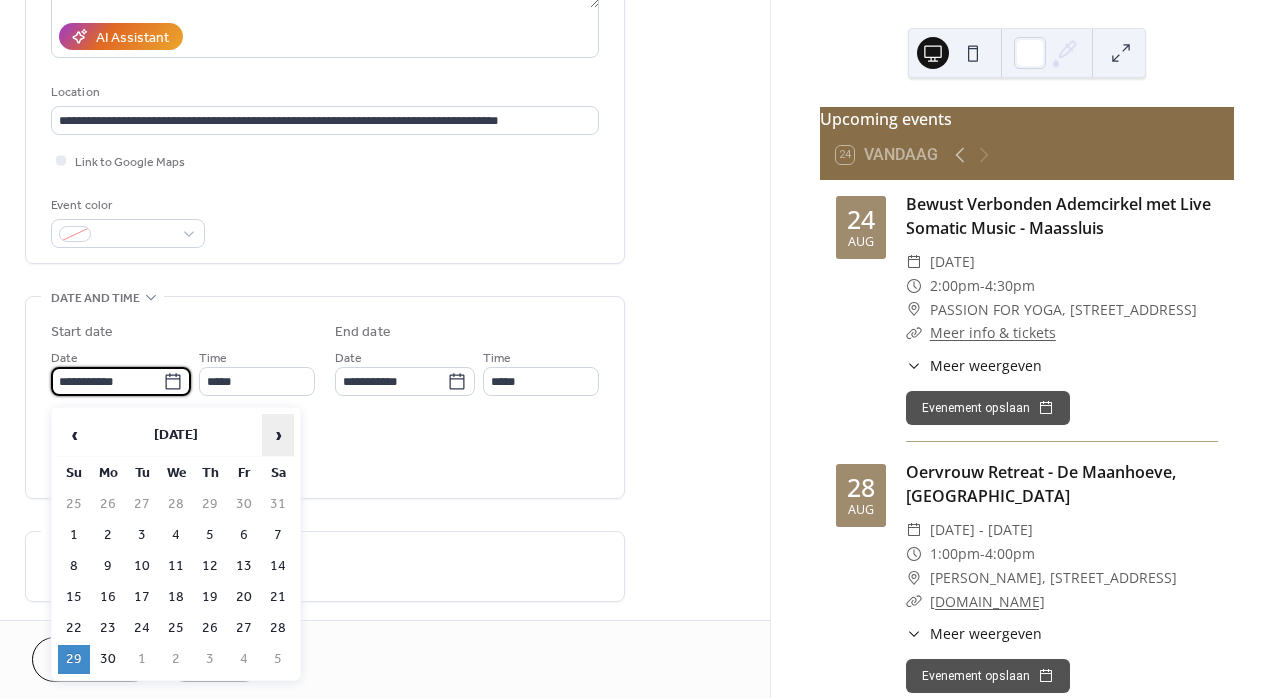 click on "›" at bounding box center (278, 435) 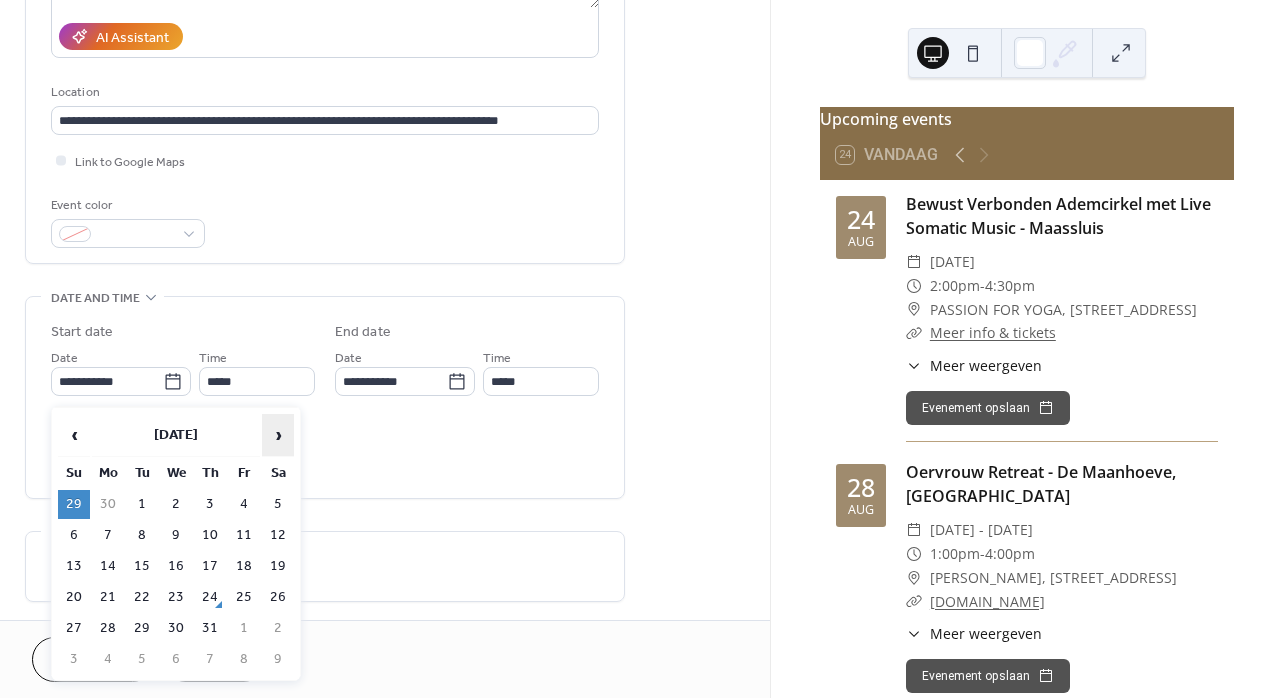 click on "›" at bounding box center [278, 435] 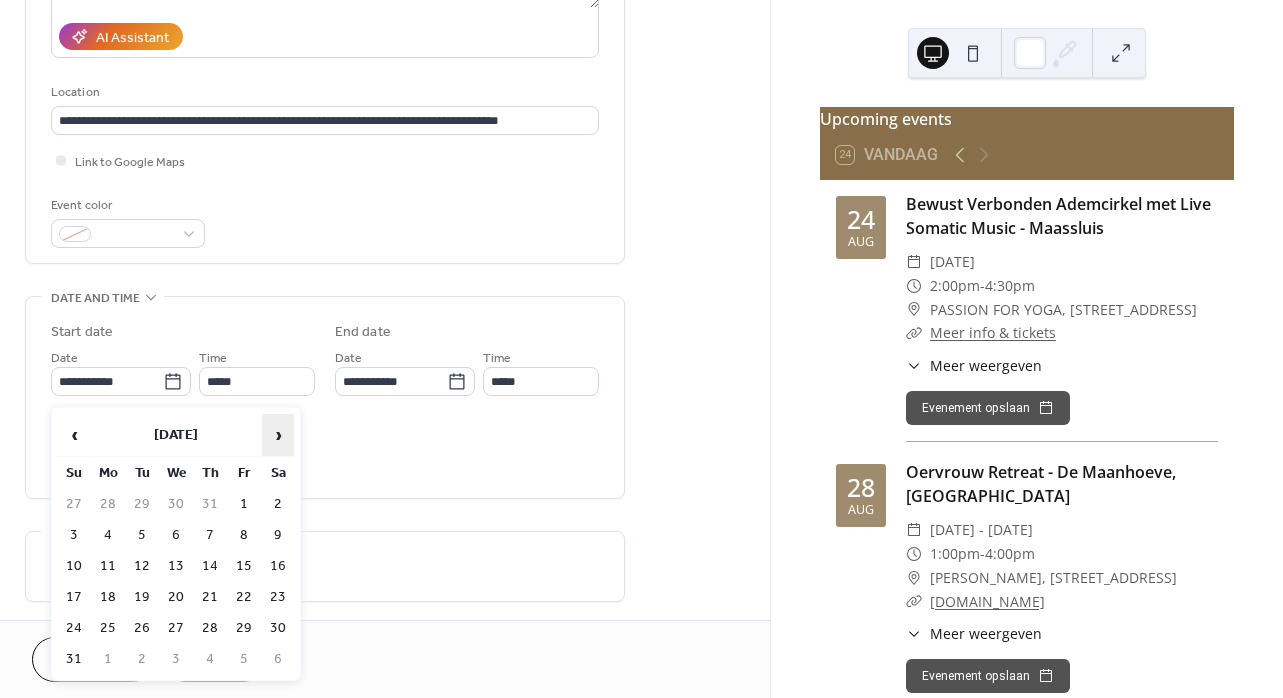 click on "›" at bounding box center (278, 435) 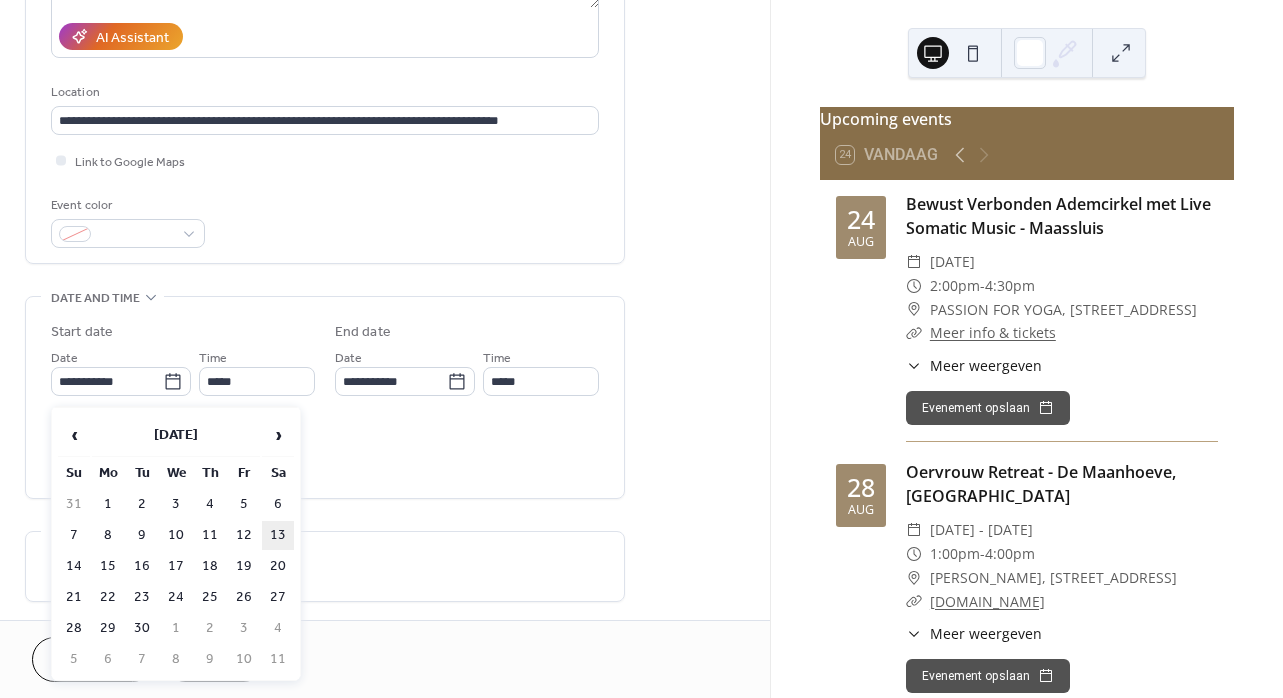 click on "13" at bounding box center [278, 535] 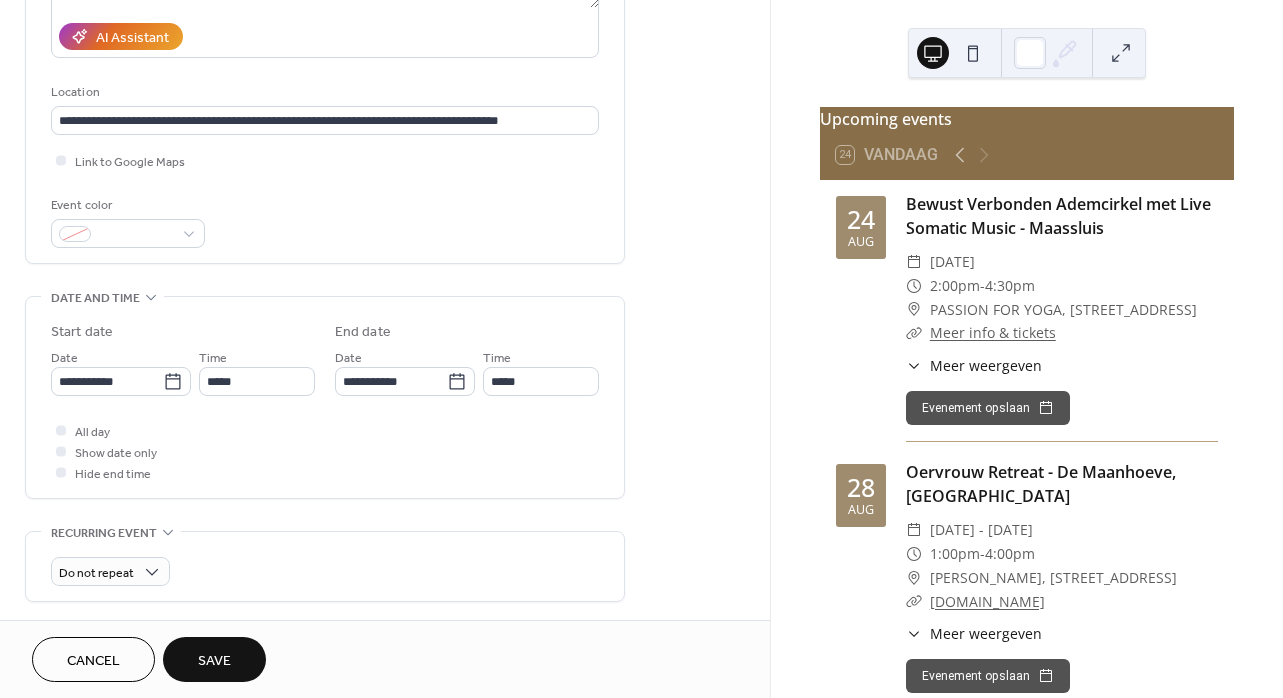 type on "**********" 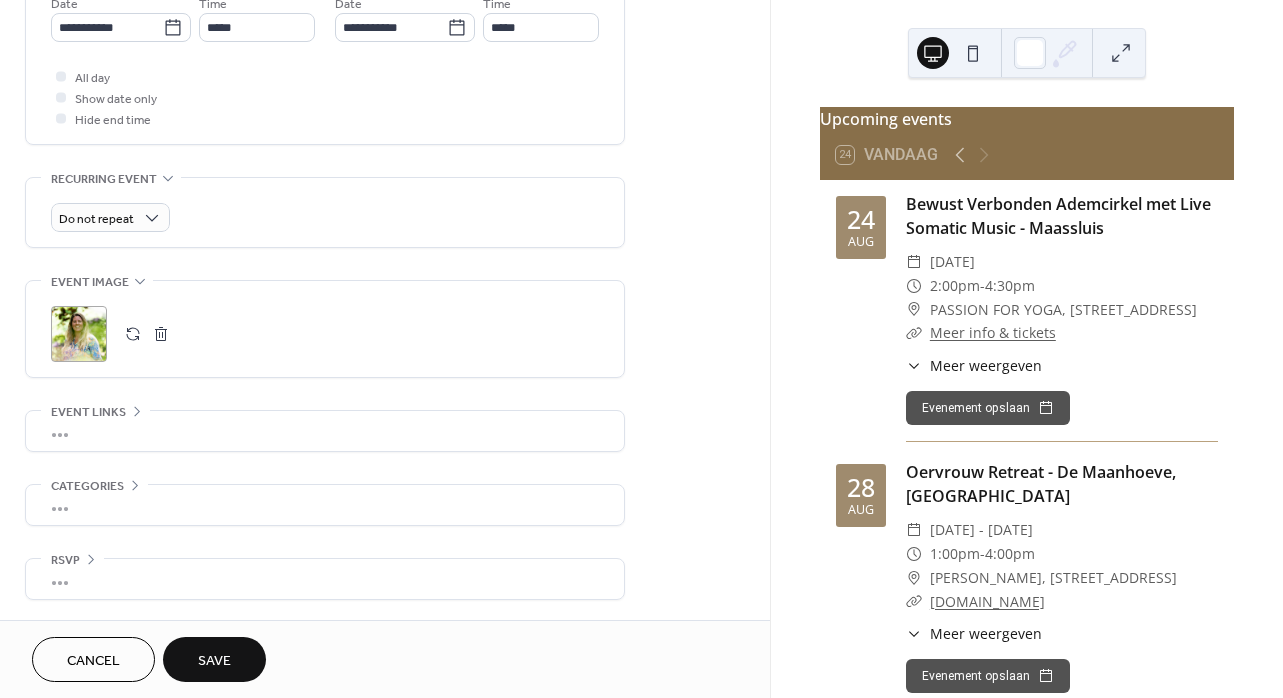 scroll, scrollTop: 715, scrollLeft: 0, axis: vertical 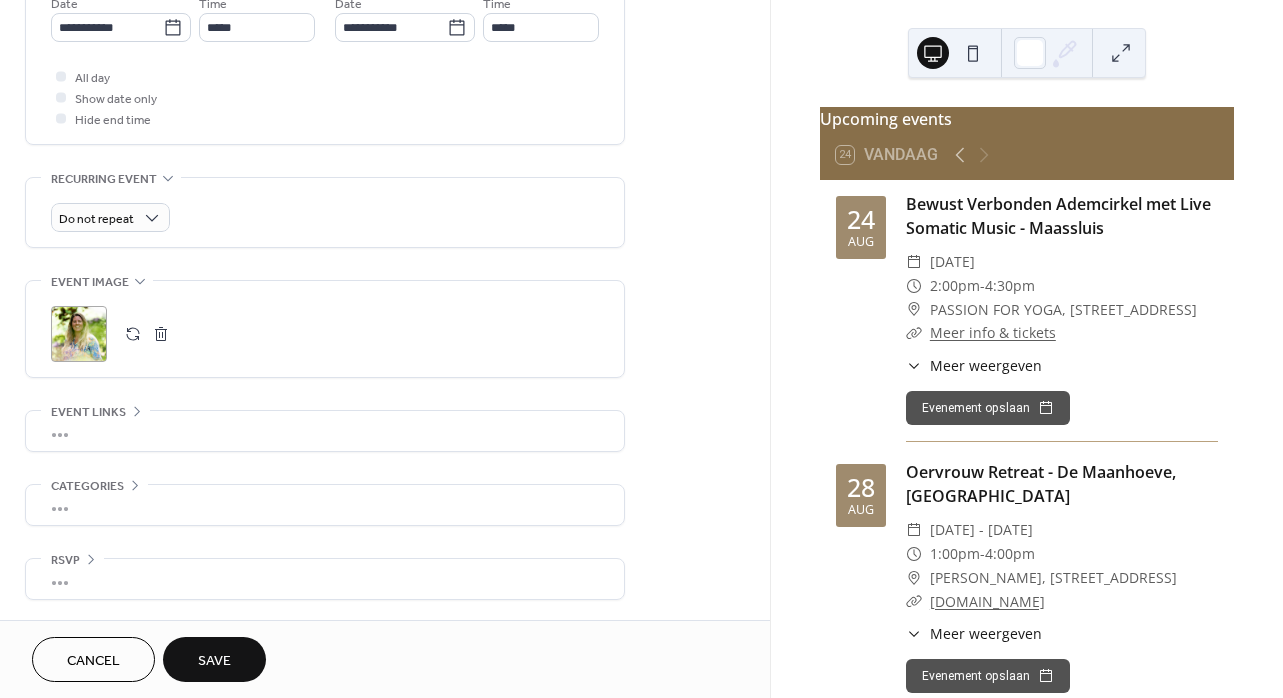 click on "•••" at bounding box center (325, 431) 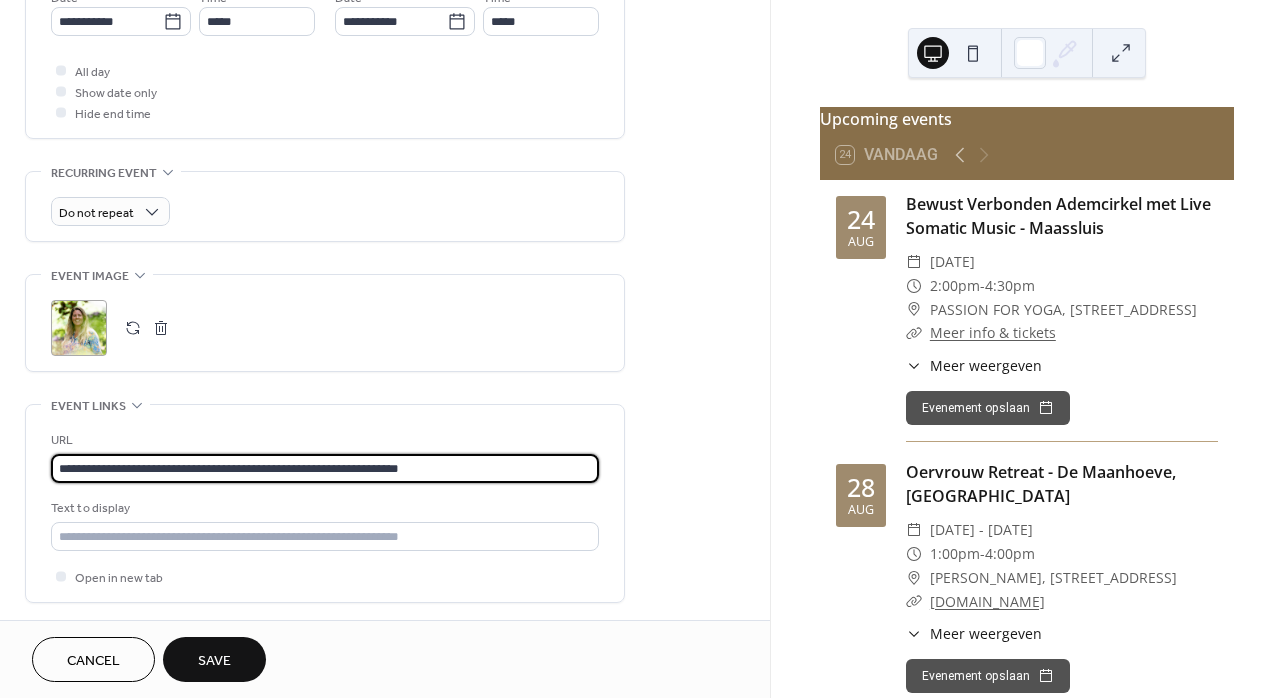 drag, startPoint x: 58, startPoint y: 476, endPoint x: 508, endPoint y: 522, distance: 452.345 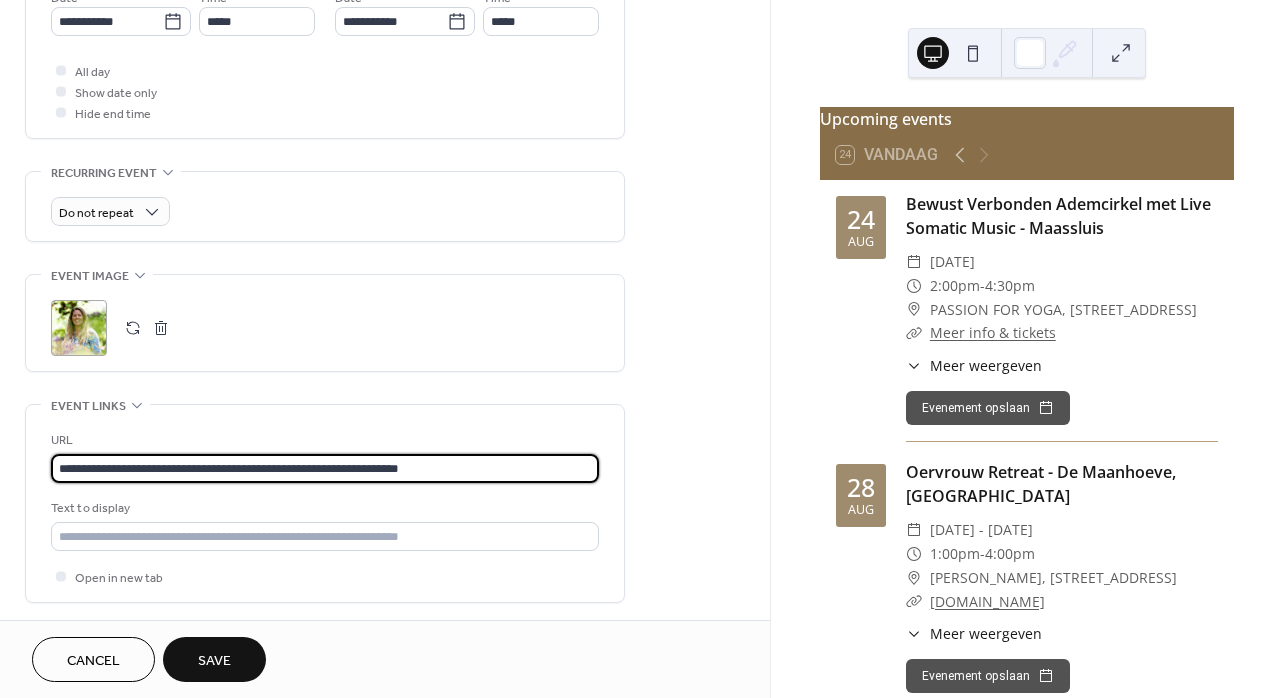 click on "**********" at bounding box center [325, 508] 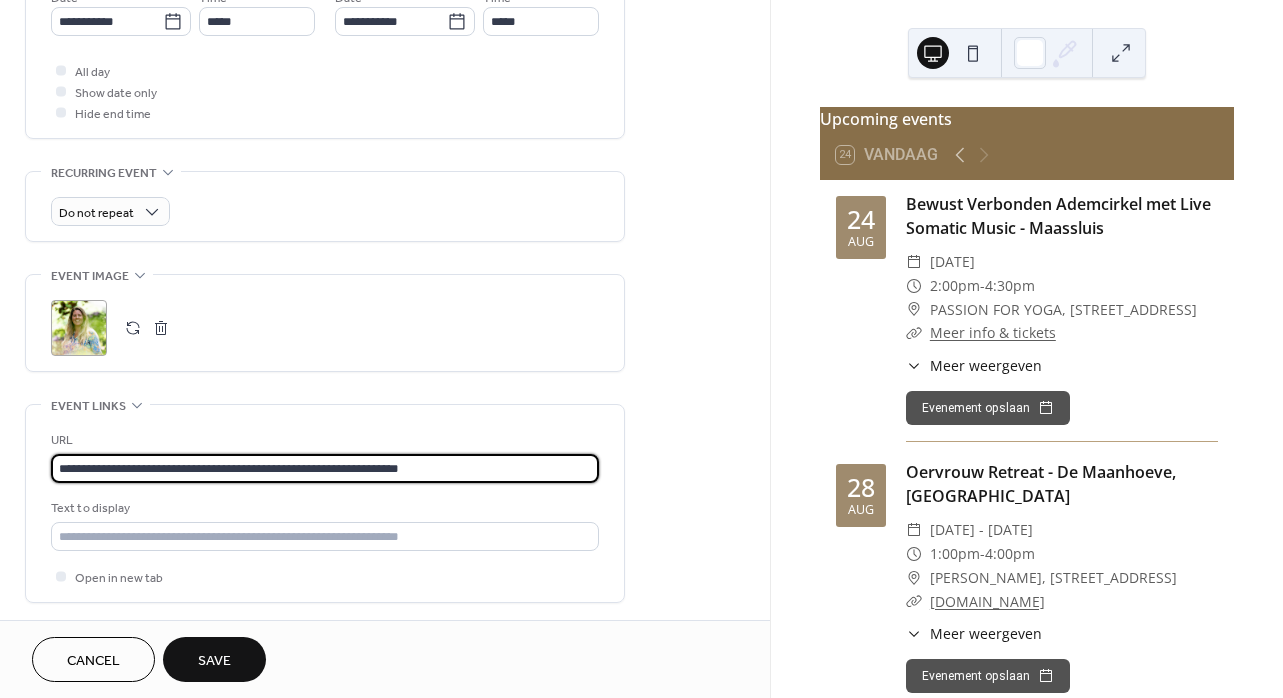 paste on "**********" 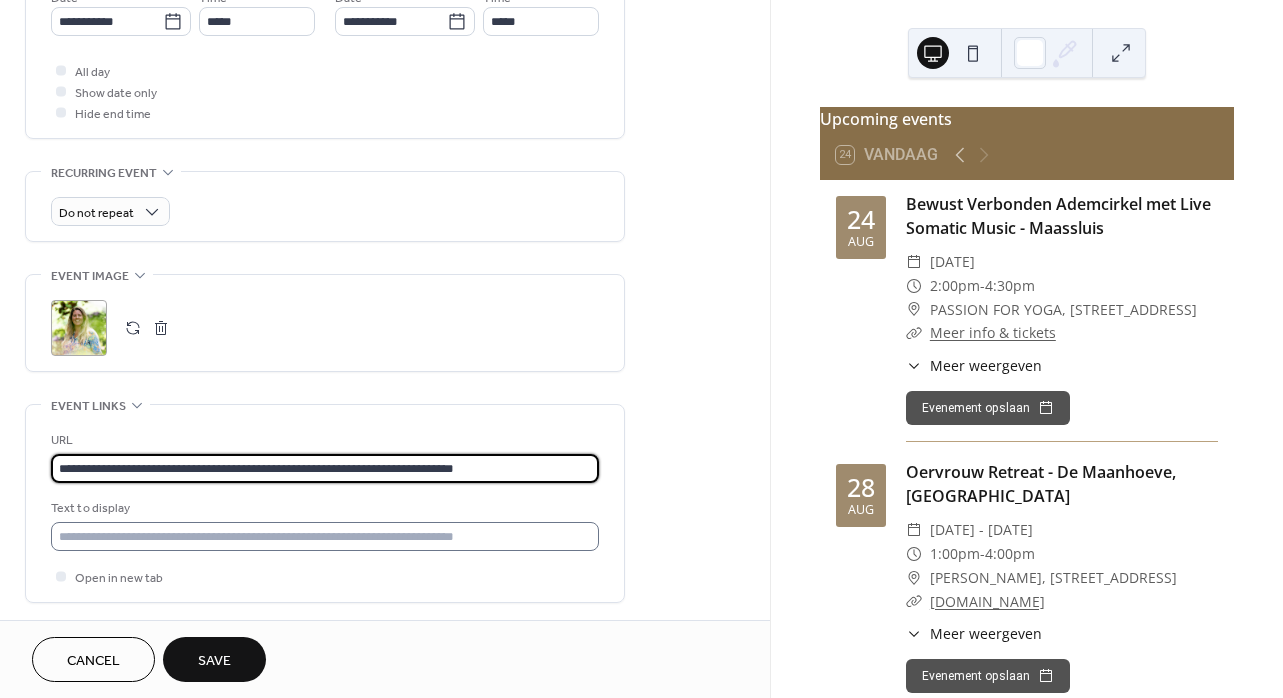 type on "**********" 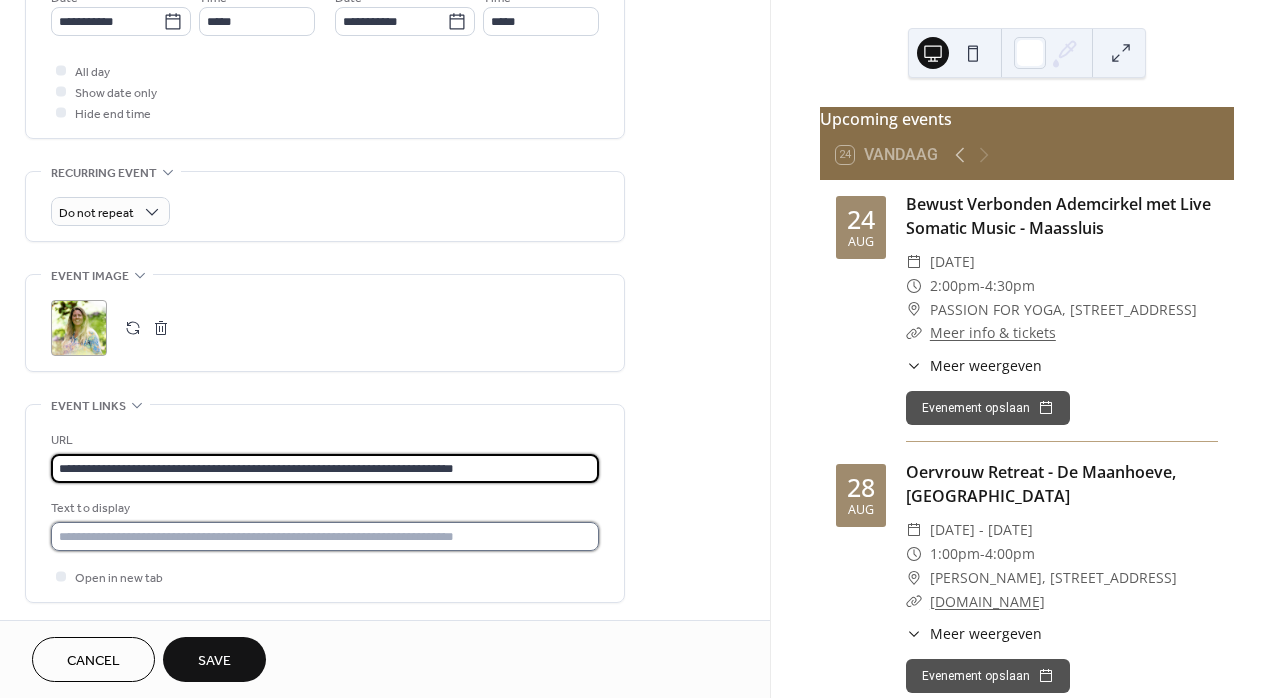 click at bounding box center [325, 536] 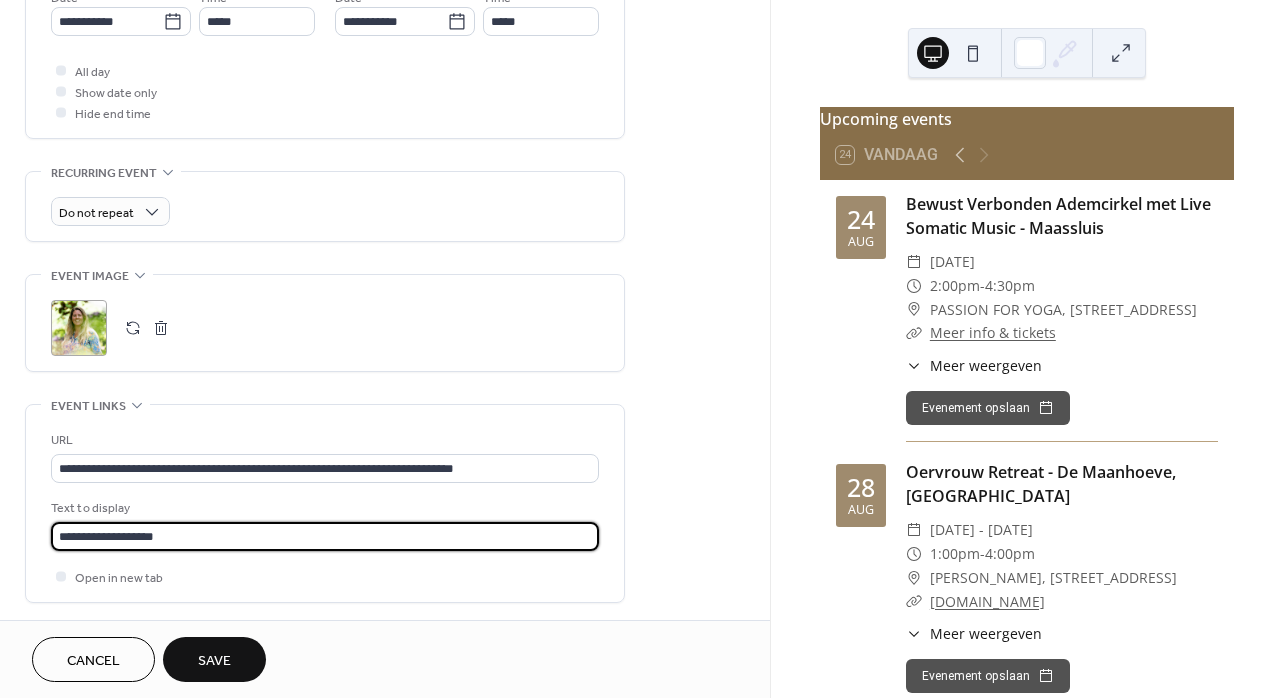 type on "**********" 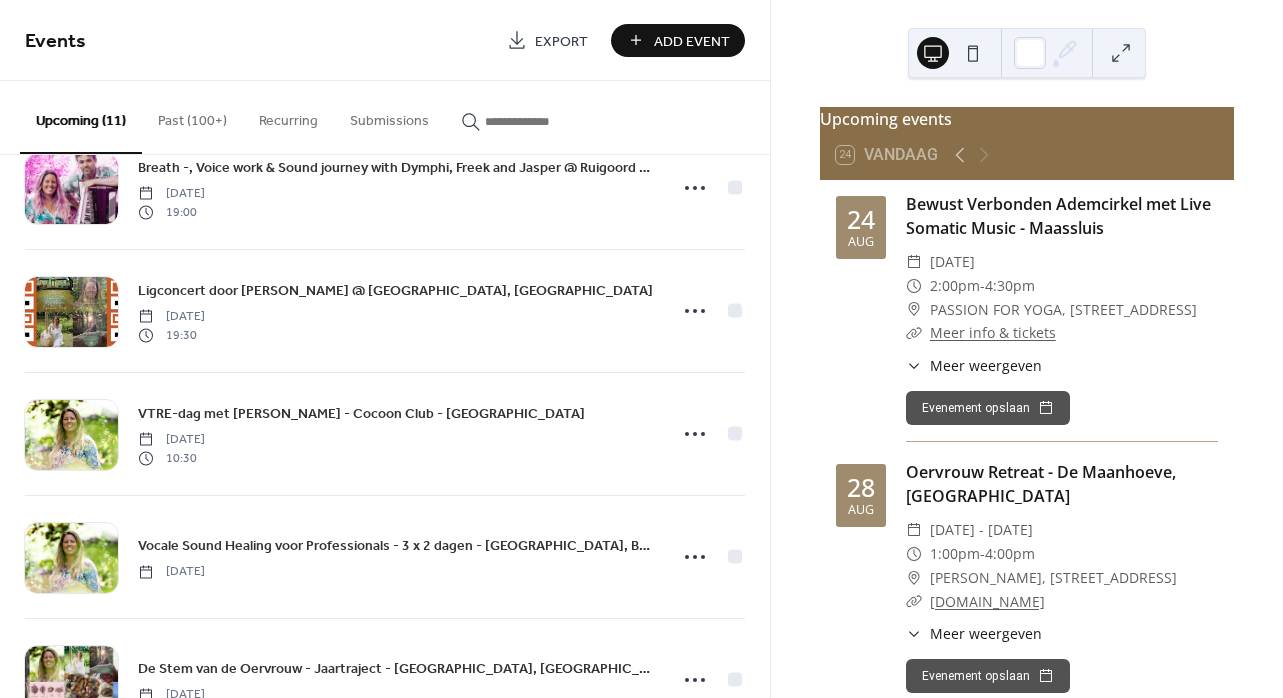 scroll, scrollTop: 307, scrollLeft: 0, axis: vertical 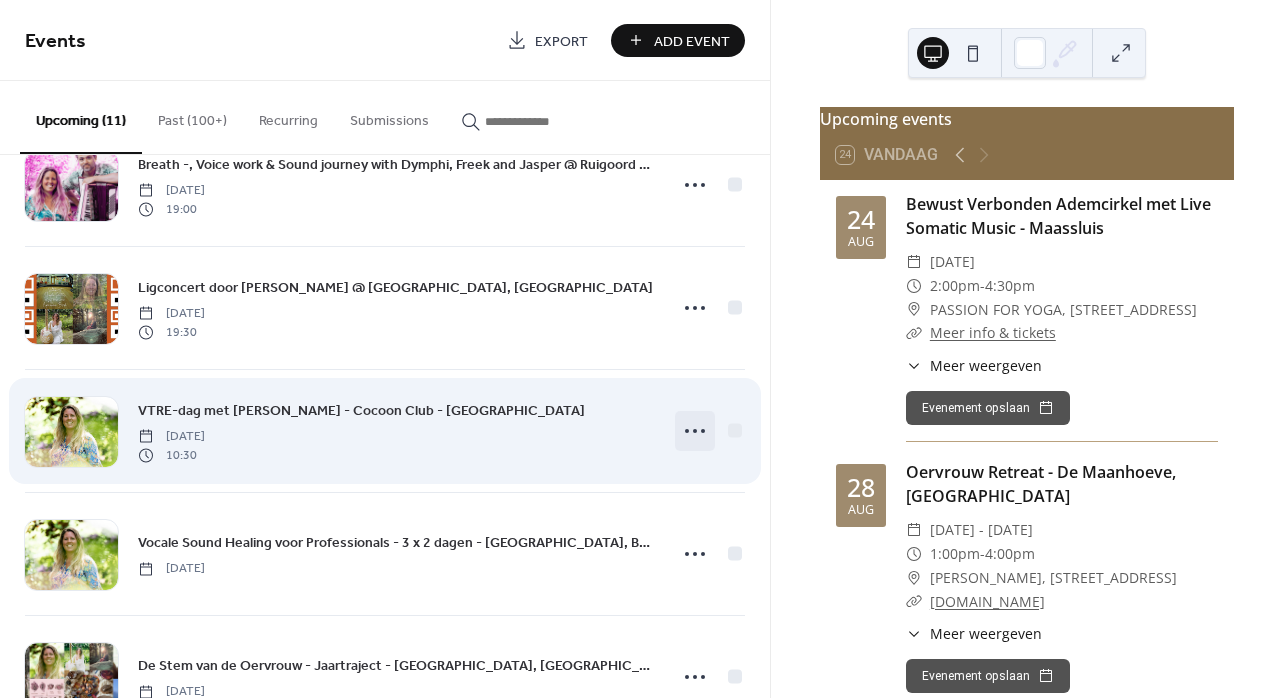 click 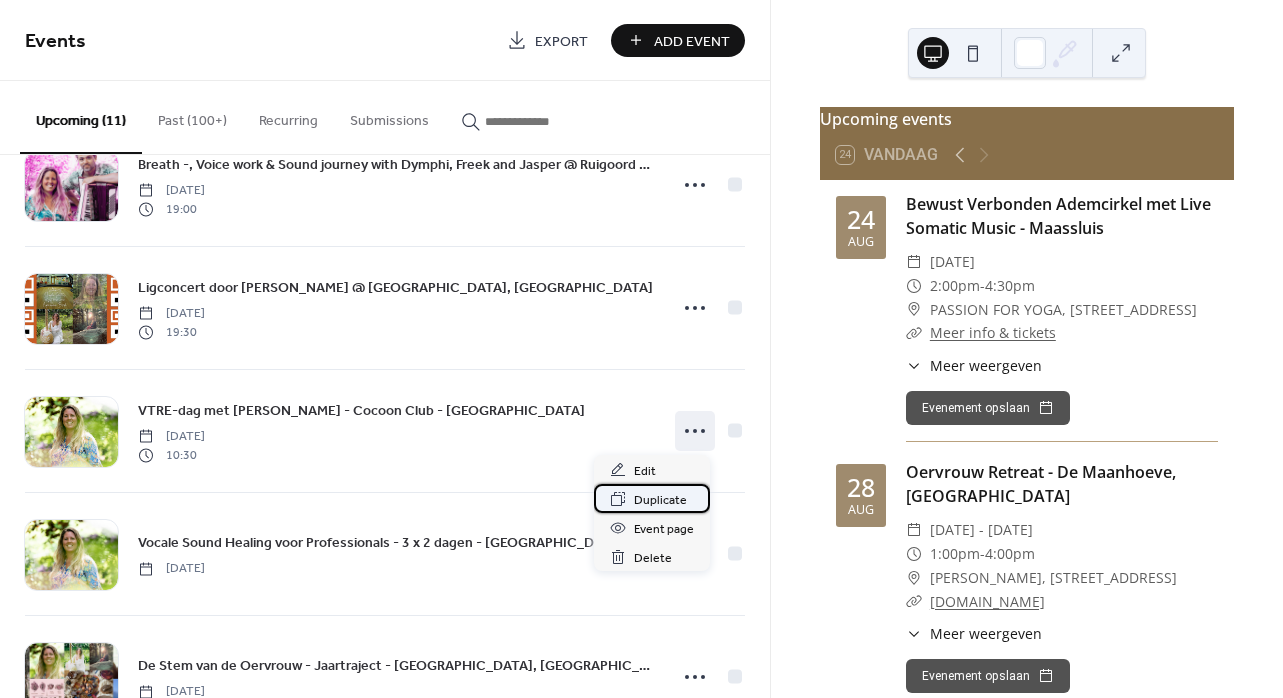 click on "Duplicate" at bounding box center [660, 500] 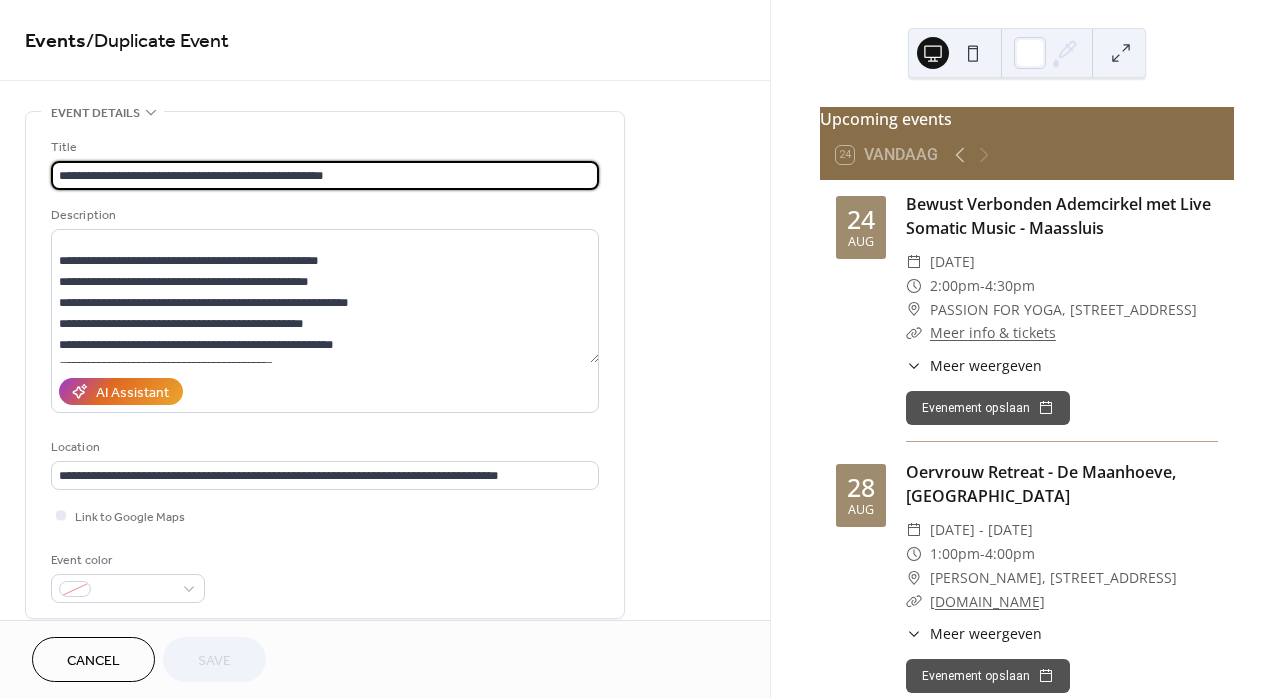 scroll, scrollTop: 315, scrollLeft: 0, axis: vertical 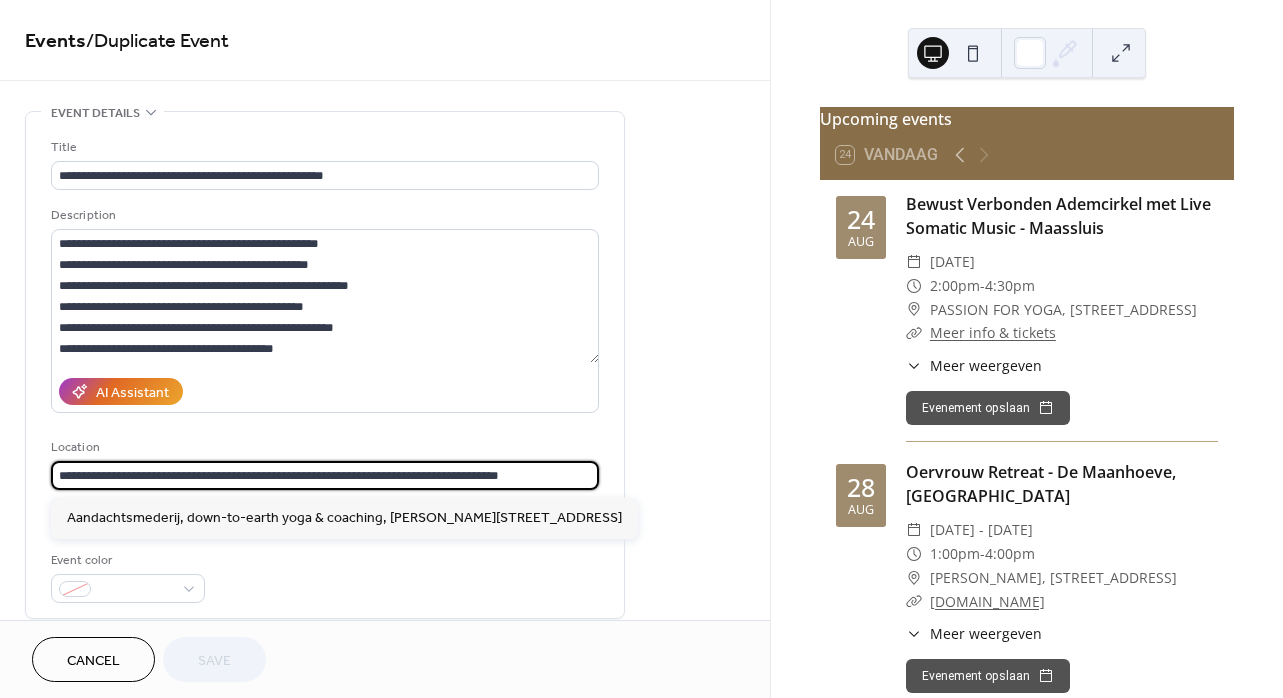 drag, startPoint x: 553, startPoint y: 485, endPoint x: 76, endPoint y: 452, distance: 478.14014 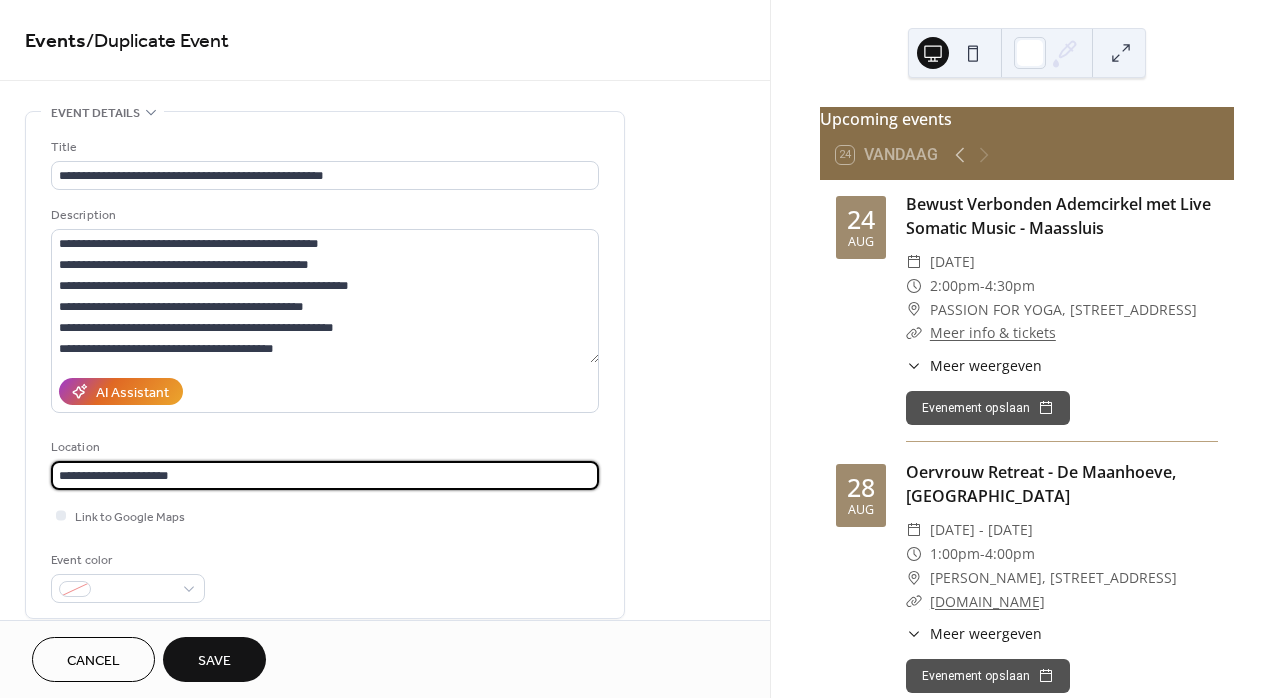 type on "**********" 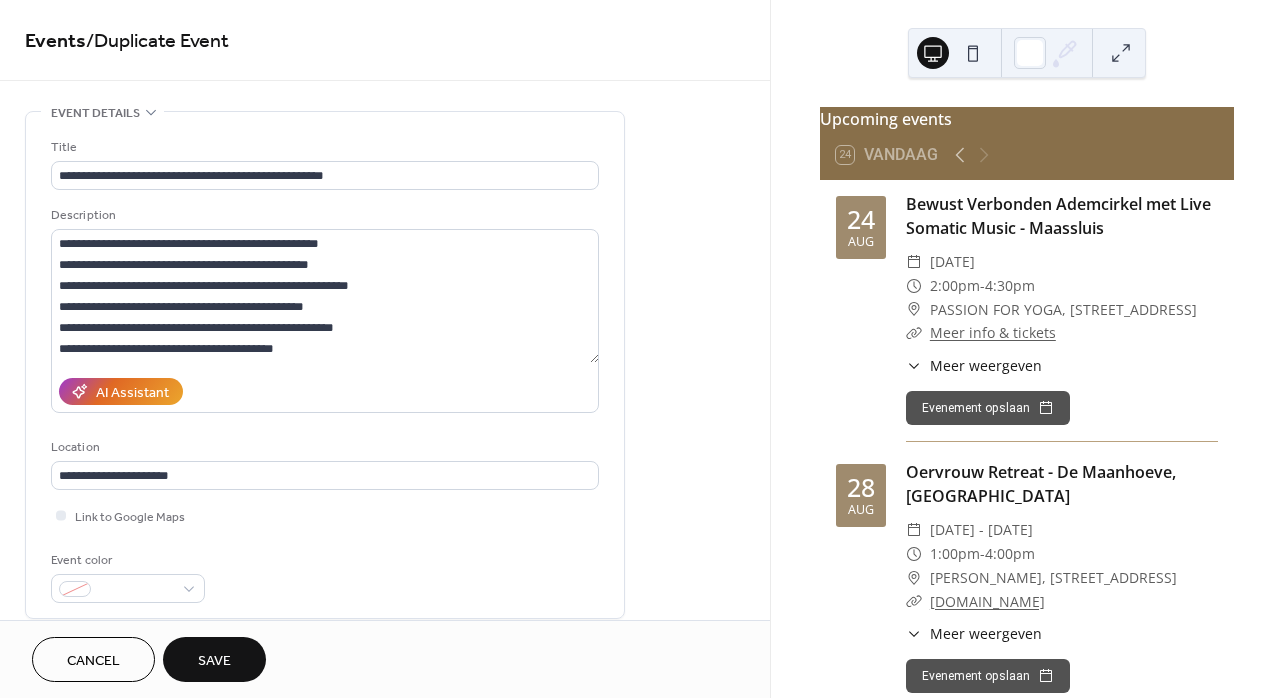 click on "Save" at bounding box center [214, 661] 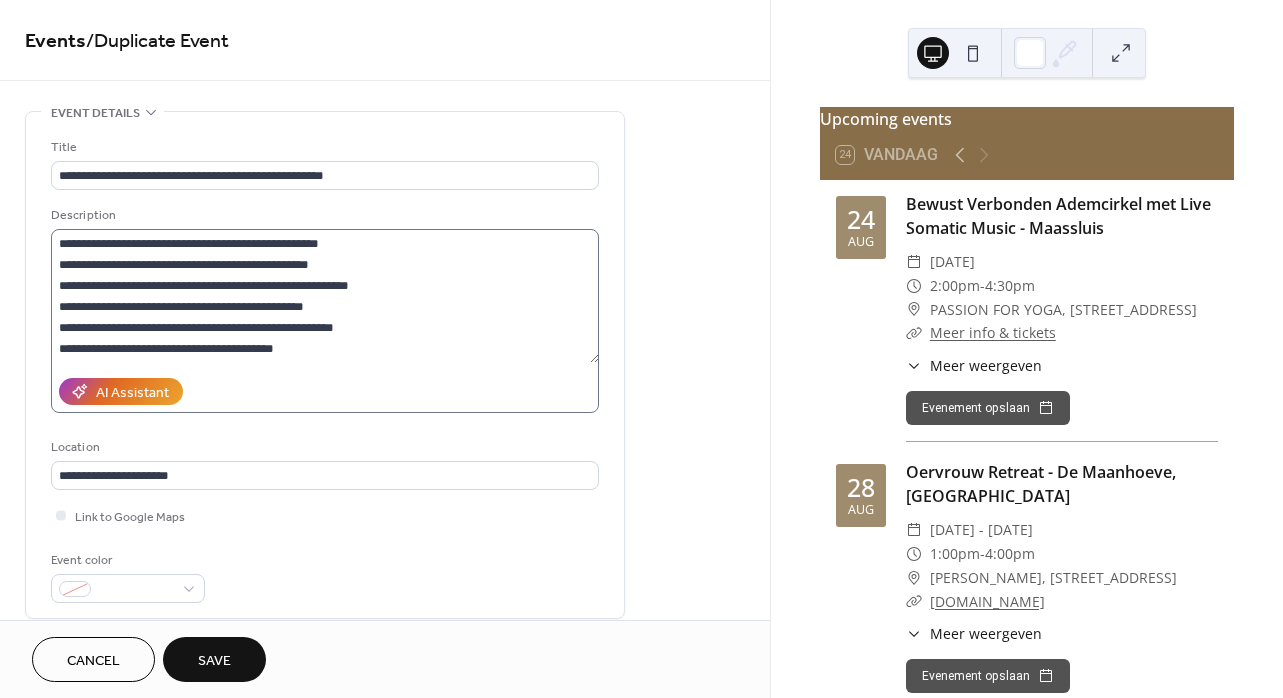 scroll, scrollTop: 363, scrollLeft: 0, axis: vertical 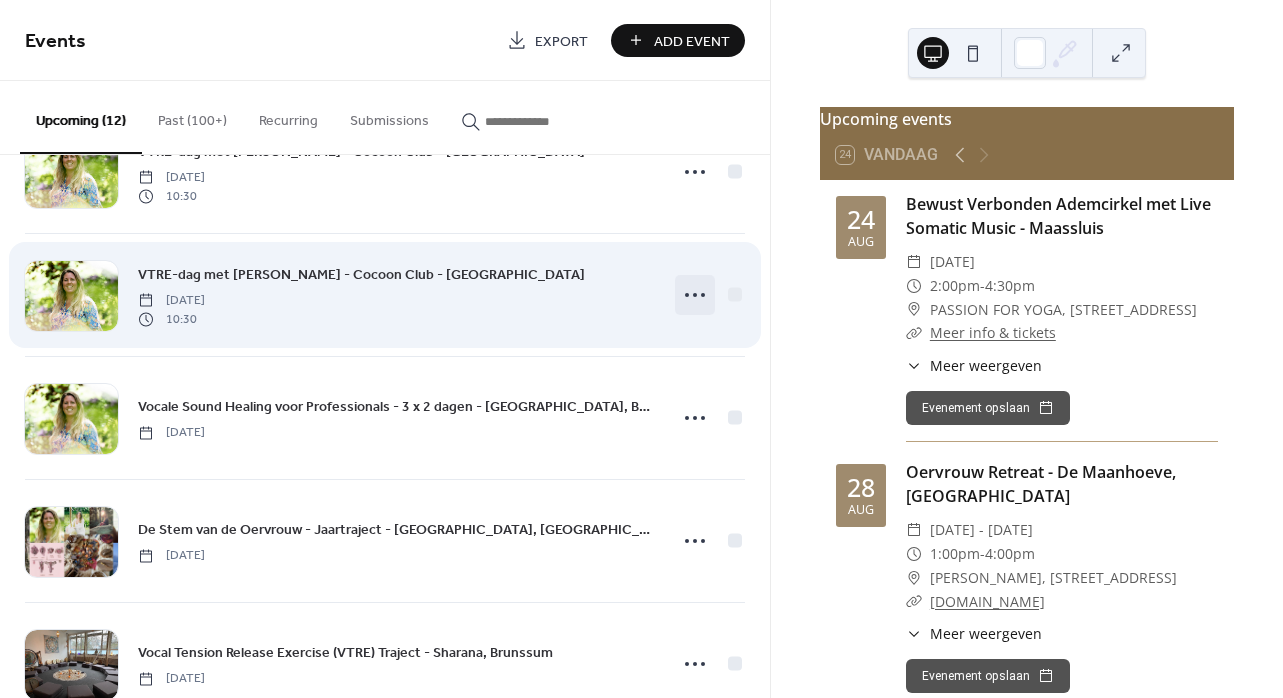 click 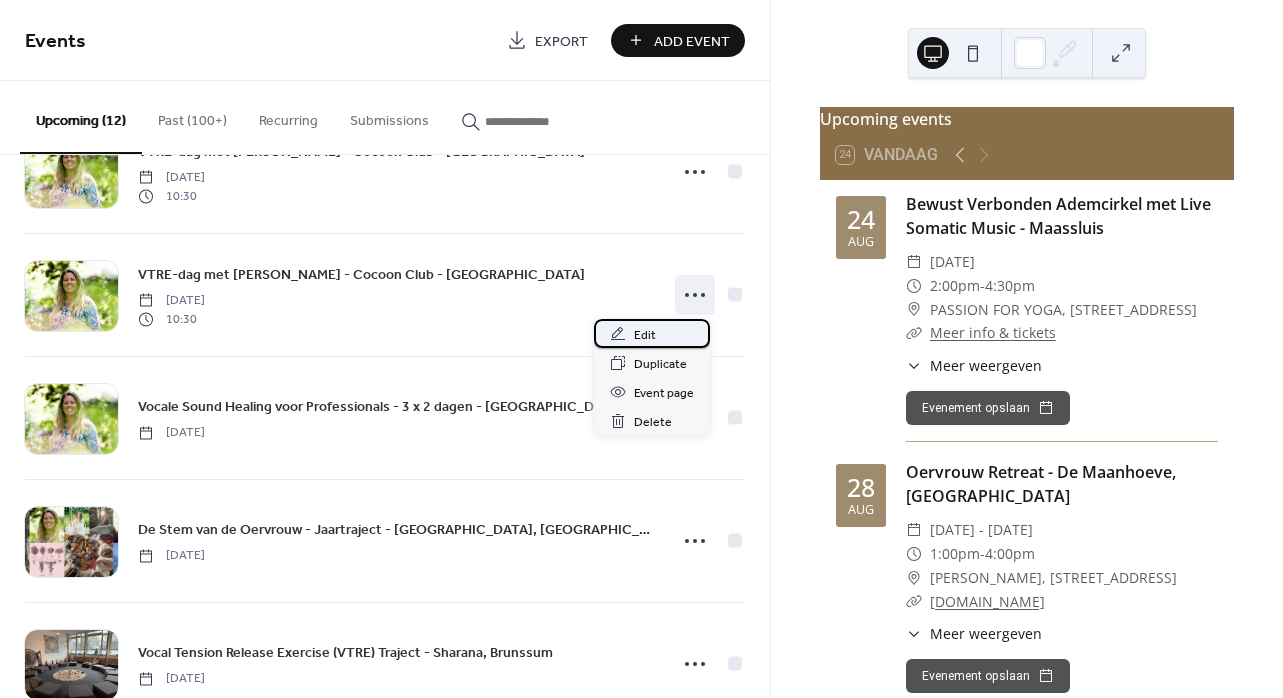 click on "Edit" at bounding box center [645, 335] 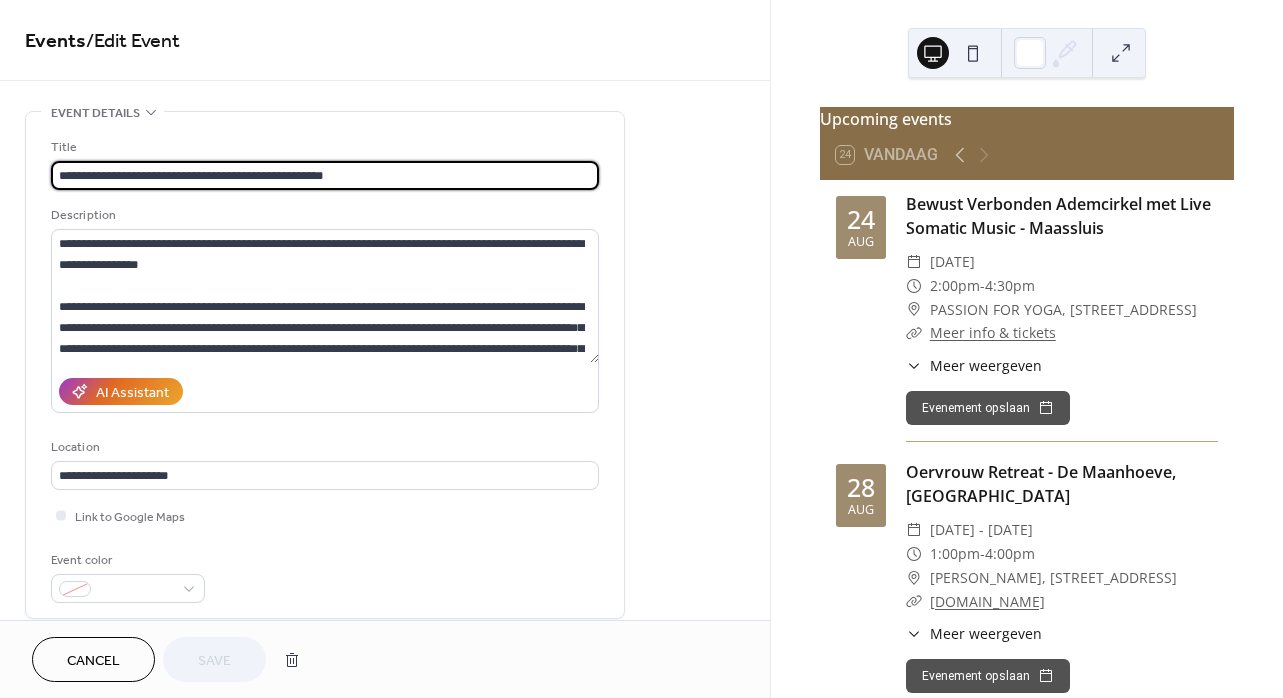 click on "Cancel" at bounding box center [93, 661] 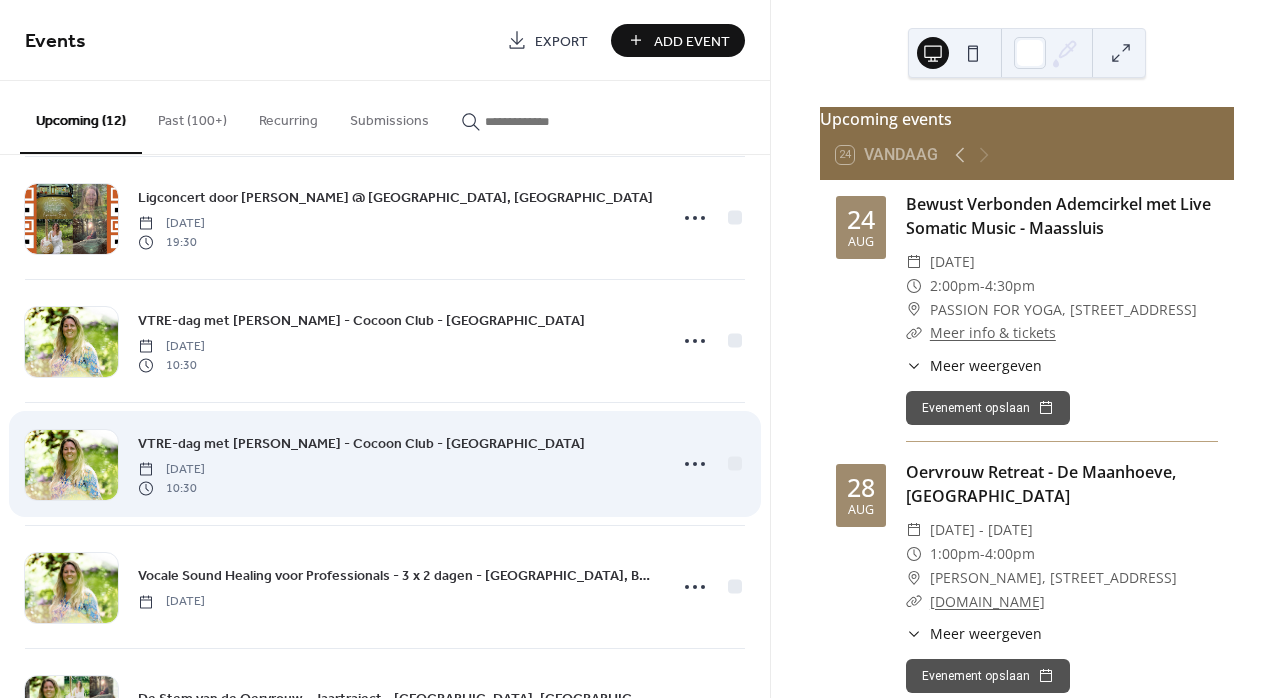 scroll, scrollTop: 398, scrollLeft: 0, axis: vertical 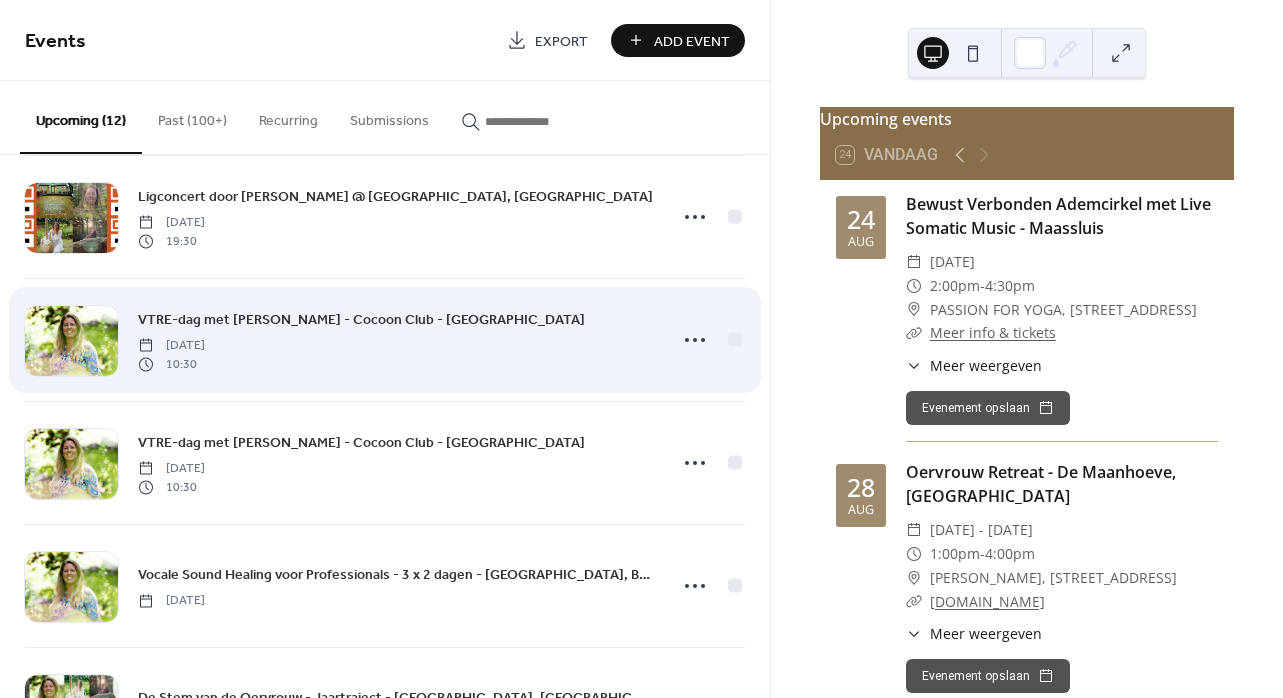 click on "VTRE-dag met Dymphi Peeters - Cocoon Club - Apeldoorn Saturday, September 13, 2025 10:30" at bounding box center [396, 340] 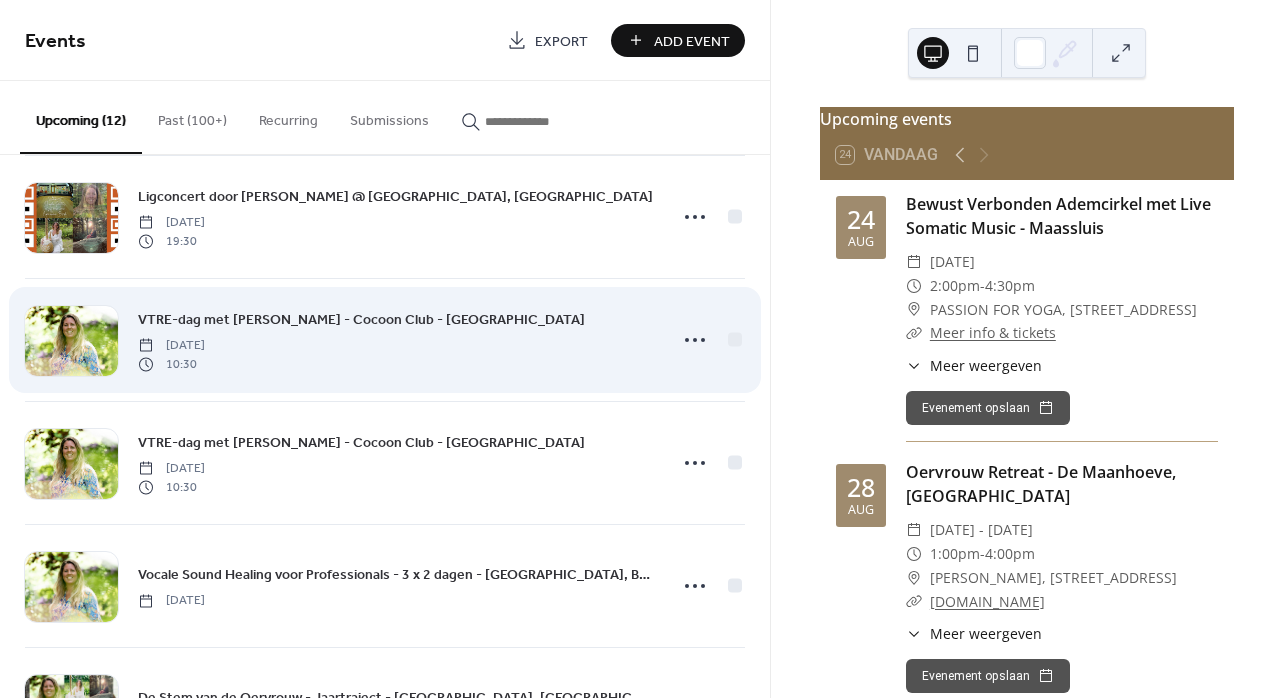 click 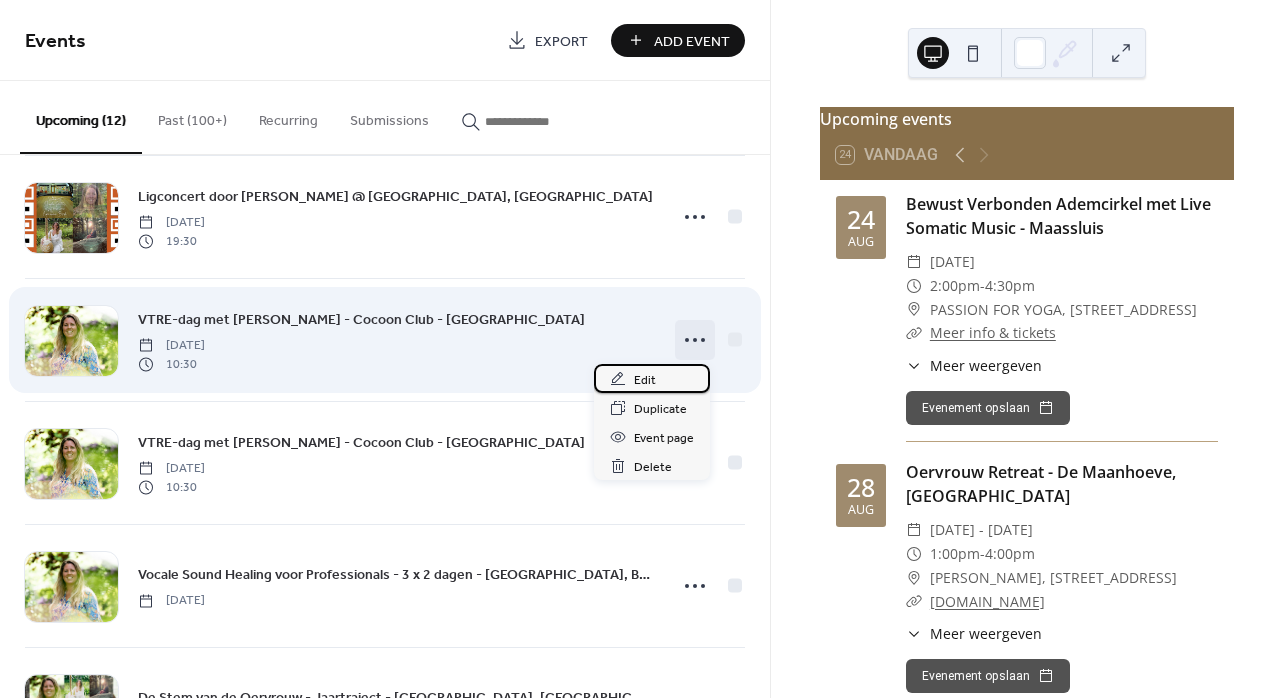 click on "Edit" at bounding box center [645, 380] 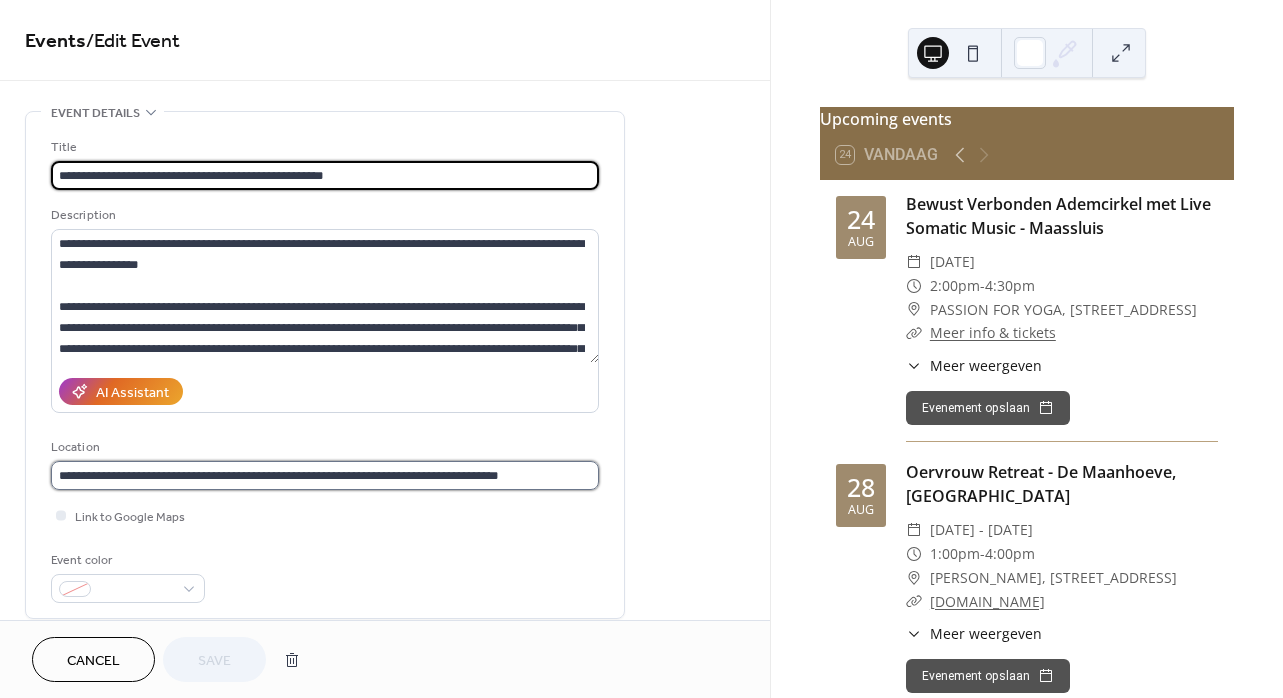 click on "**********" at bounding box center (325, 475) 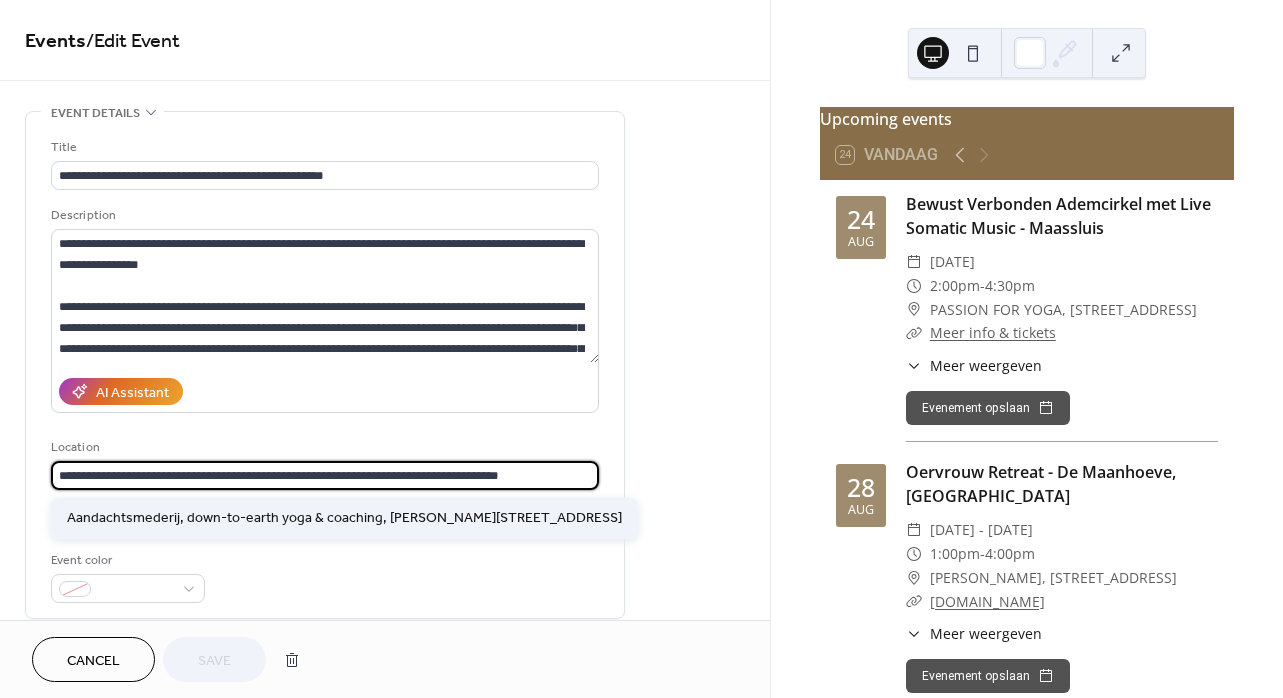 drag, startPoint x: 59, startPoint y: 477, endPoint x: 599, endPoint y: 502, distance: 540.57837 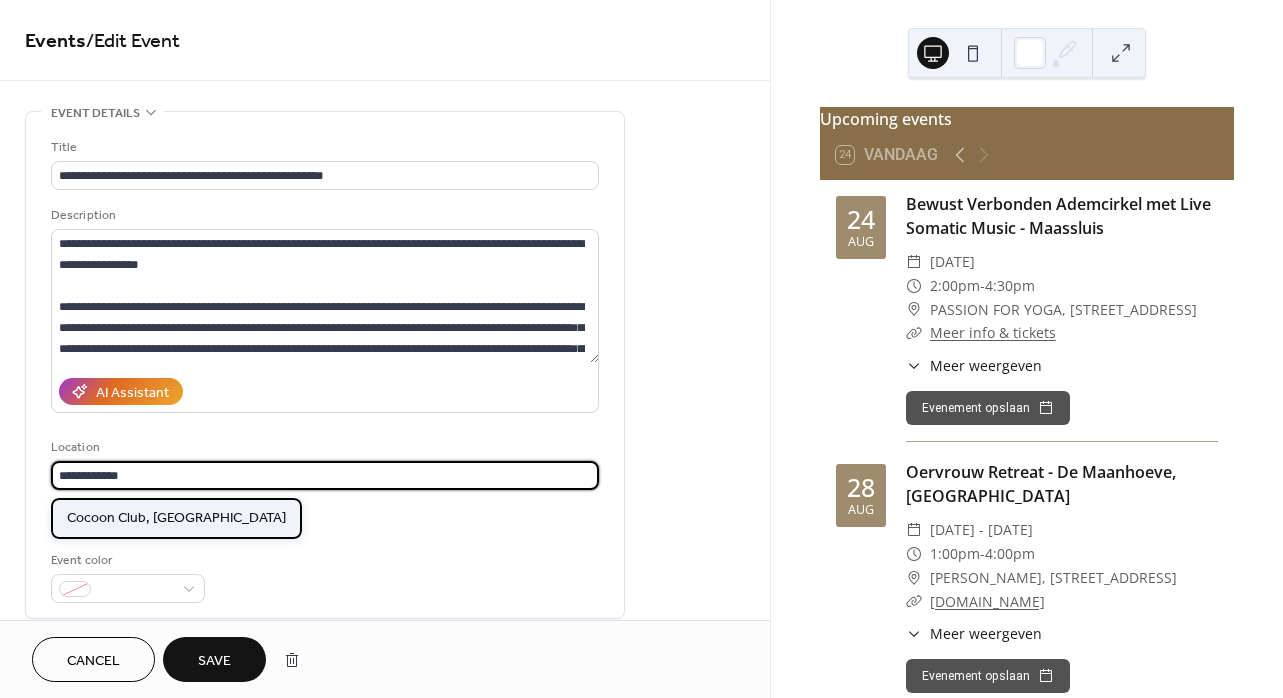 click on "Cocoon Club, [GEOGRAPHIC_DATA]" at bounding box center [176, 518] 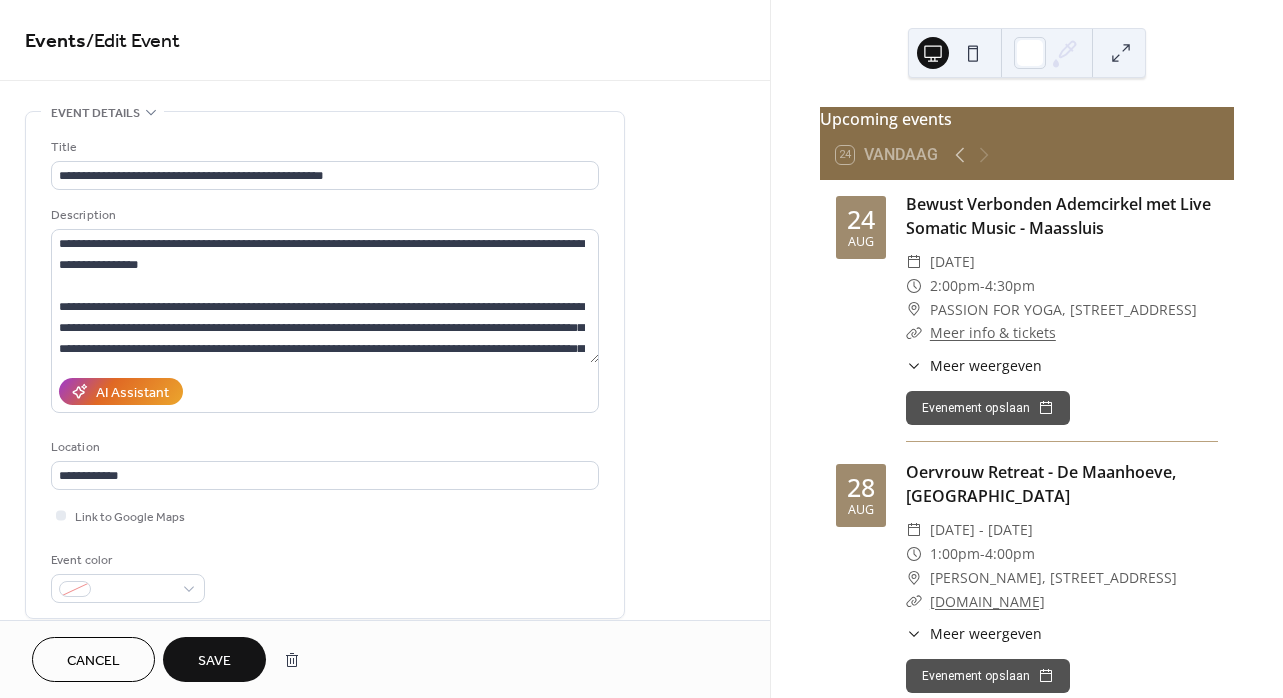 type on "**********" 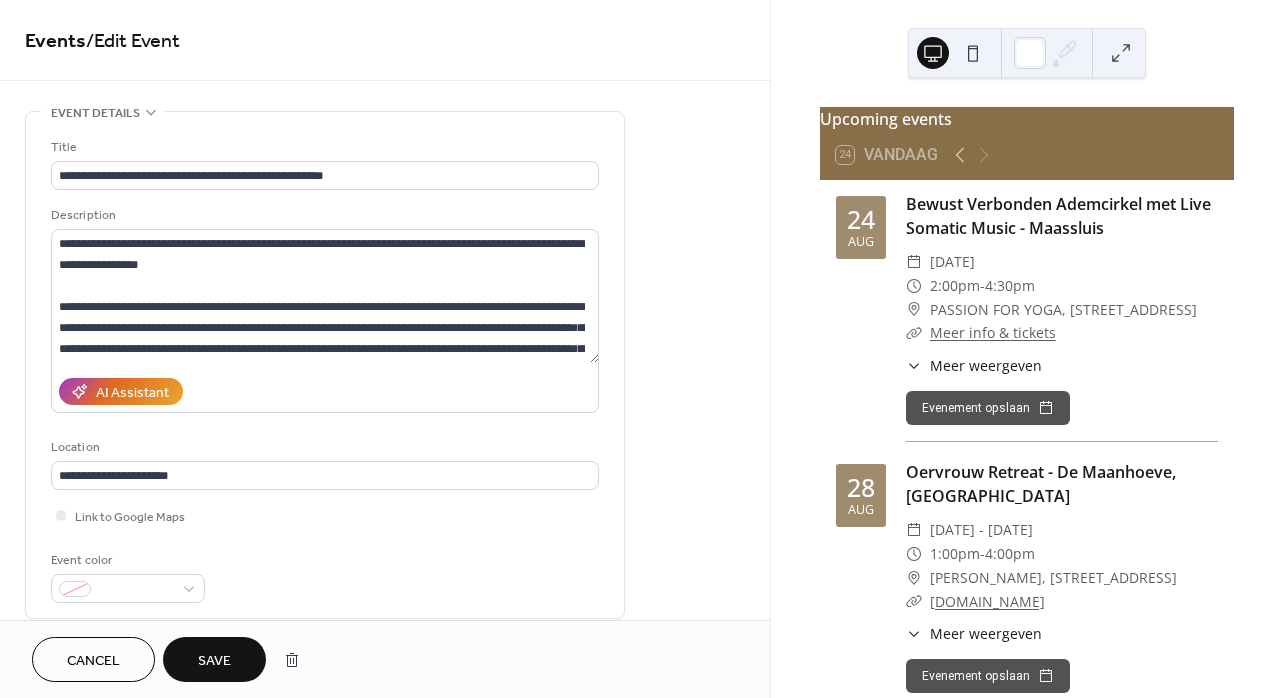 click on "Save" at bounding box center (214, 661) 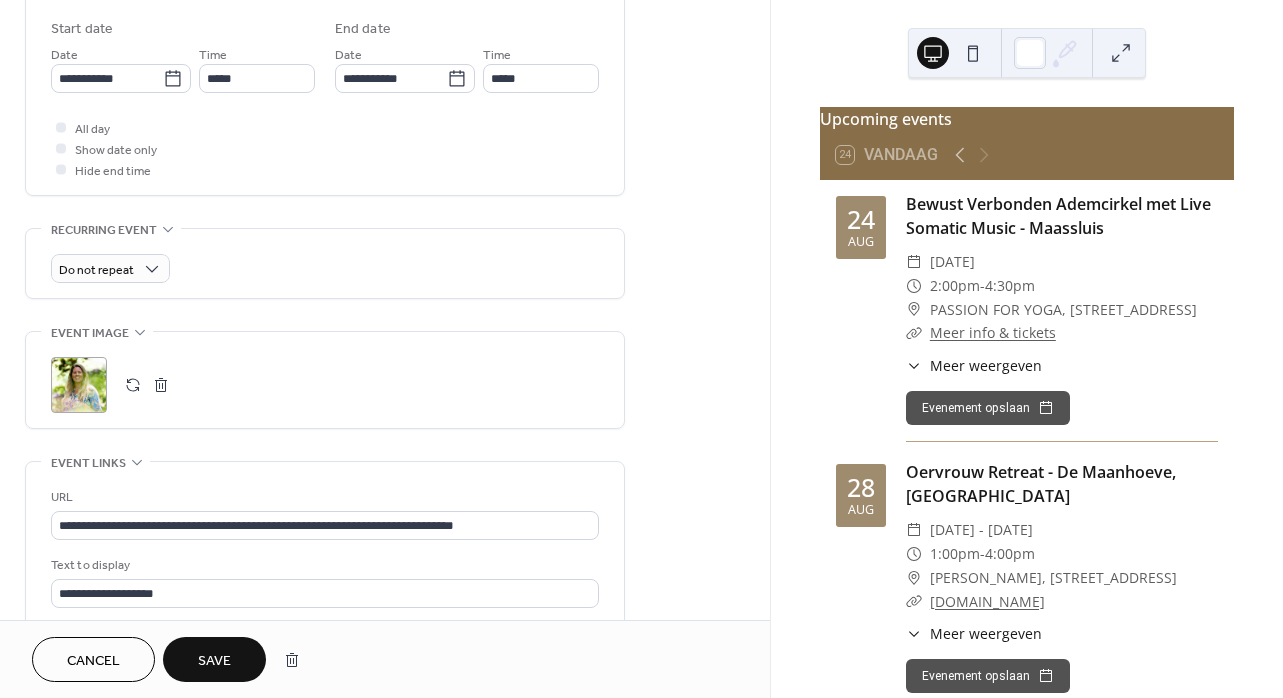 scroll, scrollTop: 729, scrollLeft: 0, axis: vertical 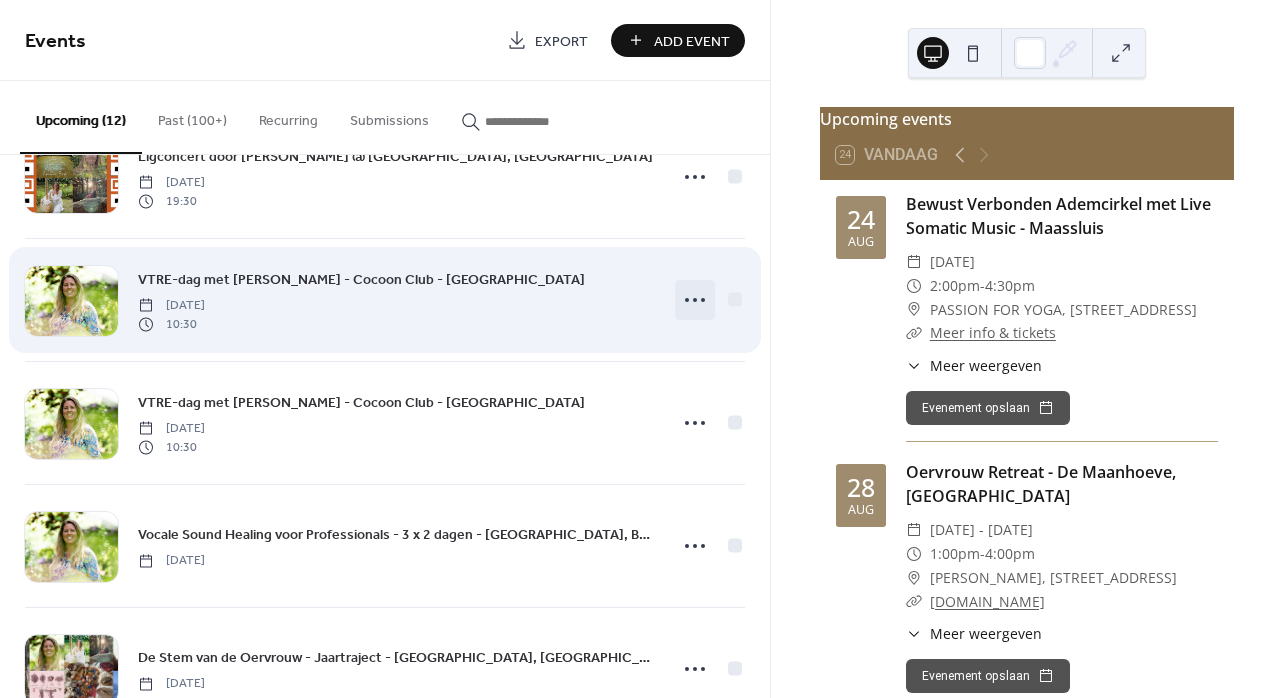 click 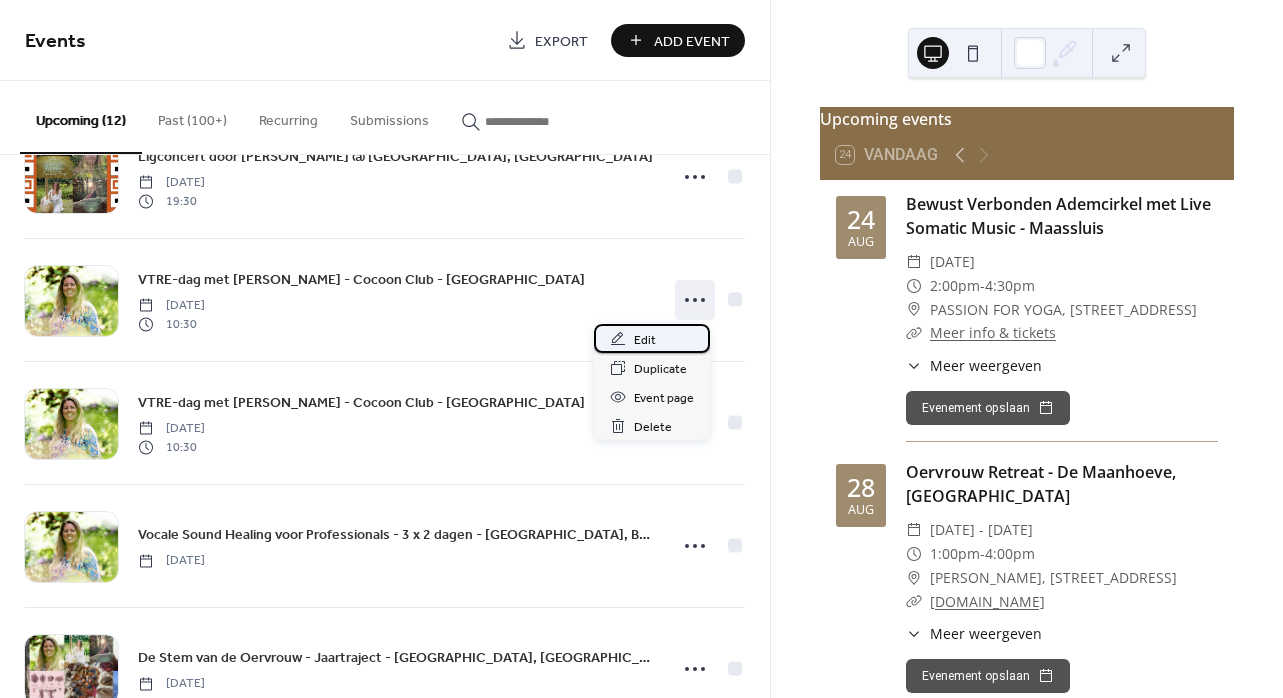 click on "Edit" at bounding box center [645, 340] 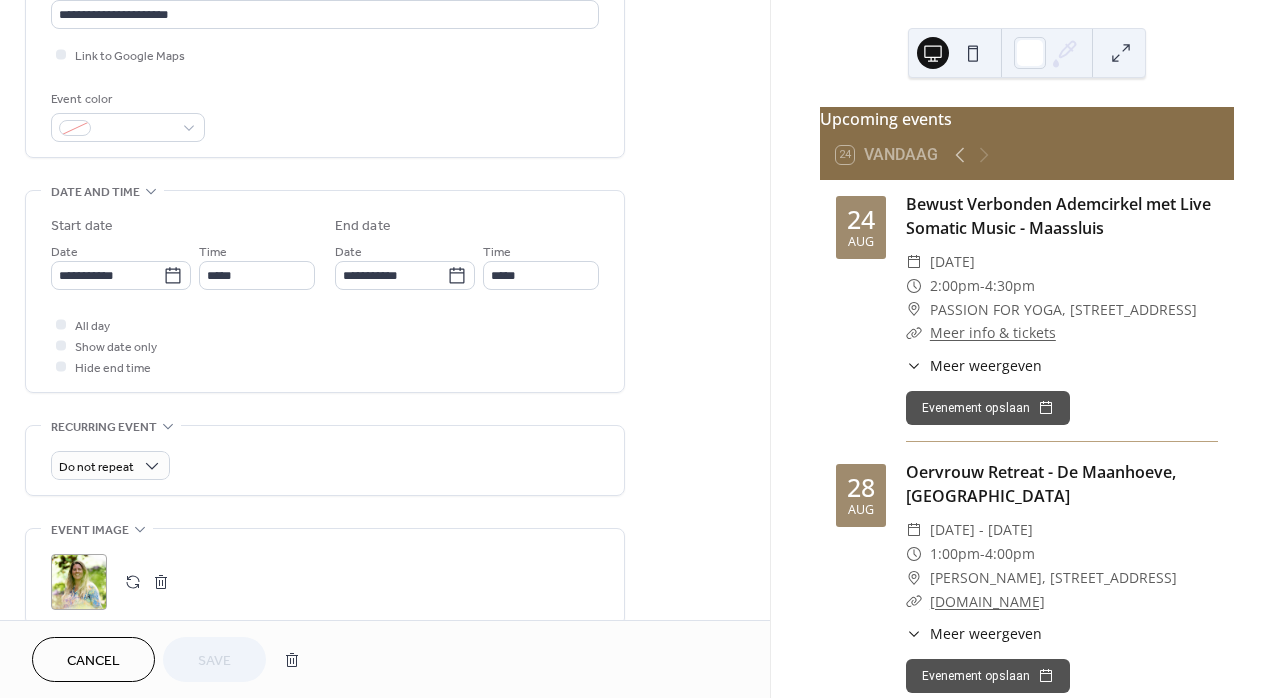 scroll, scrollTop: 464, scrollLeft: 0, axis: vertical 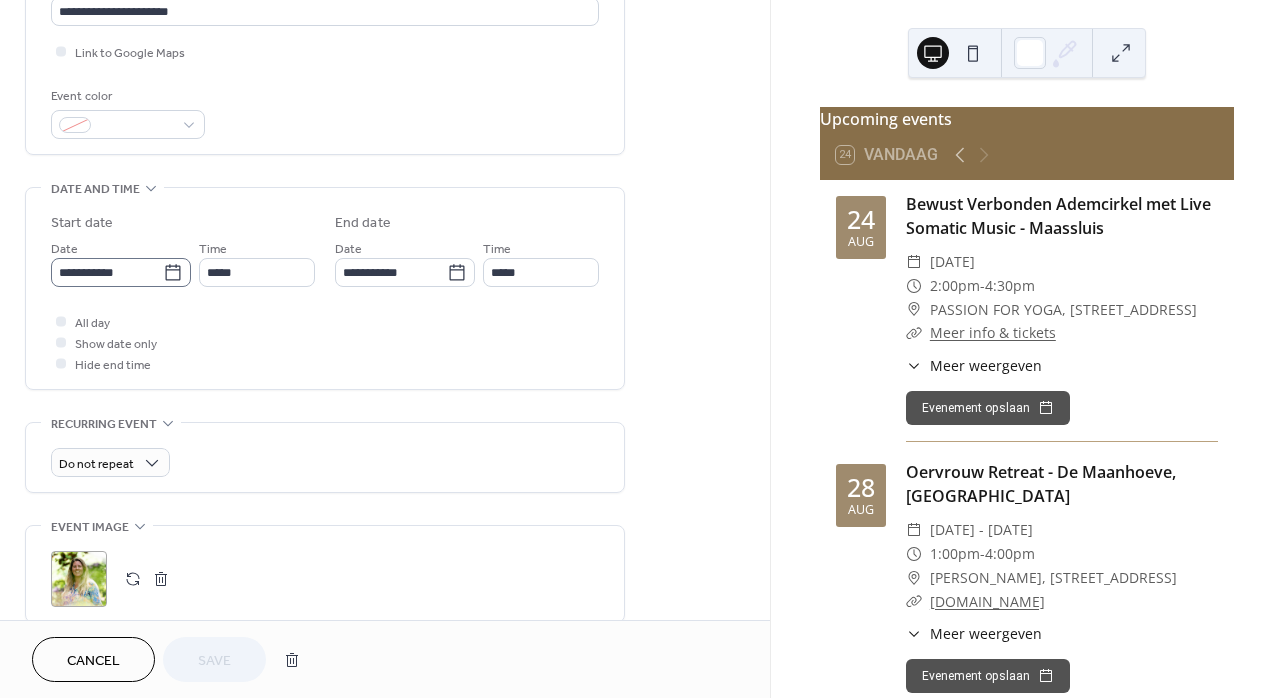 click 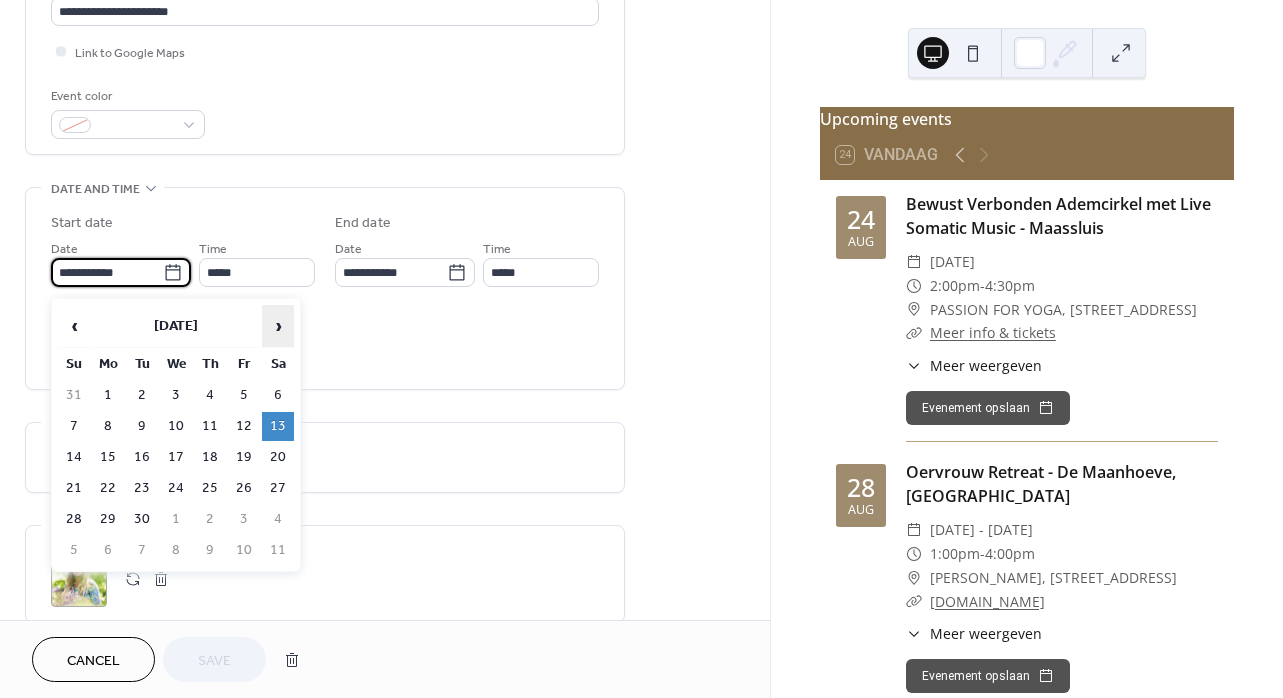 click on "›" at bounding box center [278, 326] 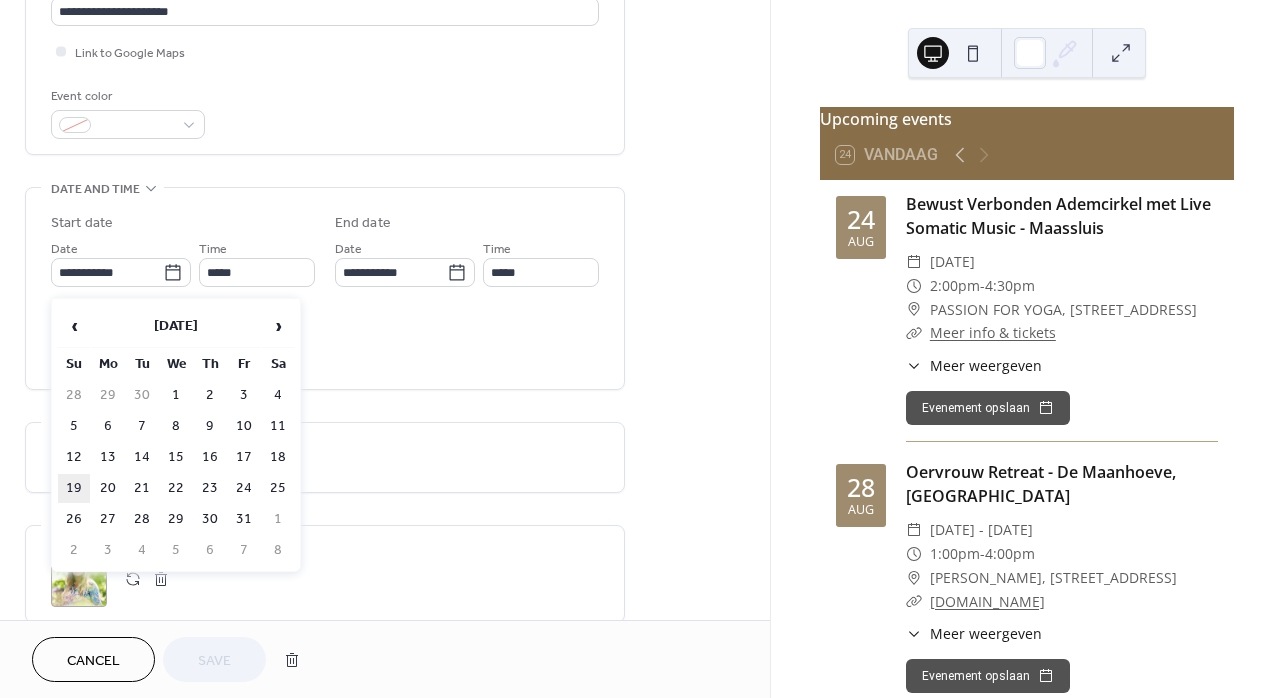 click on "19" at bounding box center (74, 488) 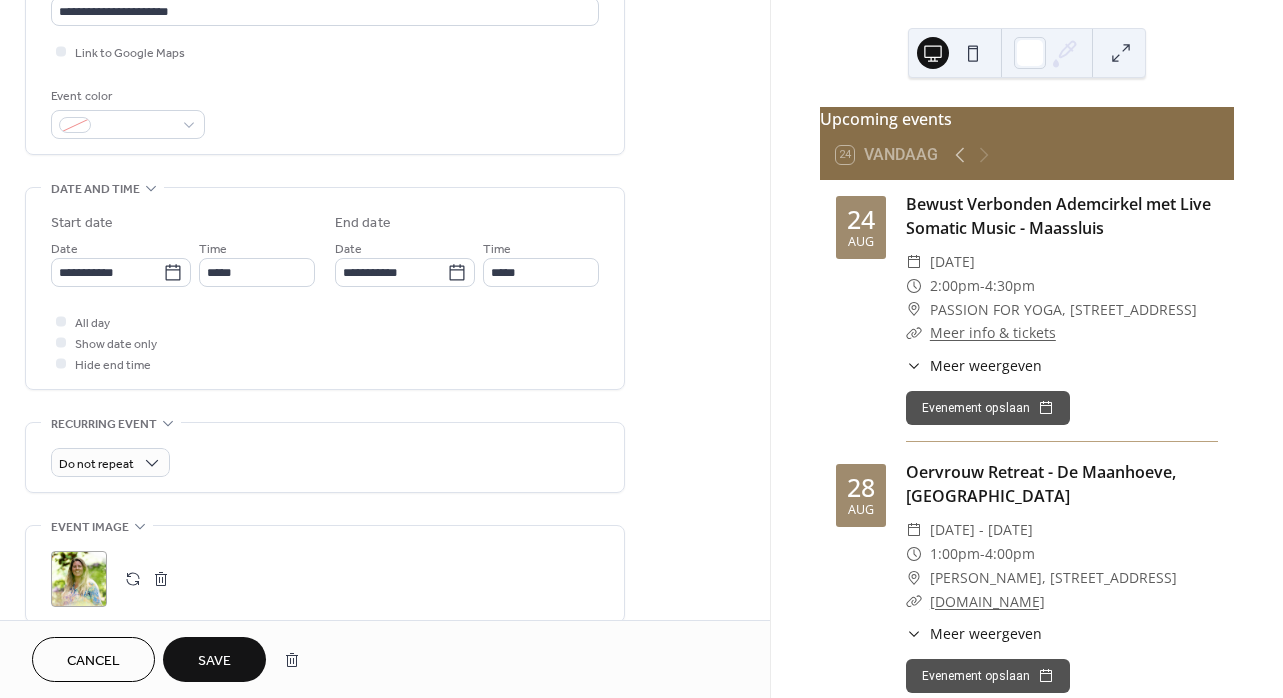 type on "**********" 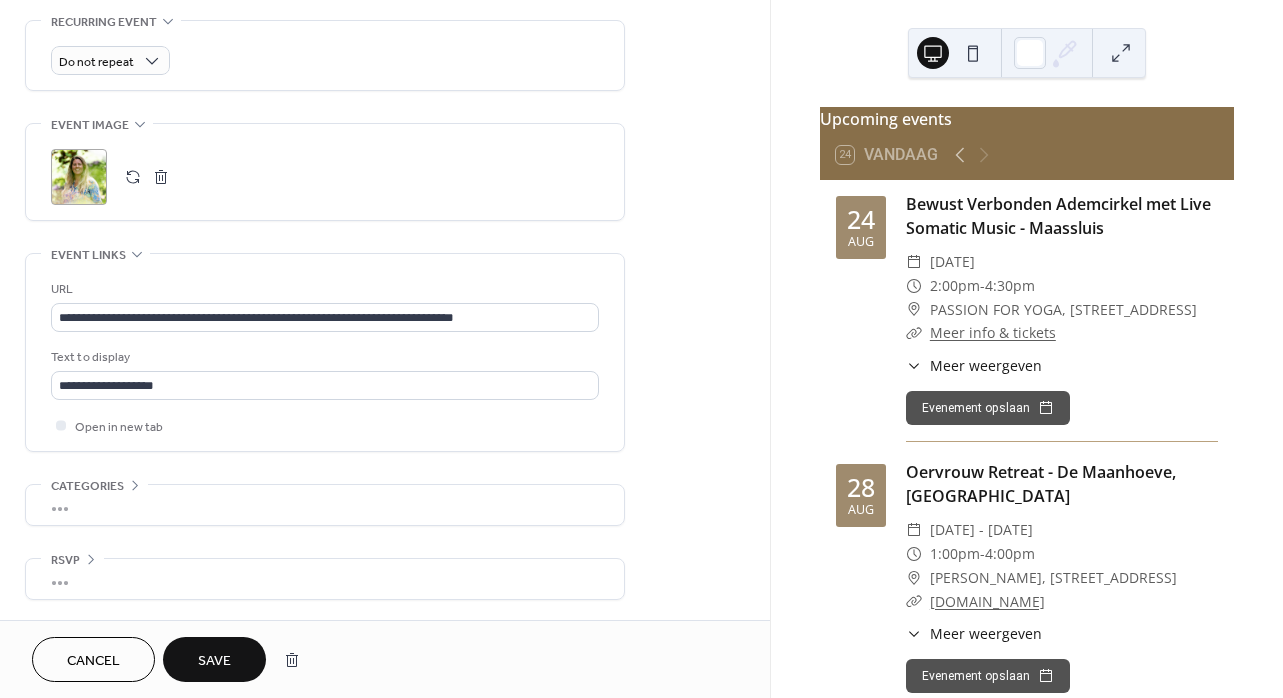 scroll, scrollTop: 876, scrollLeft: 0, axis: vertical 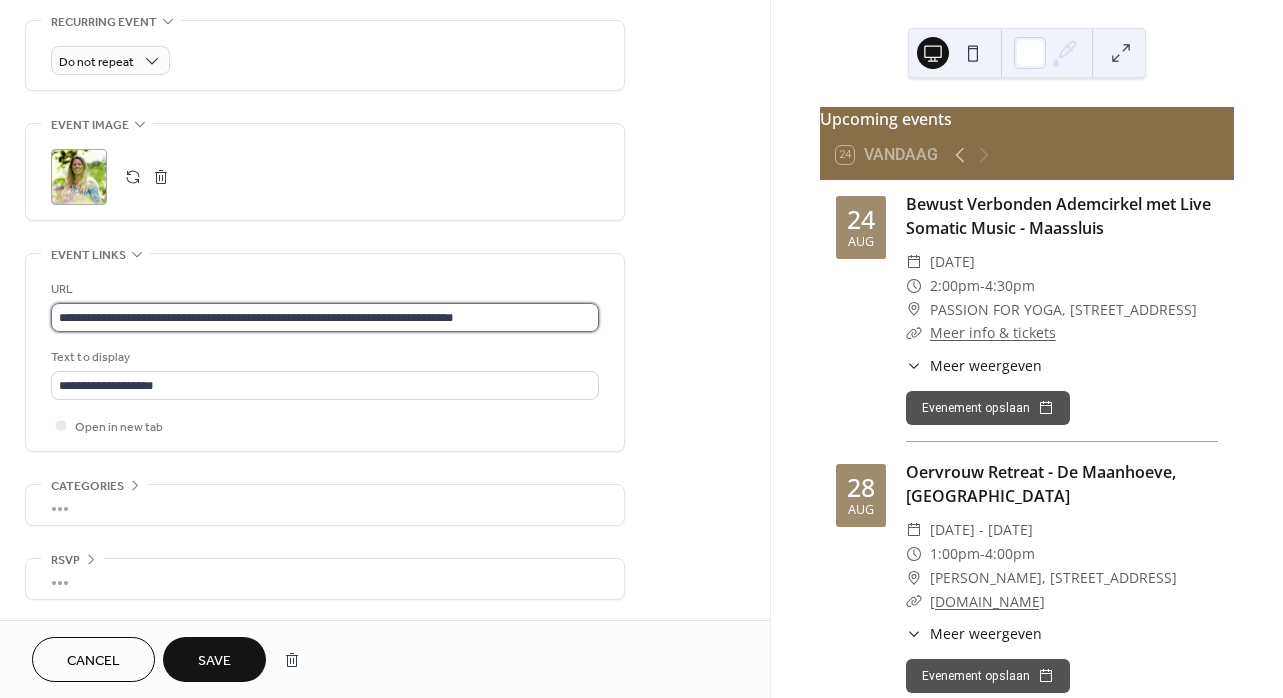 click on "**********" at bounding box center (325, 317) 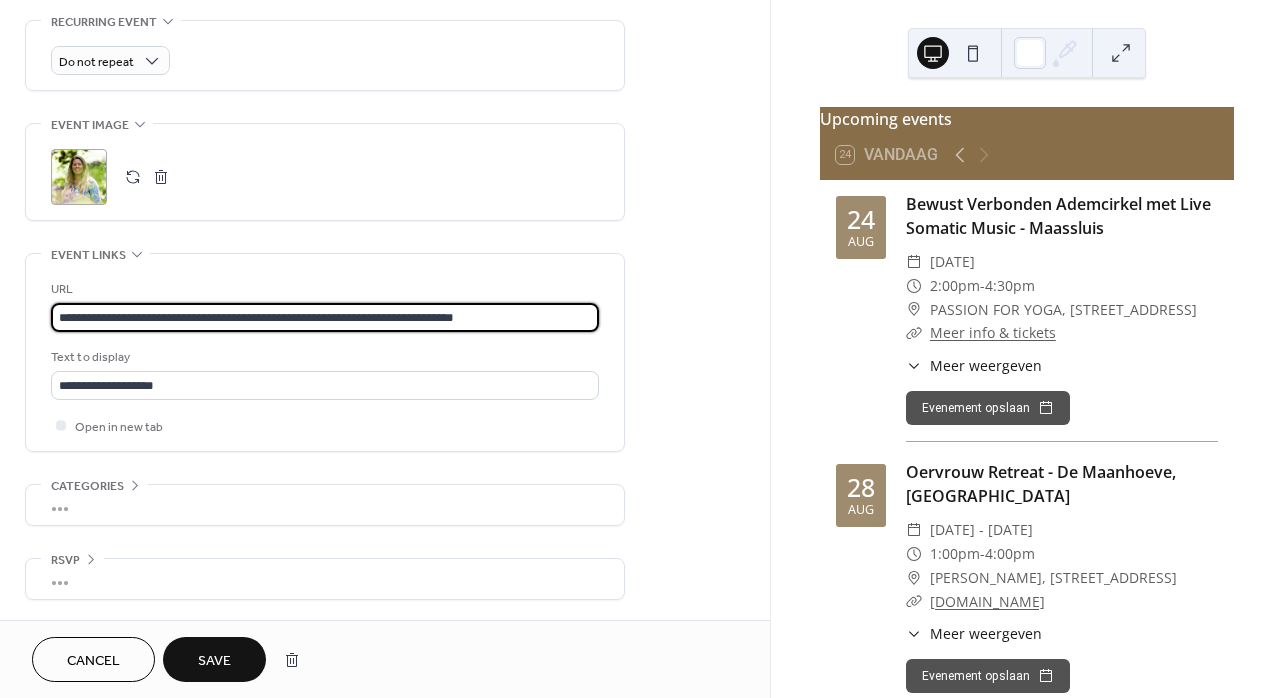 drag, startPoint x: 532, startPoint y: 309, endPoint x: 10, endPoint y: 318, distance: 522.0776 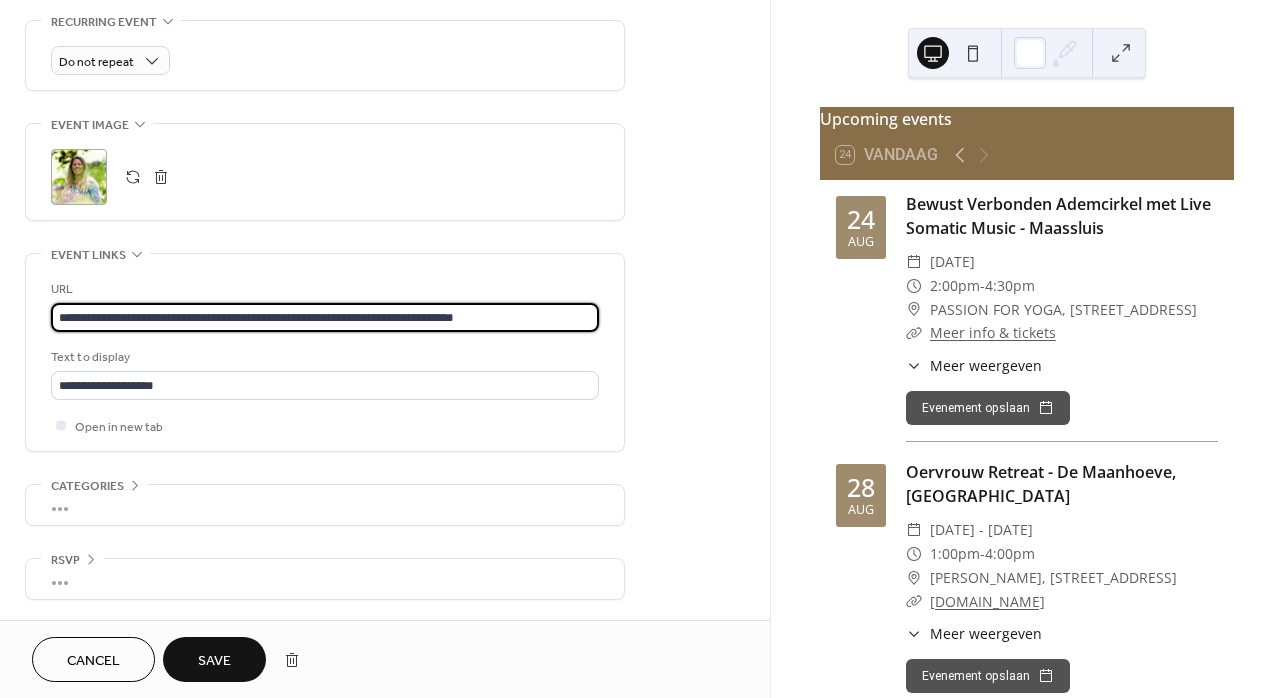 click on "**********" at bounding box center (385, -68) 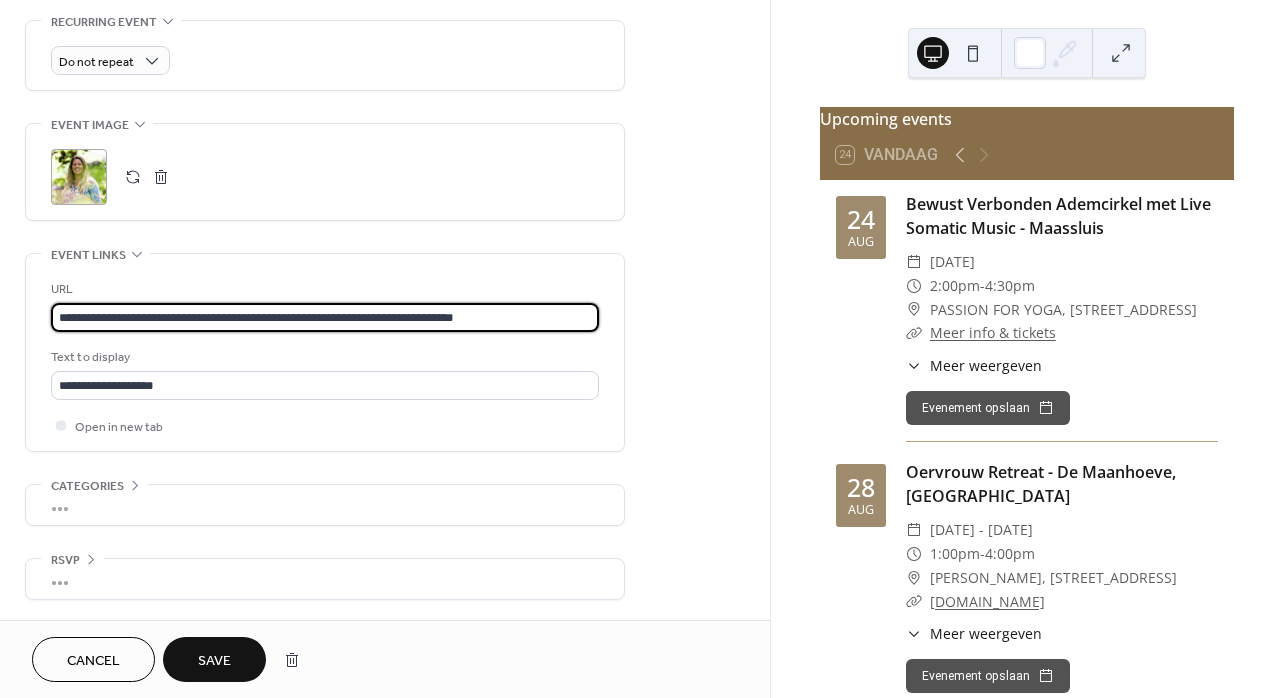 paste 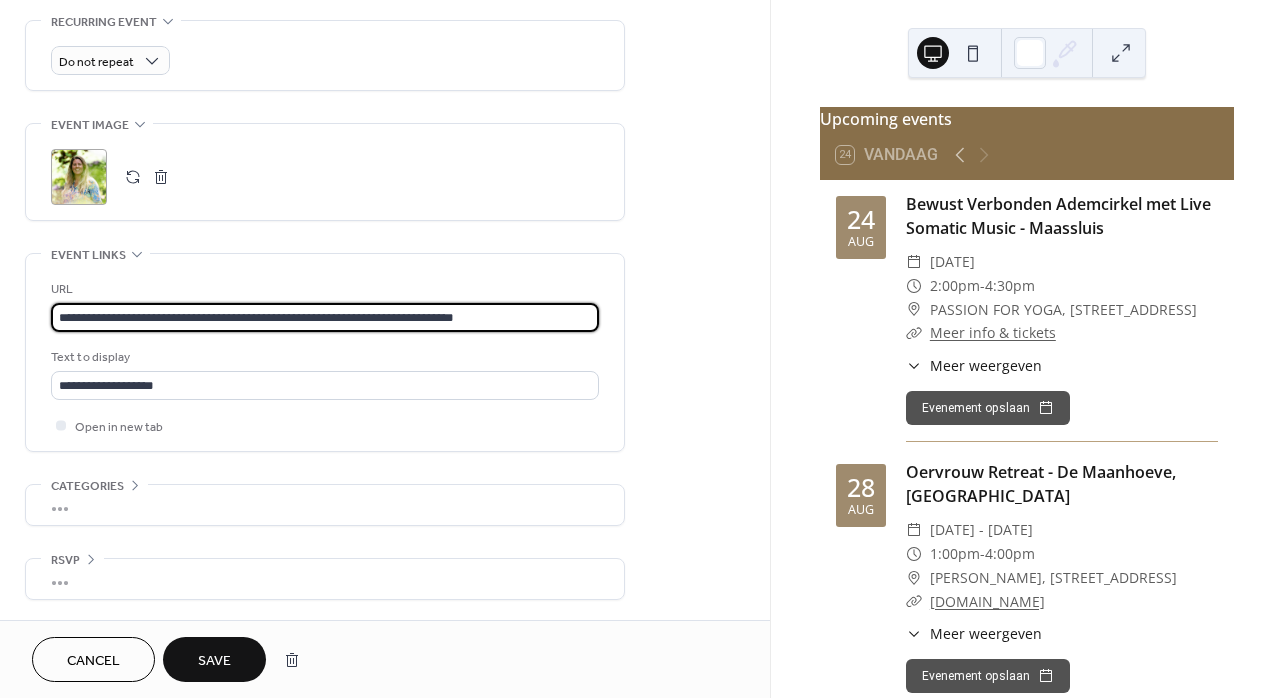 type on "**********" 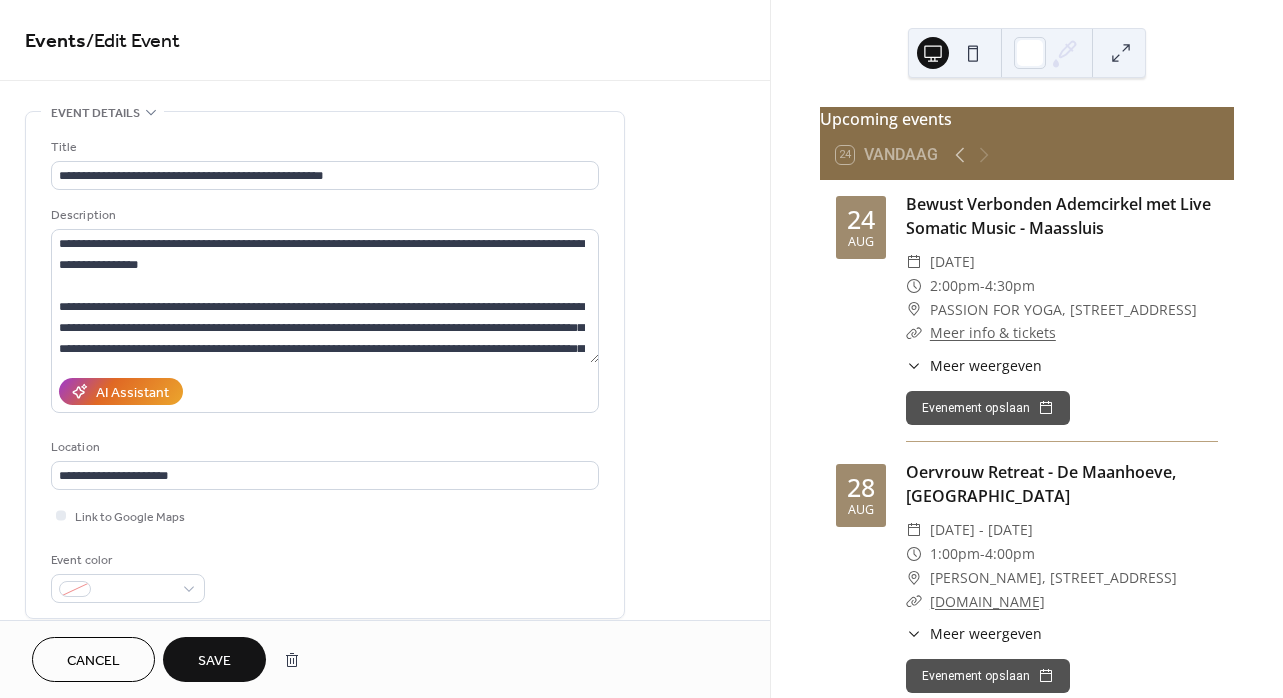 scroll, scrollTop: 0, scrollLeft: 0, axis: both 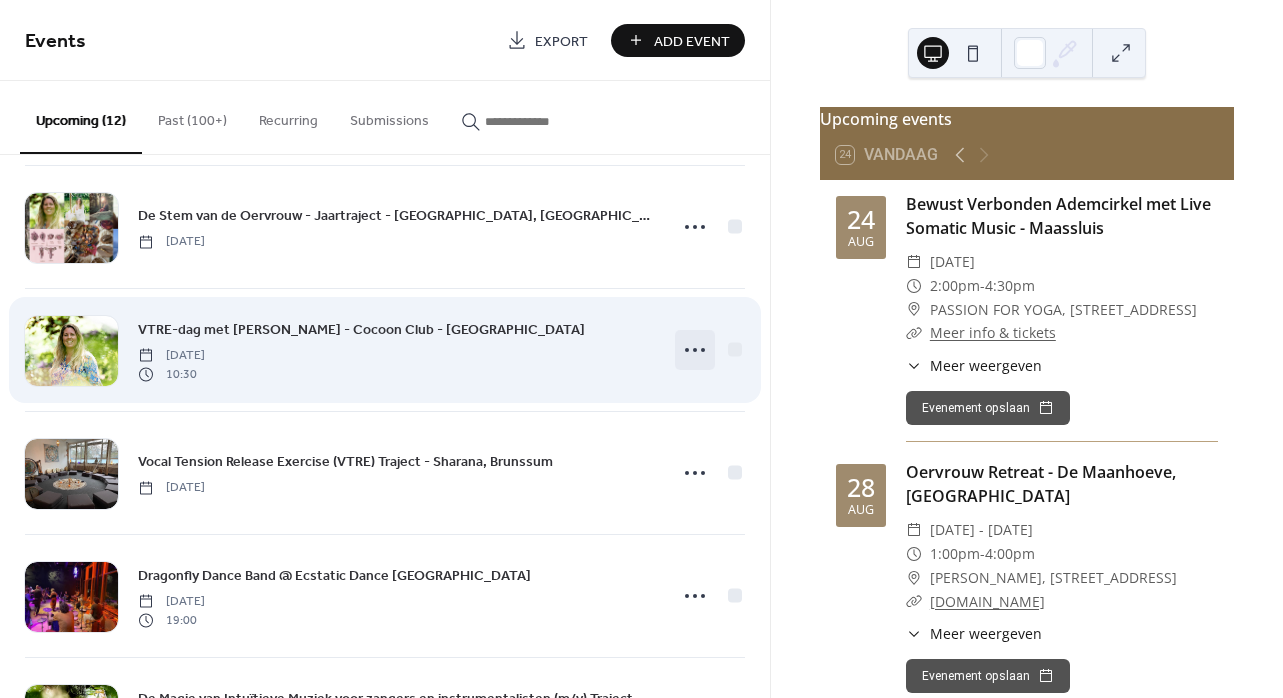 click 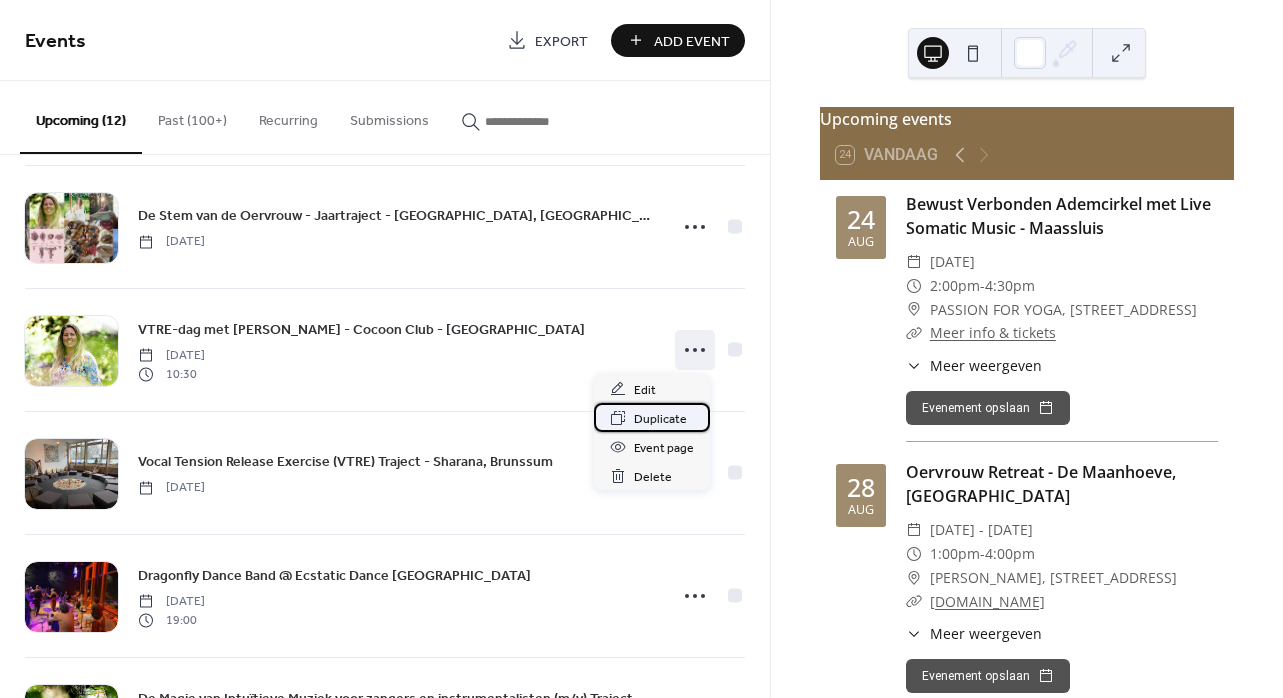 click on "Duplicate" at bounding box center (660, 419) 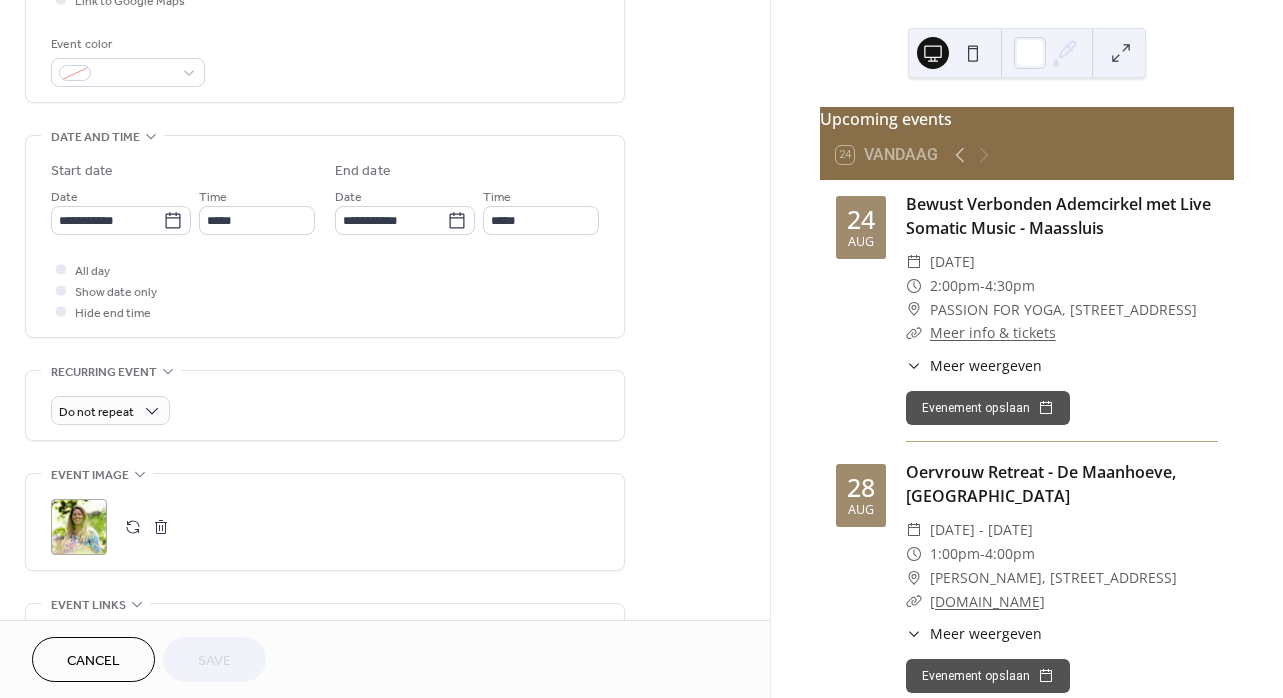 scroll, scrollTop: 534, scrollLeft: 0, axis: vertical 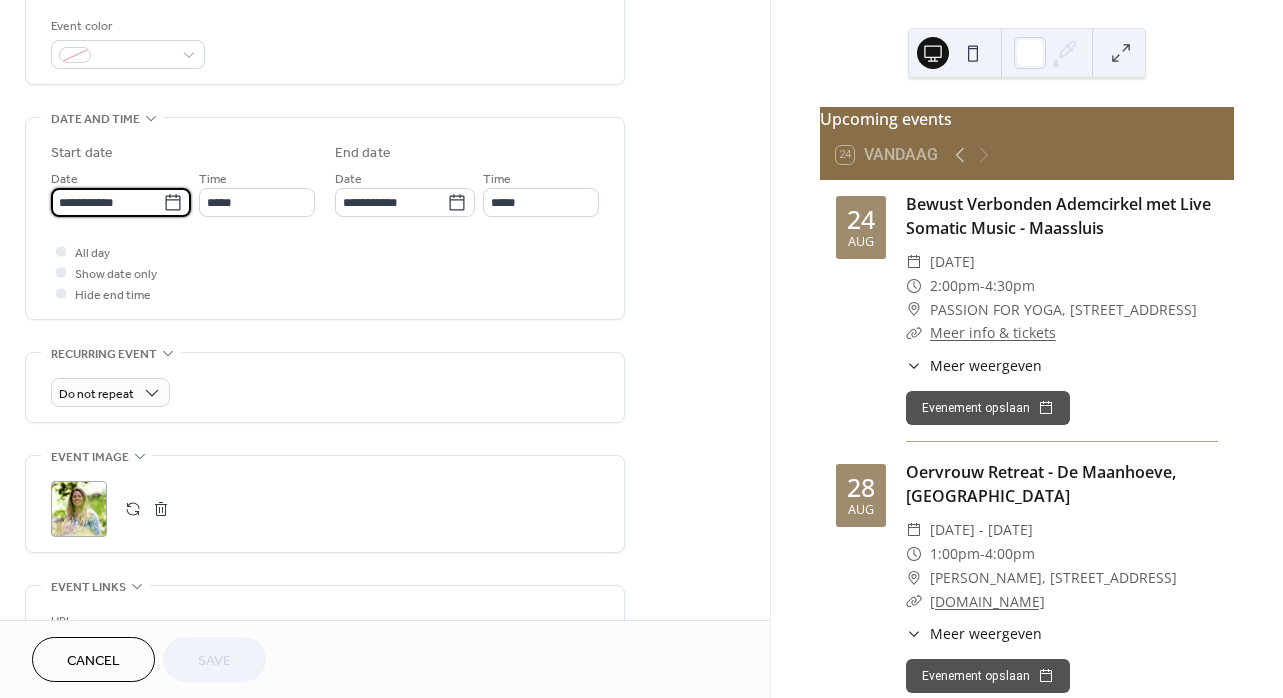 click on "**********" at bounding box center [107, 202] 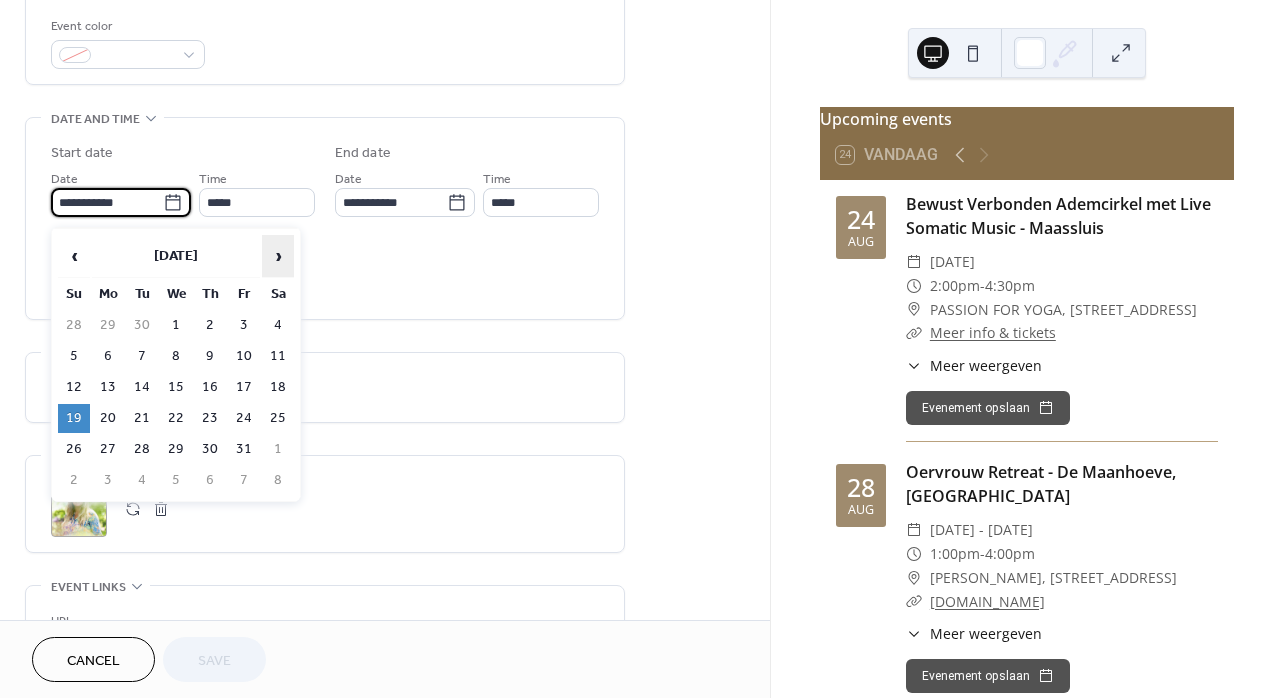 click on "›" at bounding box center [278, 256] 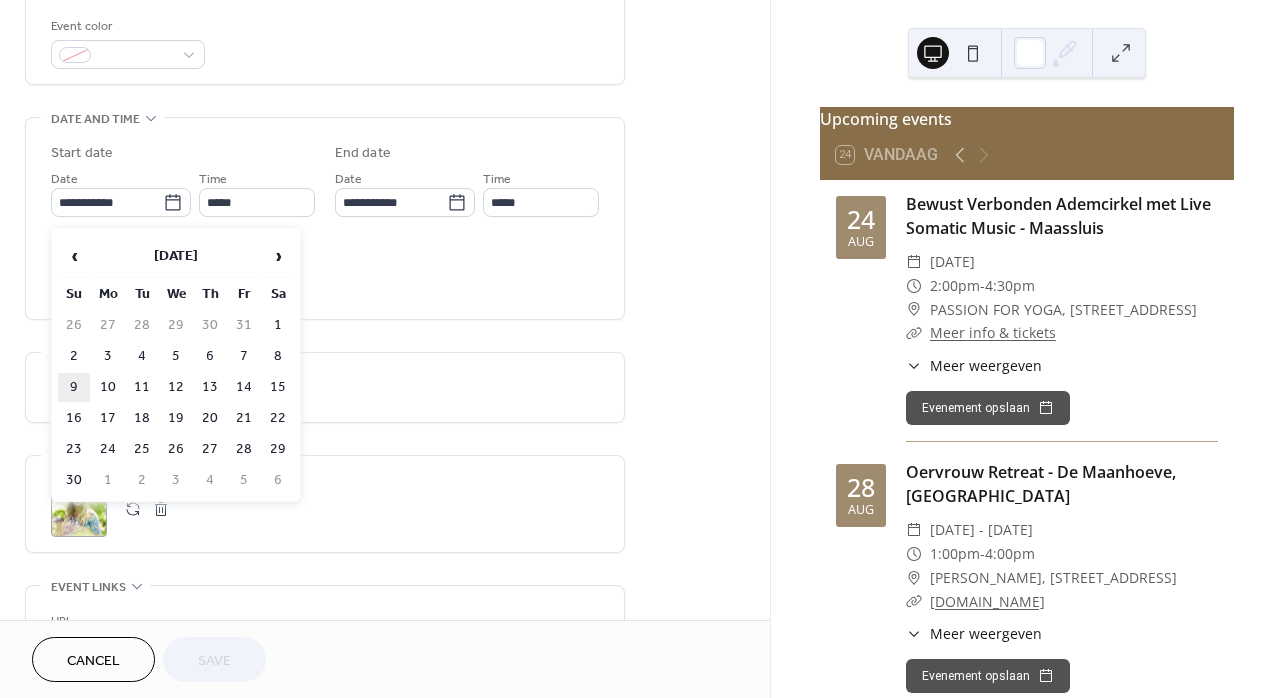 click on "9" at bounding box center (74, 387) 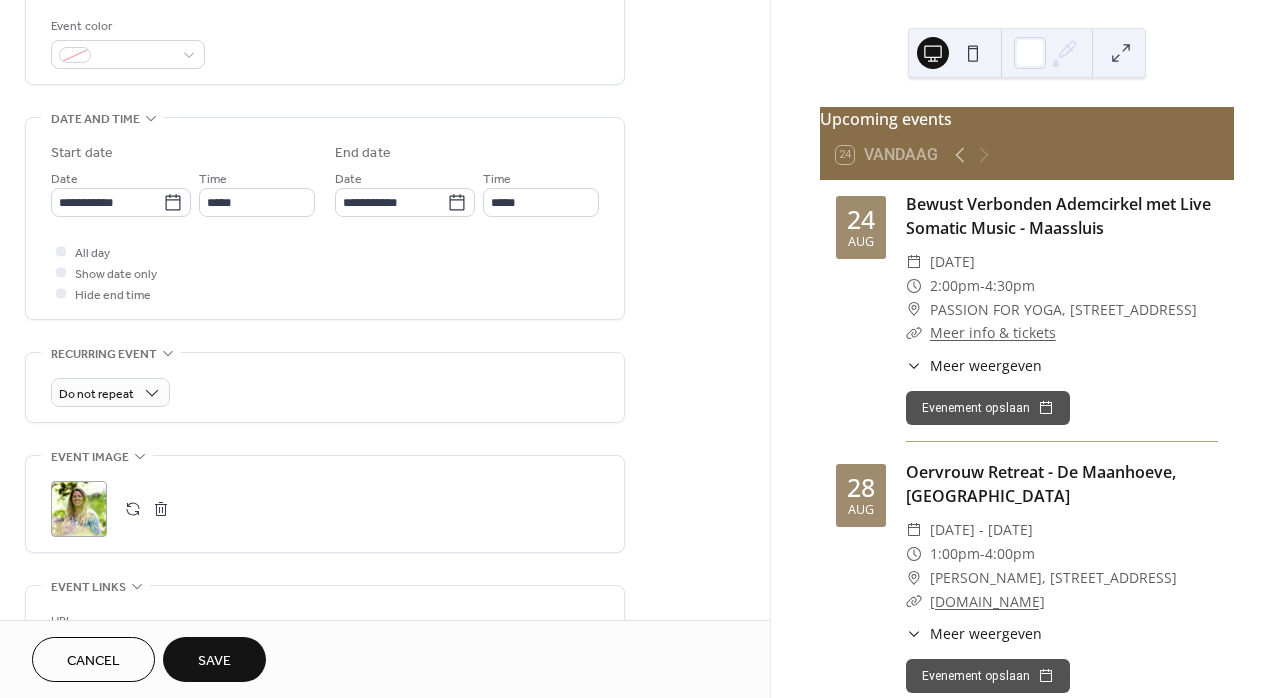 type on "**********" 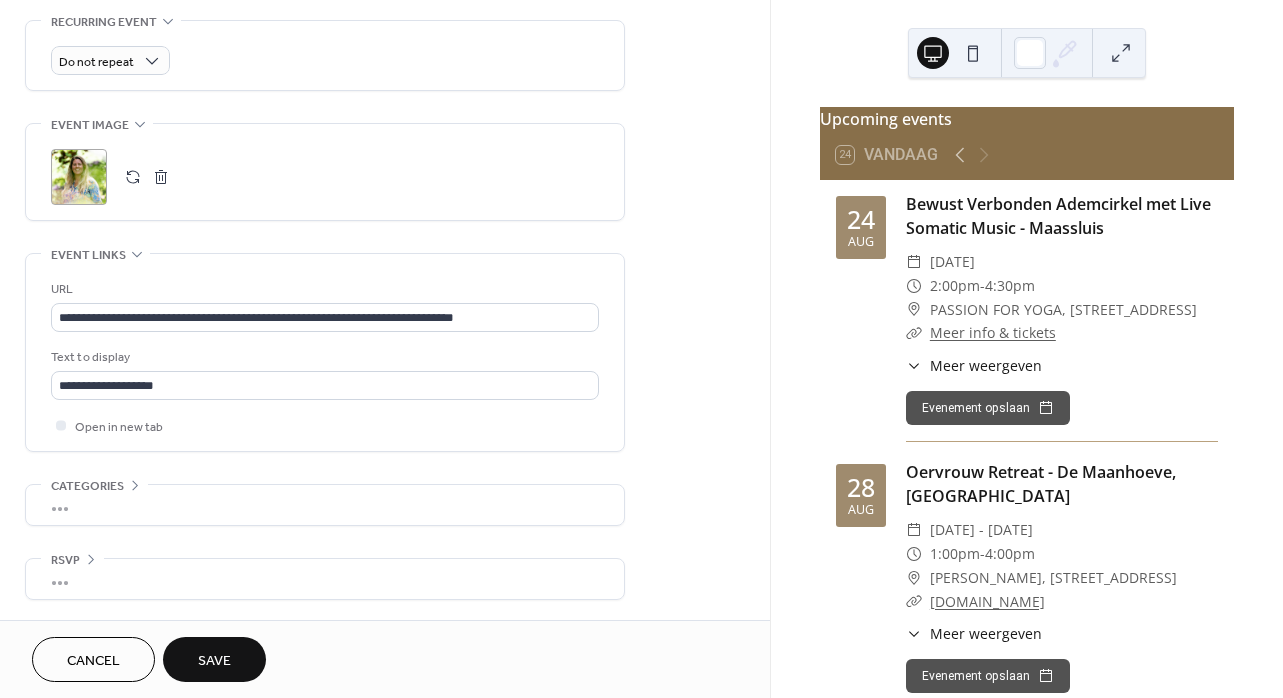 scroll, scrollTop: 876, scrollLeft: 0, axis: vertical 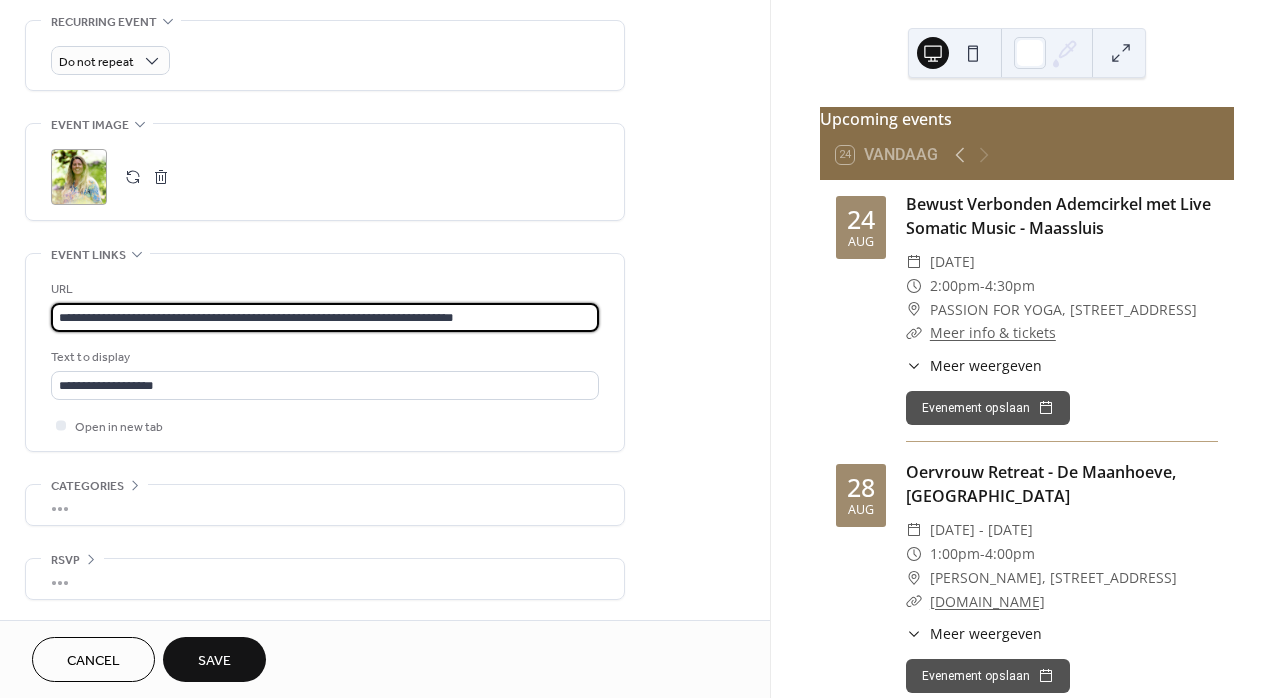 drag, startPoint x: 537, startPoint y: 317, endPoint x: 11, endPoint y: 303, distance: 526.1863 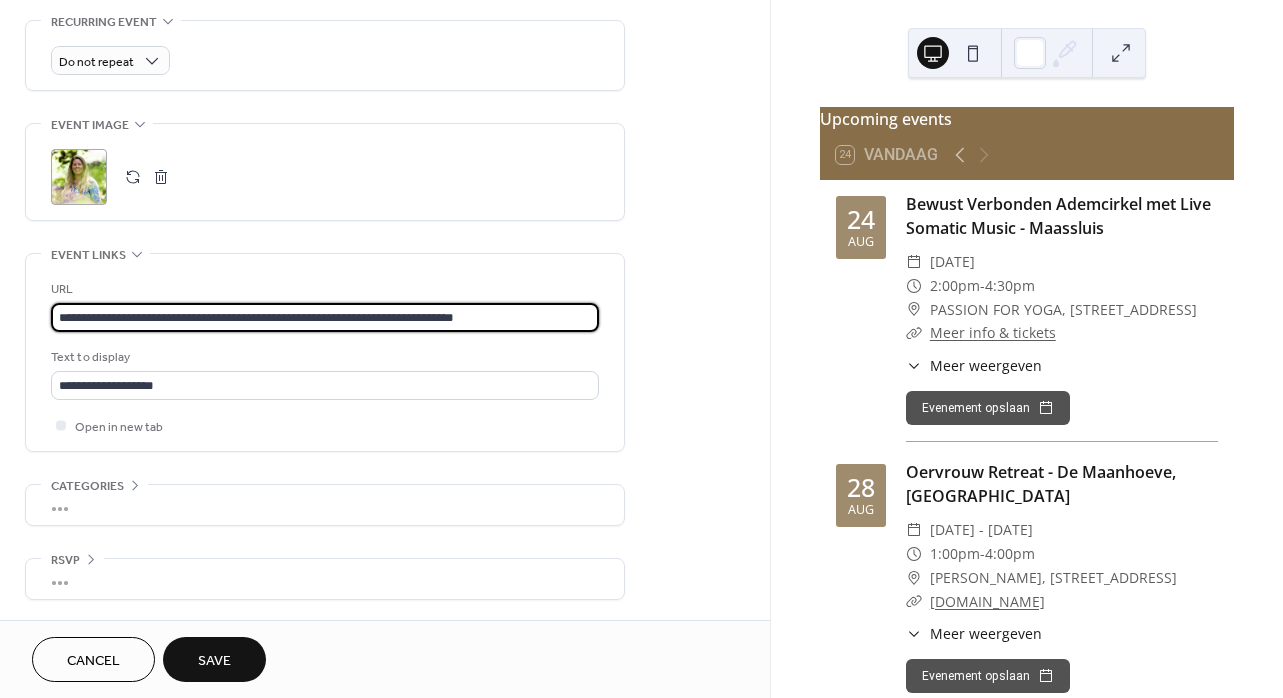 click on "**********" at bounding box center [385, -68] 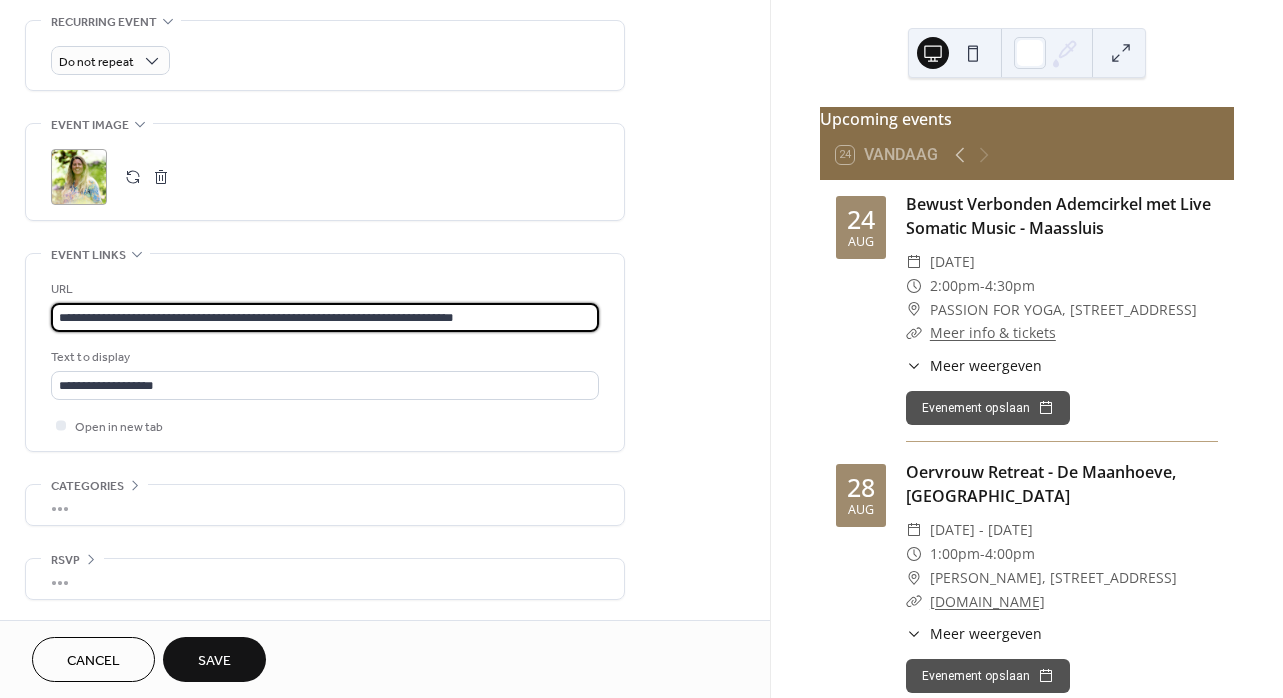 paste 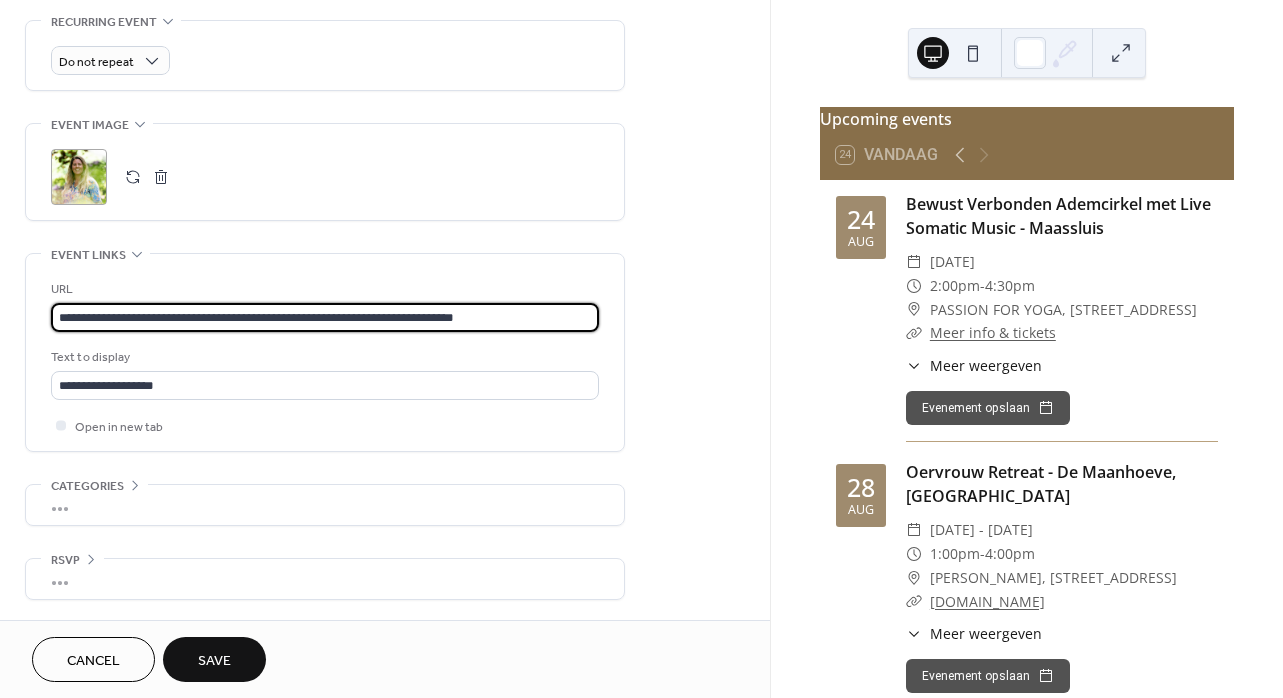 type on "**********" 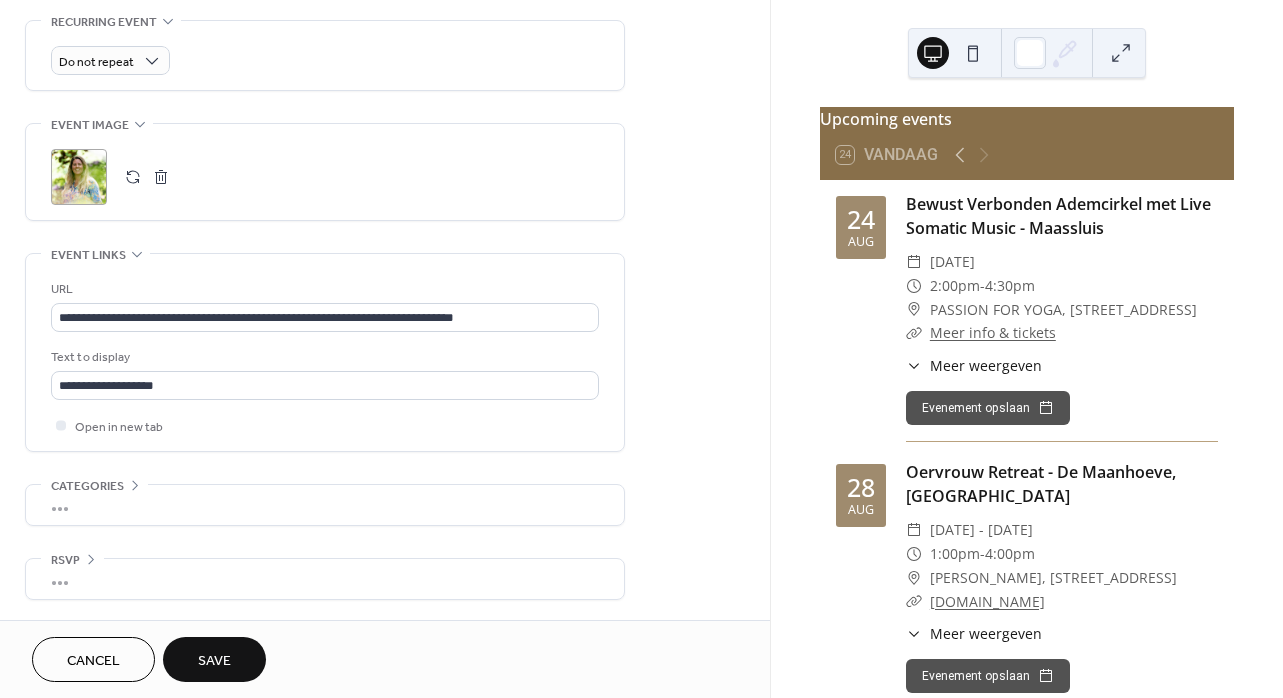 click on "Save" at bounding box center (214, 659) 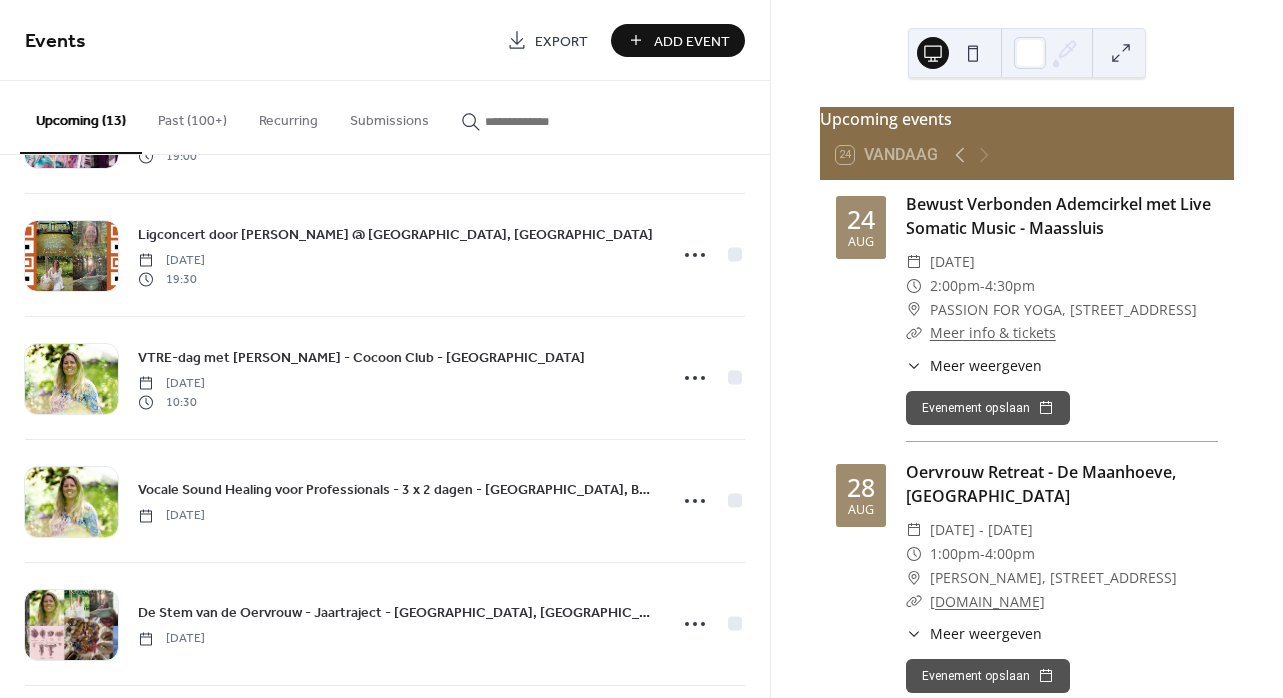 scroll, scrollTop: 362, scrollLeft: 0, axis: vertical 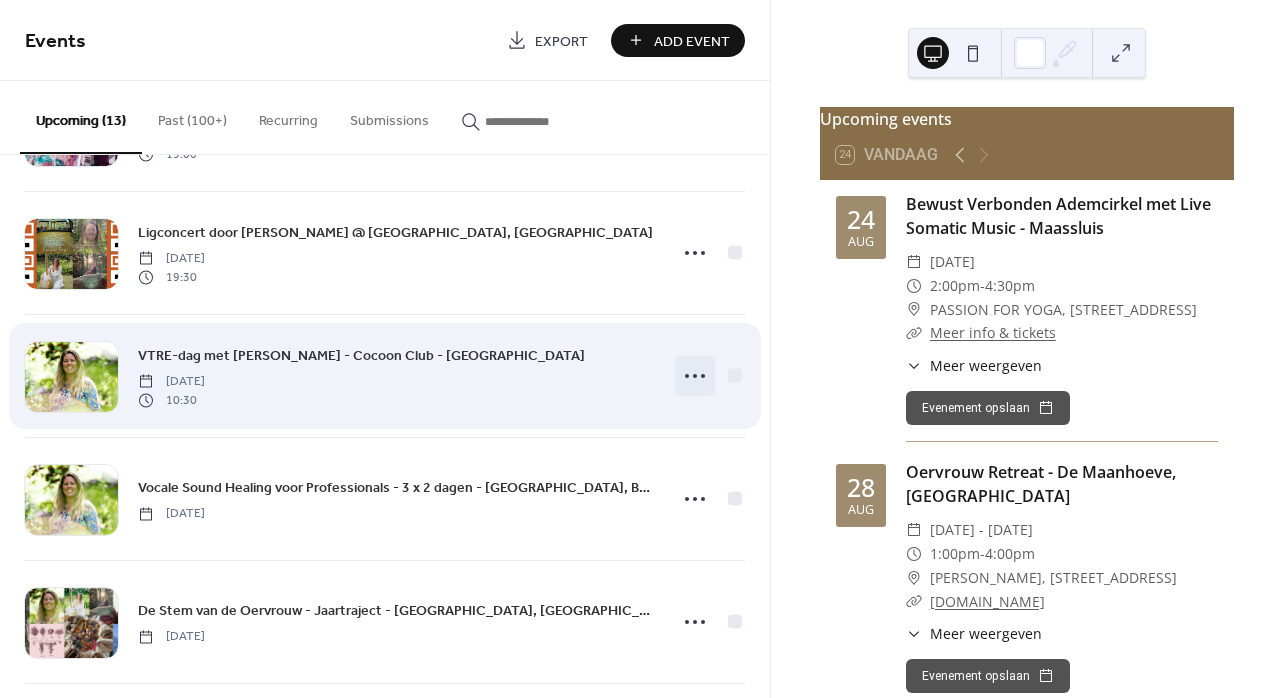 click 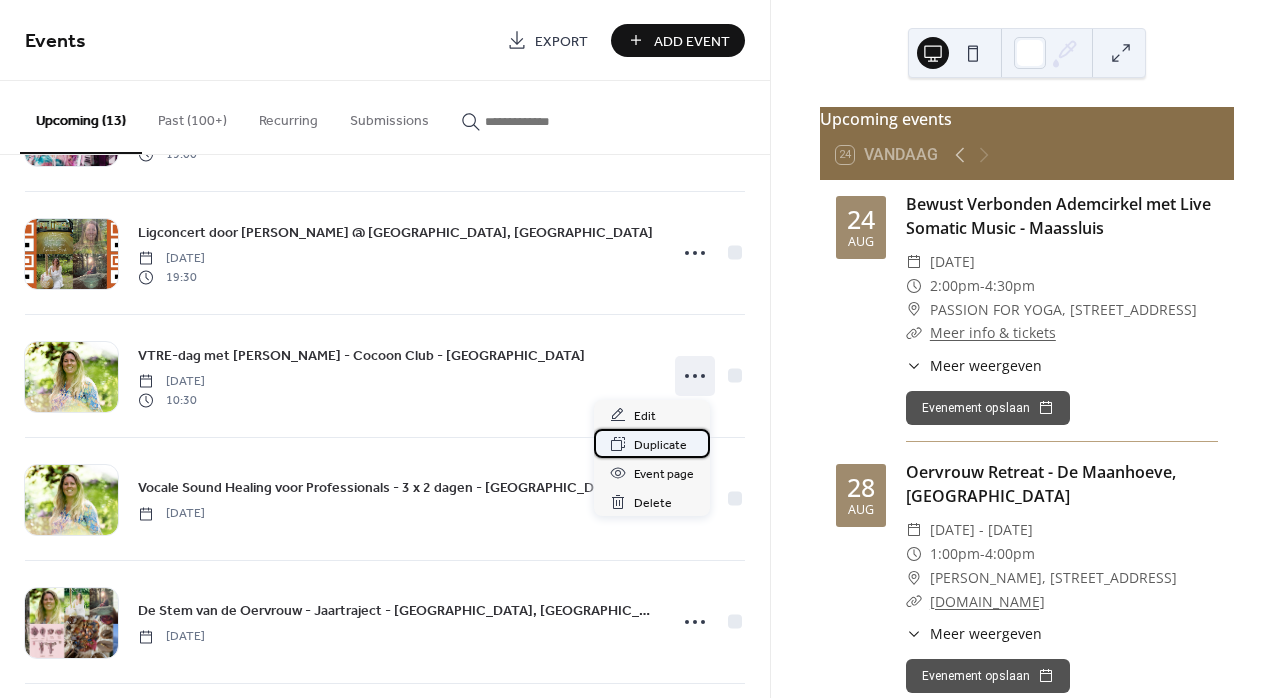 click on "Duplicate" at bounding box center [660, 445] 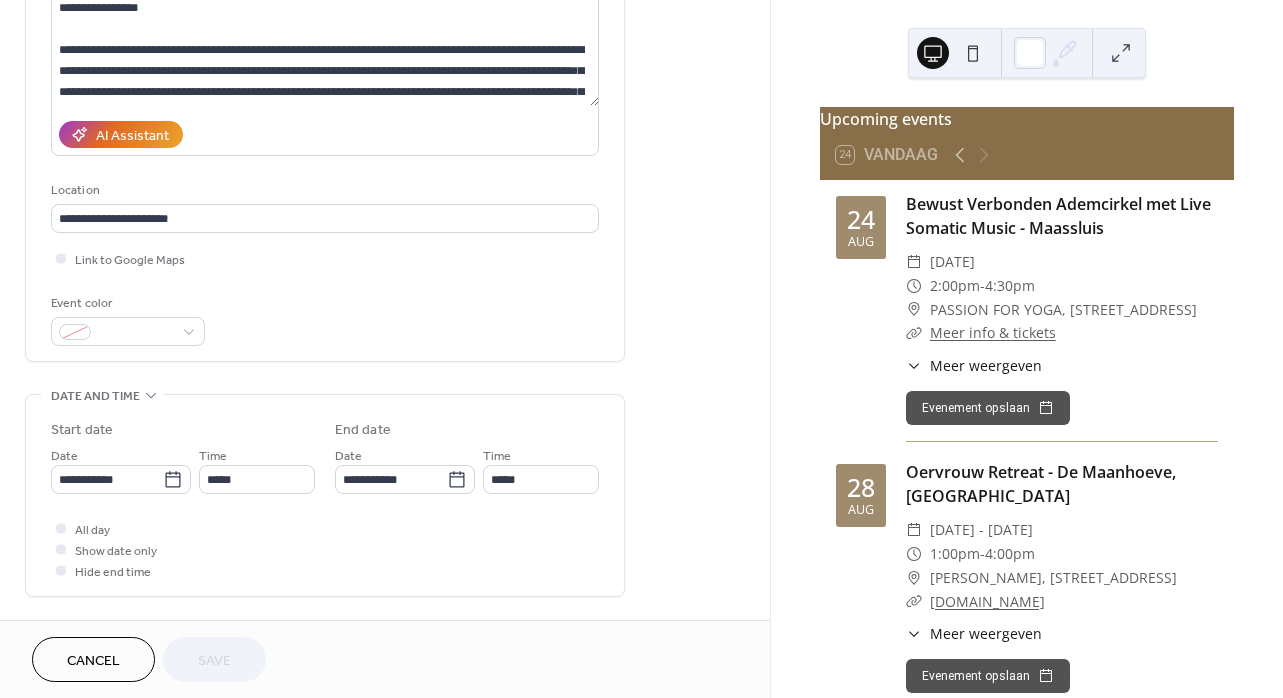 scroll, scrollTop: 259, scrollLeft: 0, axis: vertical 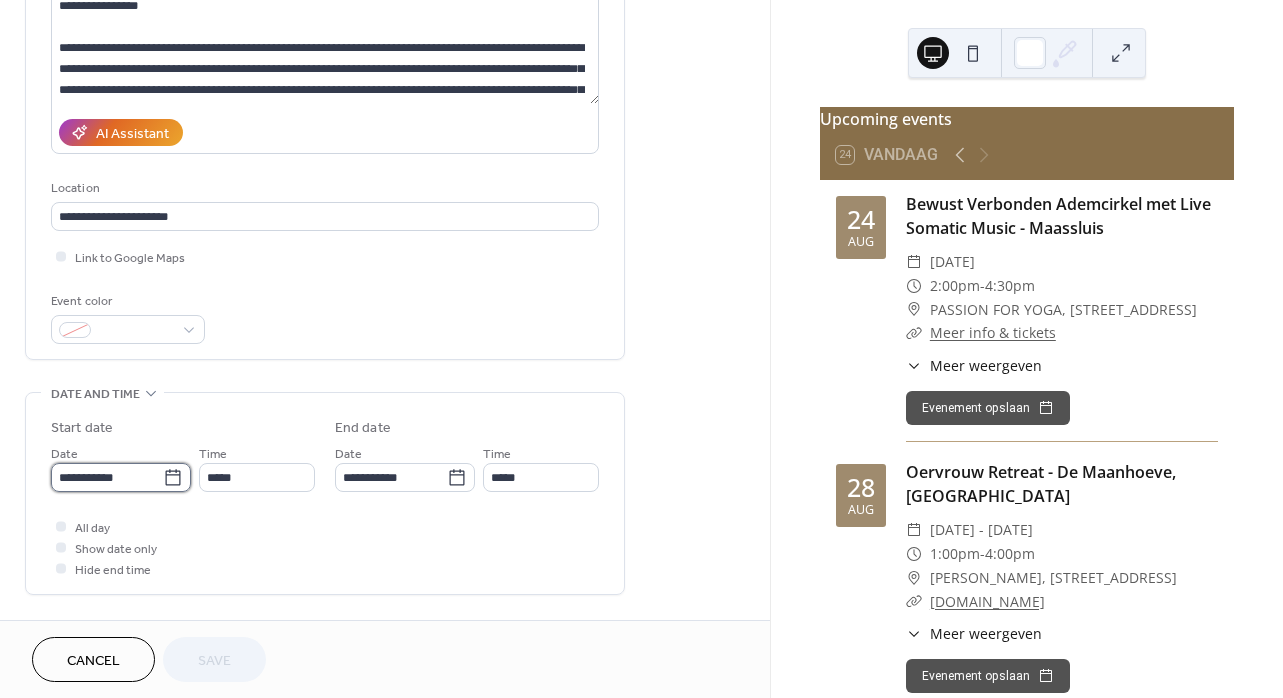 click on "**********" at bounding box center [107, 477] 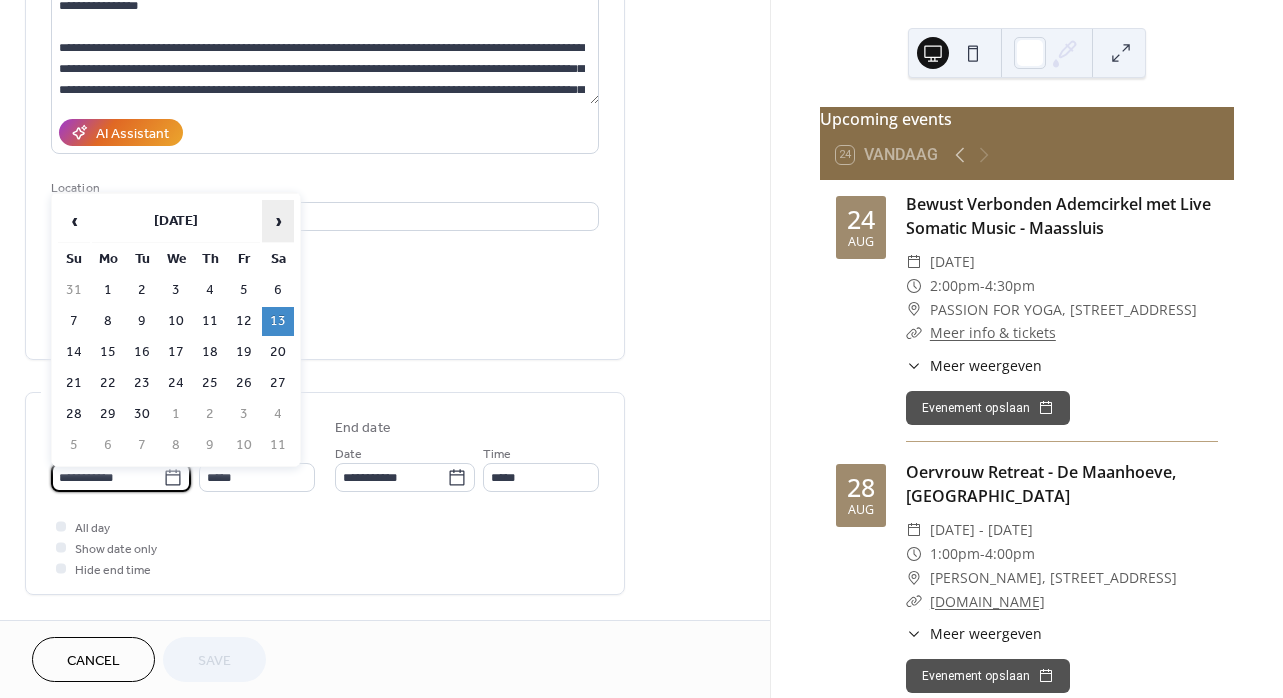 click on "›" at bounding box center (278, 221) 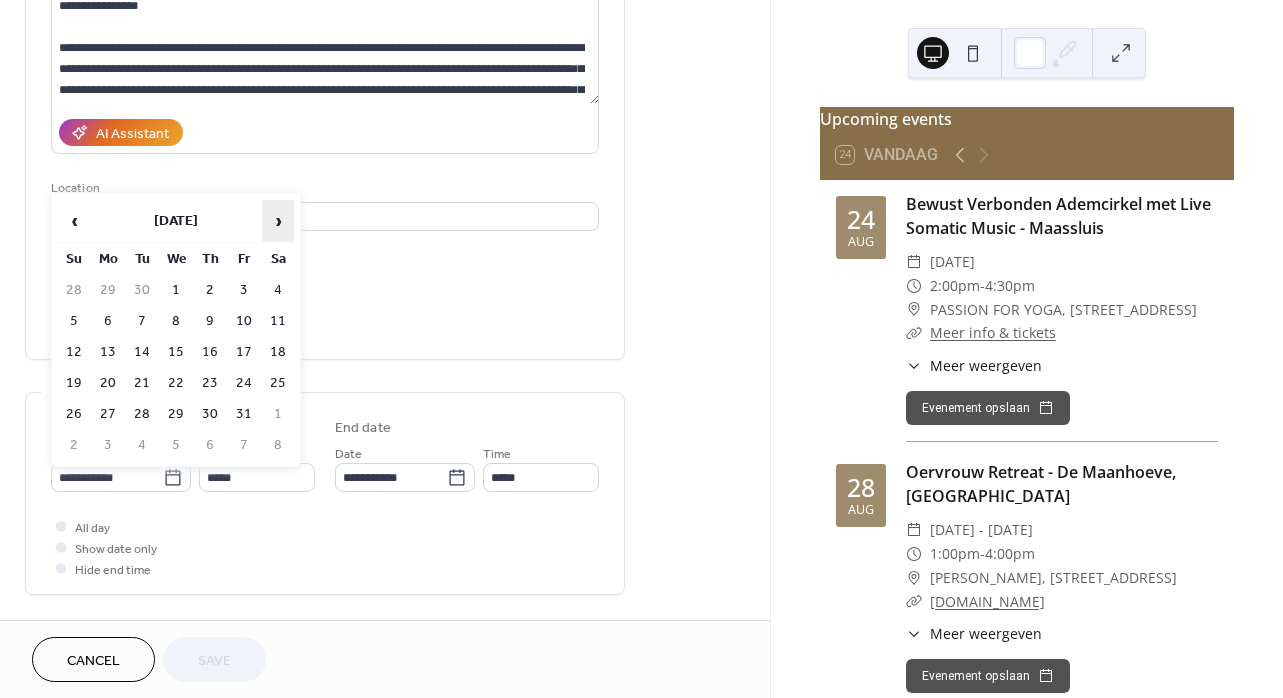 click on "›" at bounding box center [278, 221] 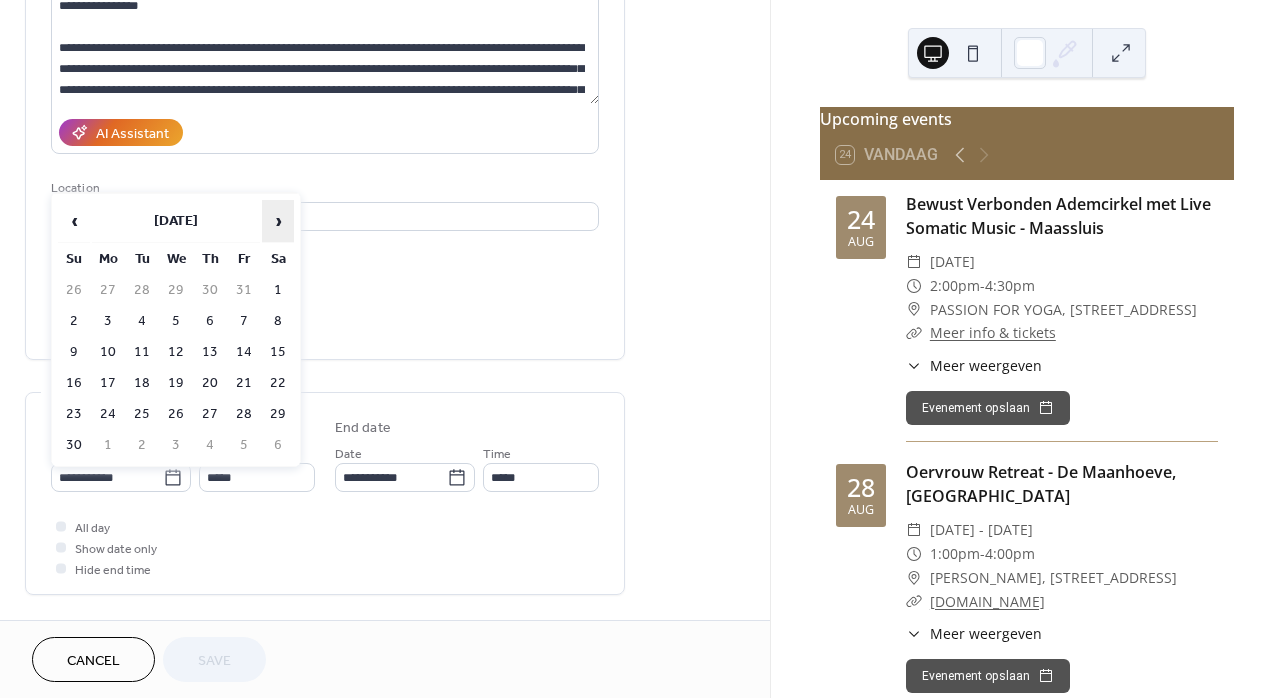 click on "›" at bounding box center (278, 221) 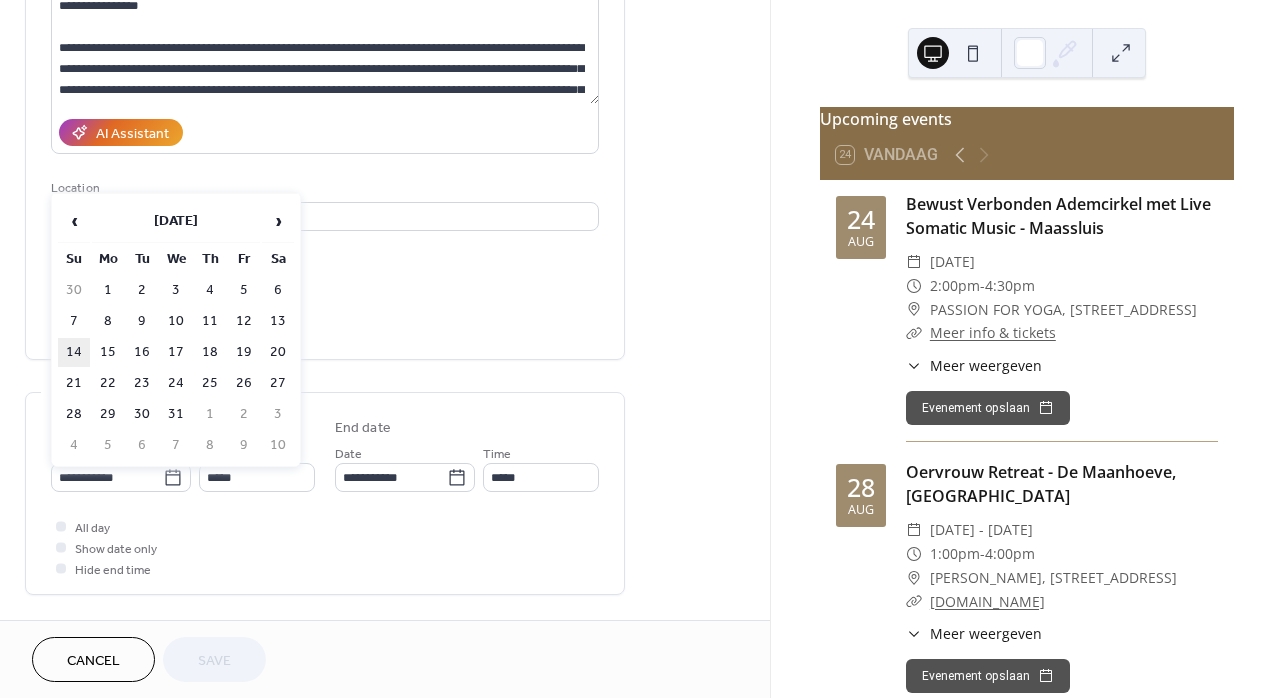 click on "14" at bounding box center [74, 352] 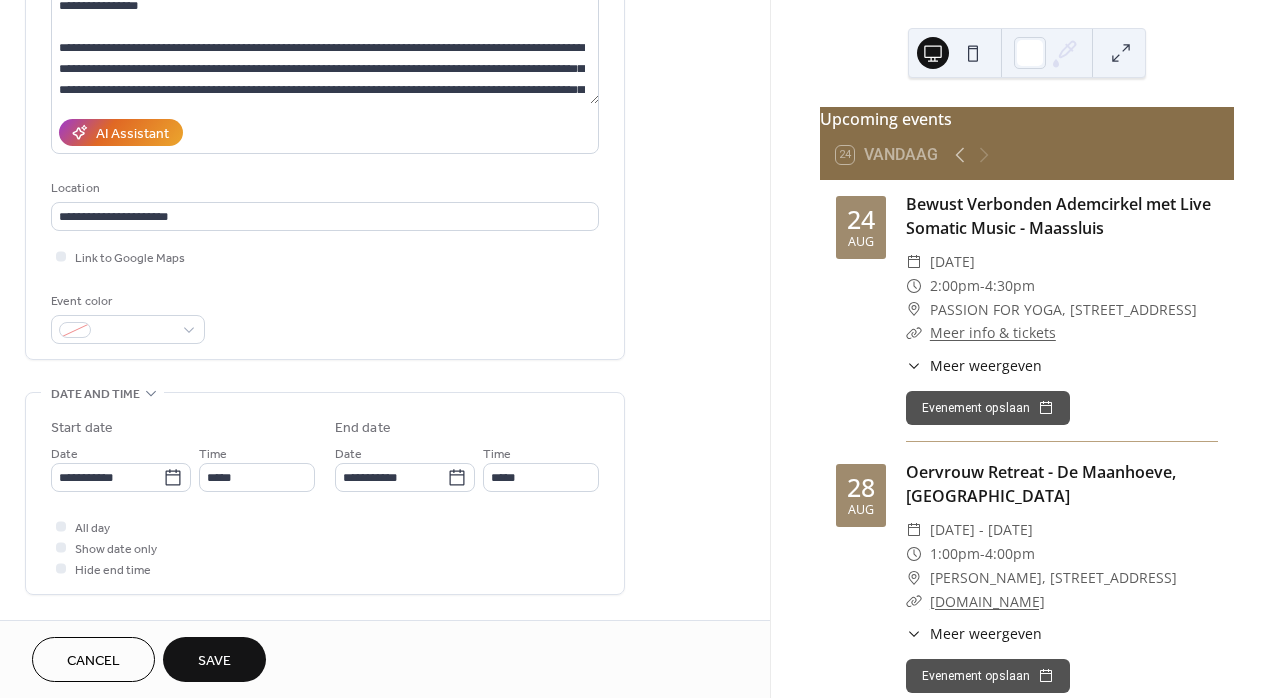 type on "**********" 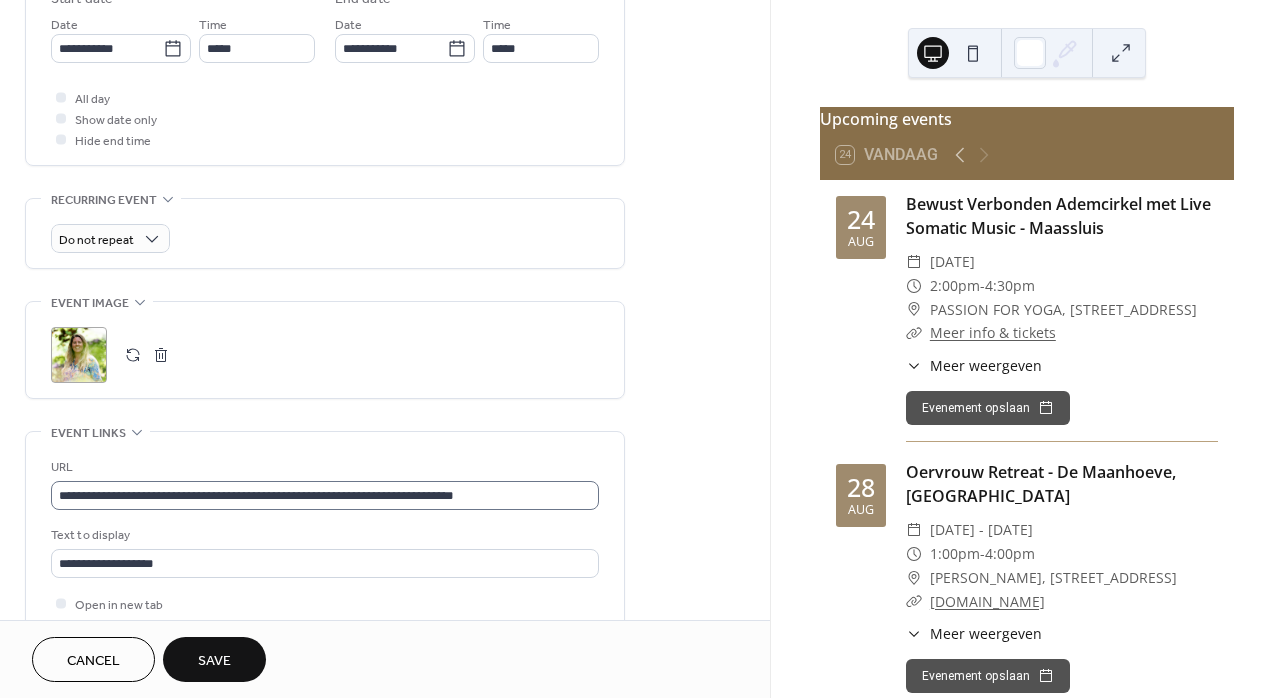 scroll, scrollTop: 704, scrollLeft: 0, axis: vertical 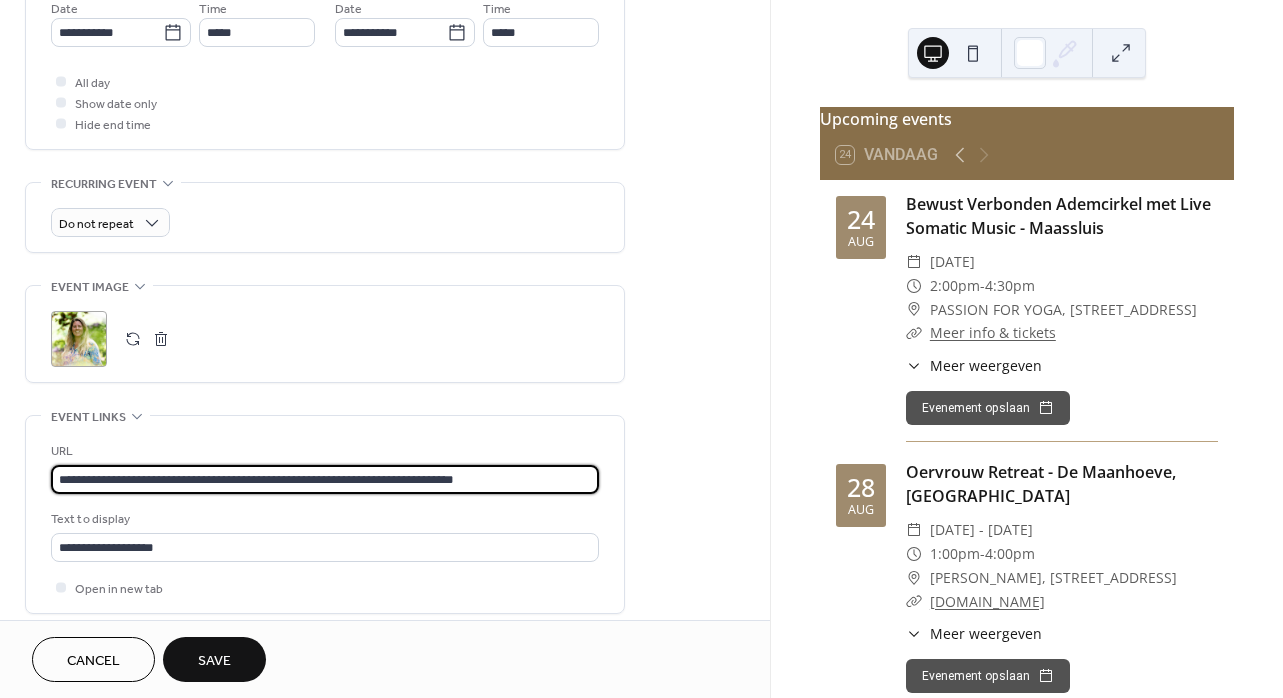 click on "**********" at bounding box center (325, 479) 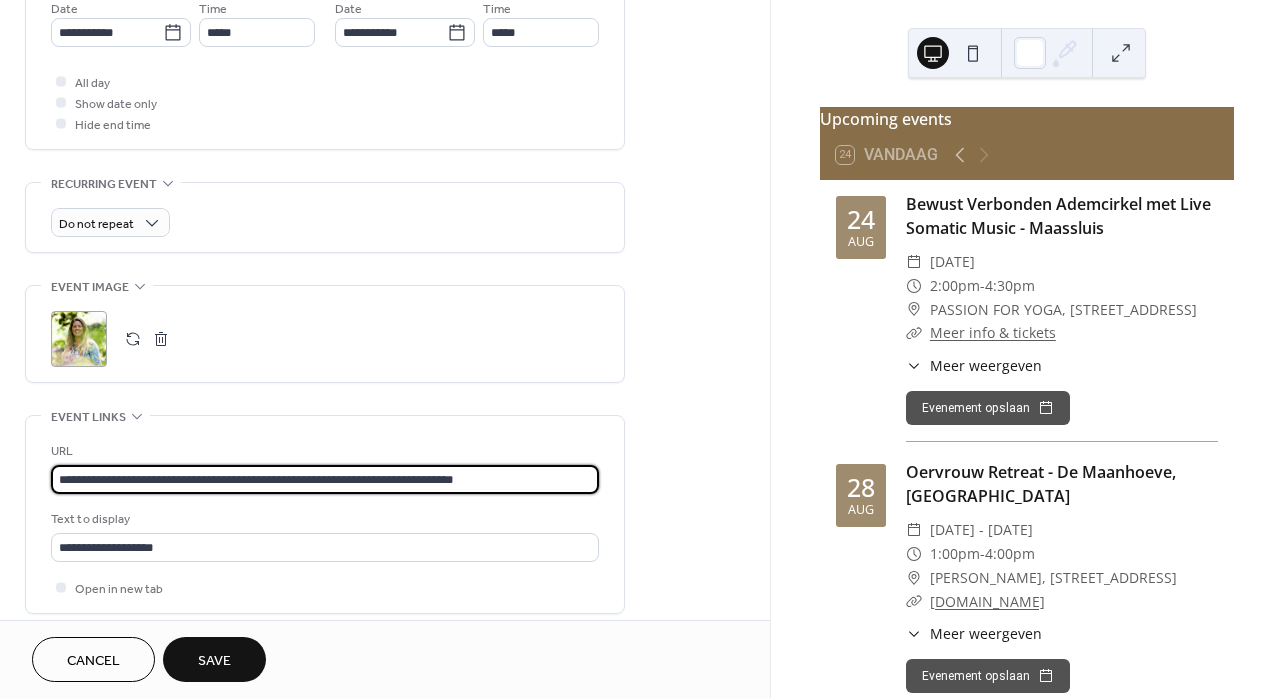 drag, startPoint x: 531, startPoint y: 485, endPoint x: 27, endPoint y: 477, distance: 504.06348 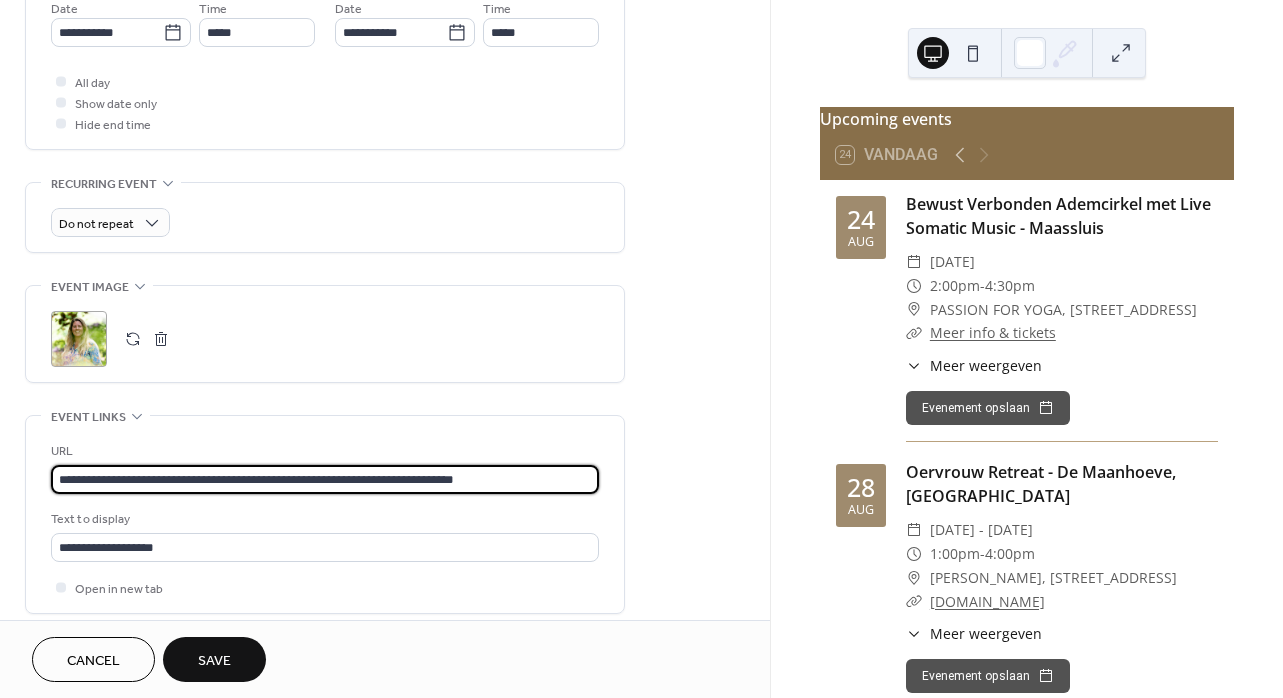 click on "**********" at bounding box center [325, 514] 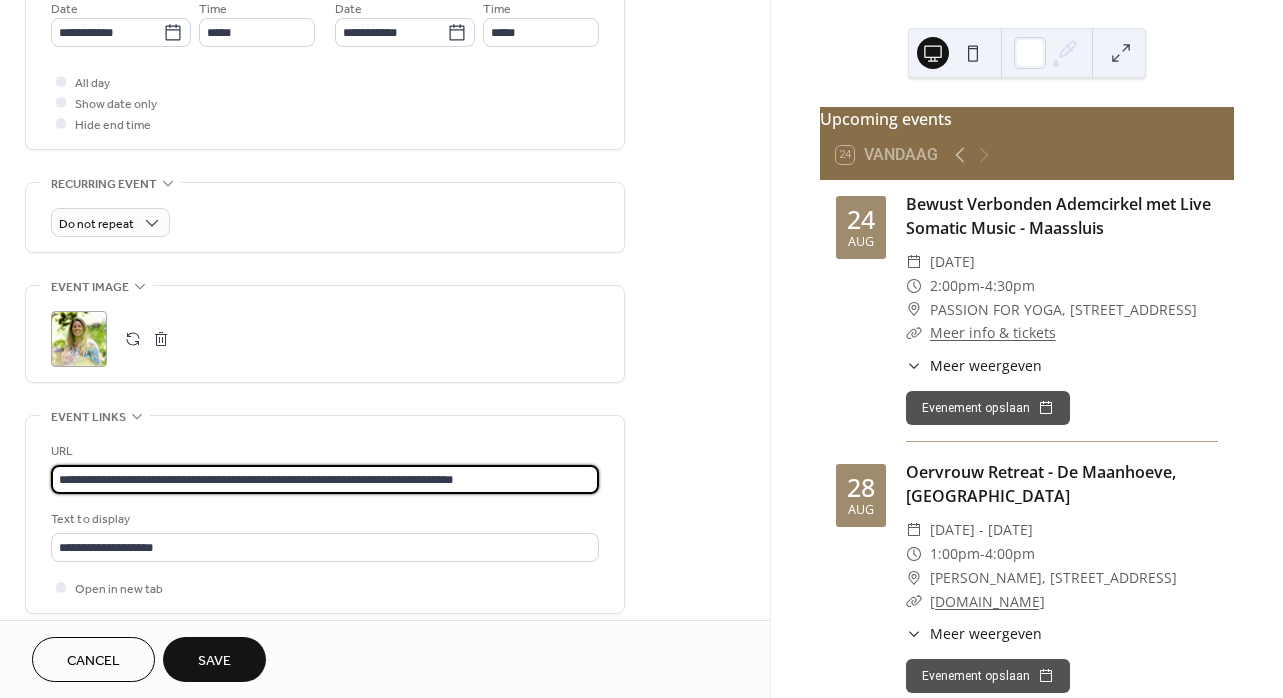 paste 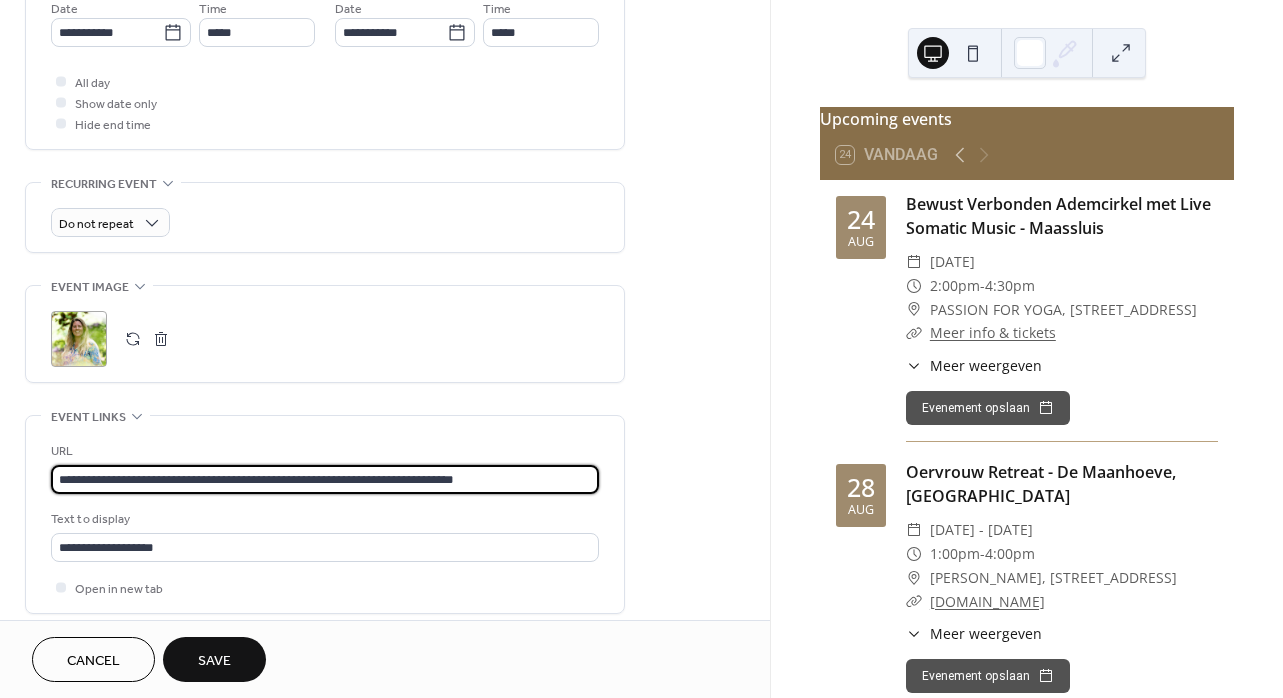 type on "**********" 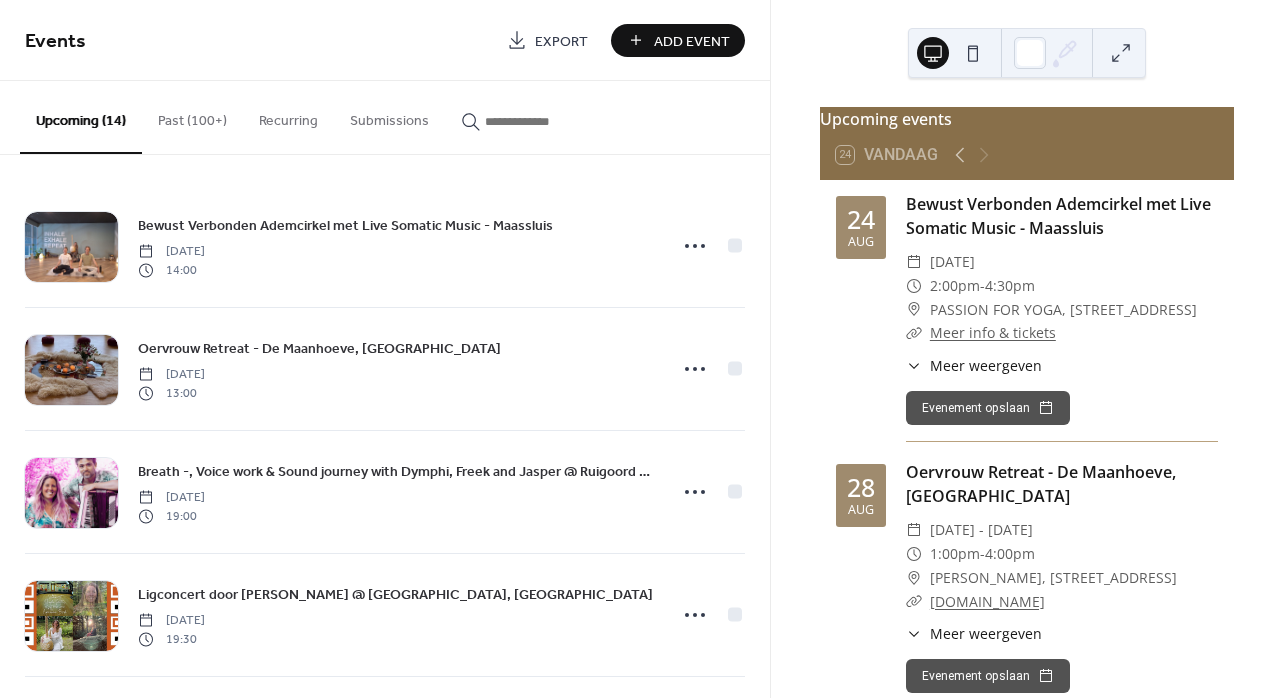scroll, scrollTop: 0, scrollLeft: 0, axis: both 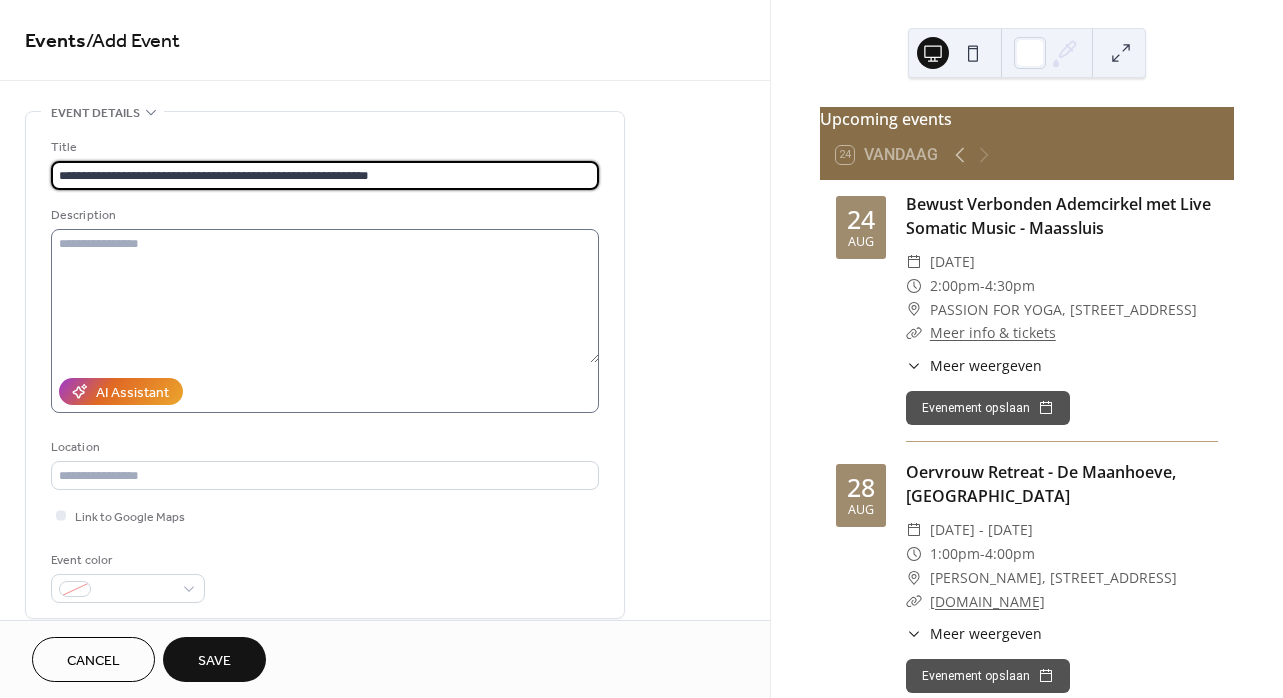 type on "**********" 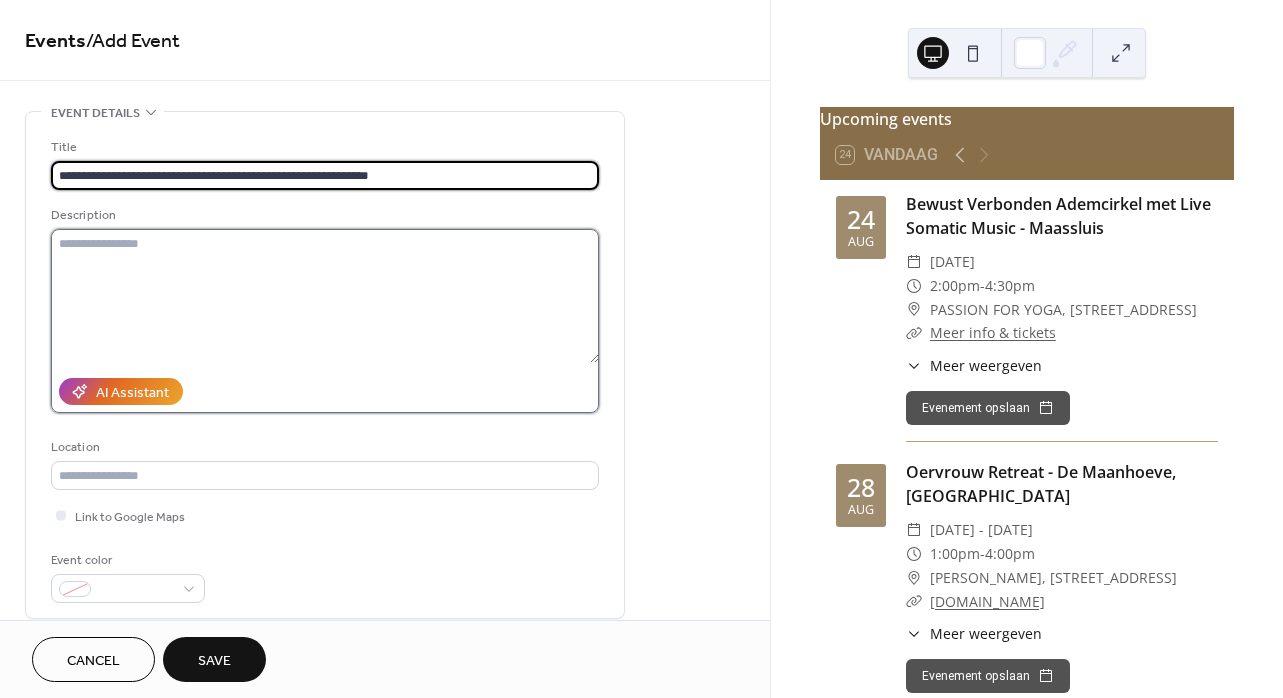 click at bounding box center [325, 296] 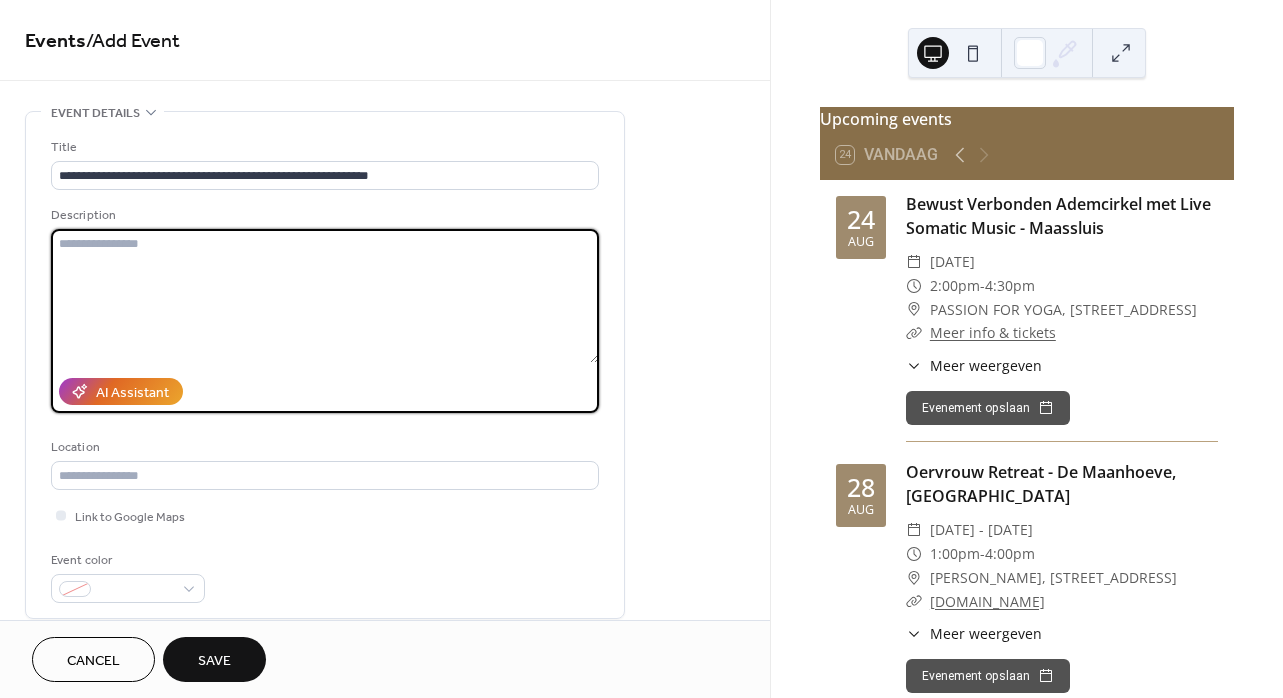 click at bounding box center [325, 296] 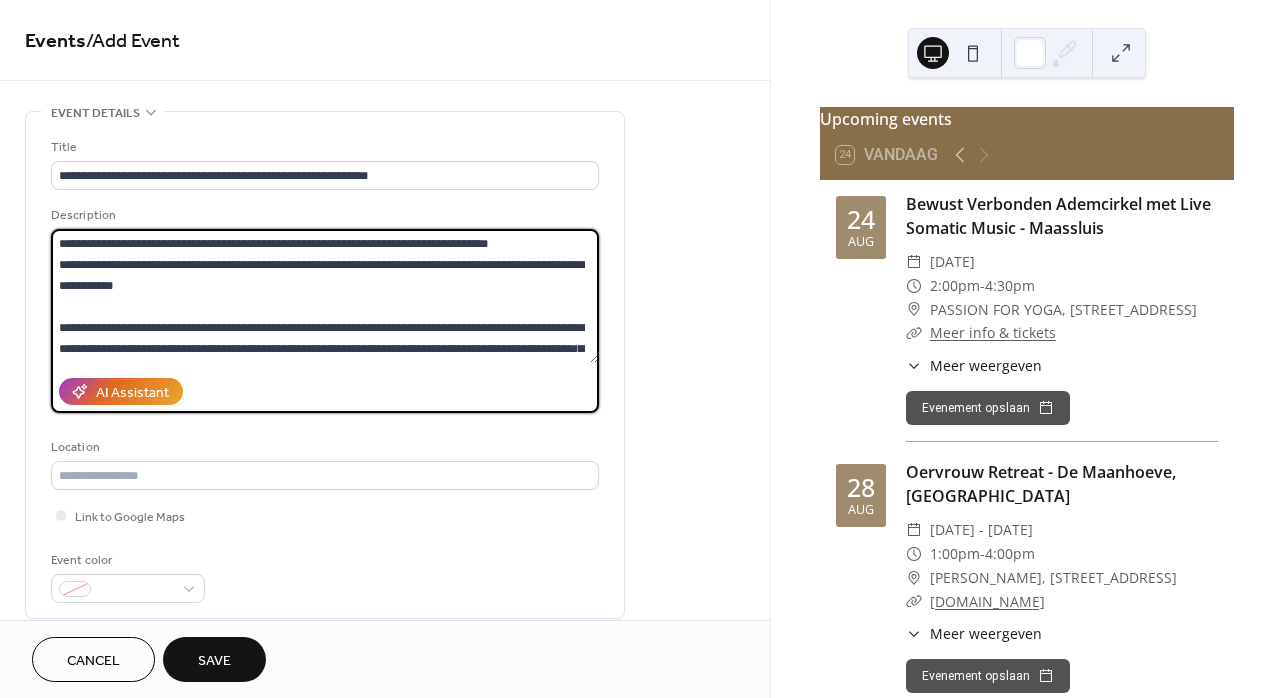 scroll, scrollTop: 420, scrollLeft: 0, axis: vertical 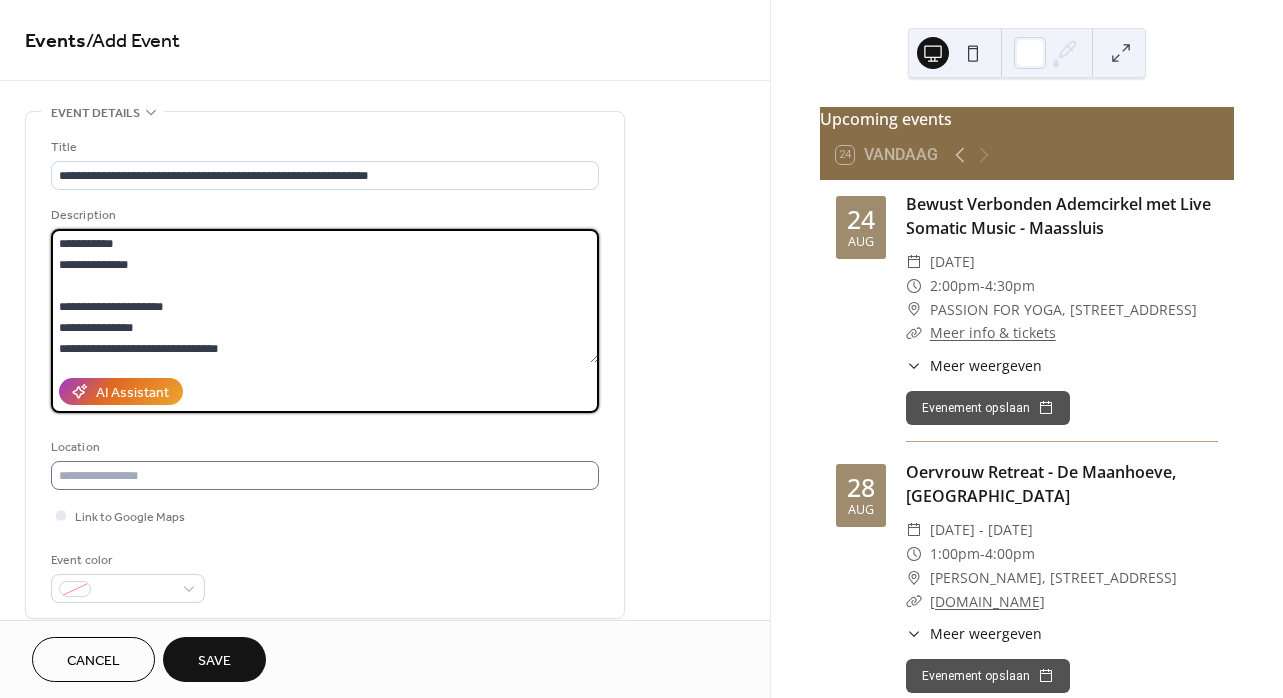 type on "**********" 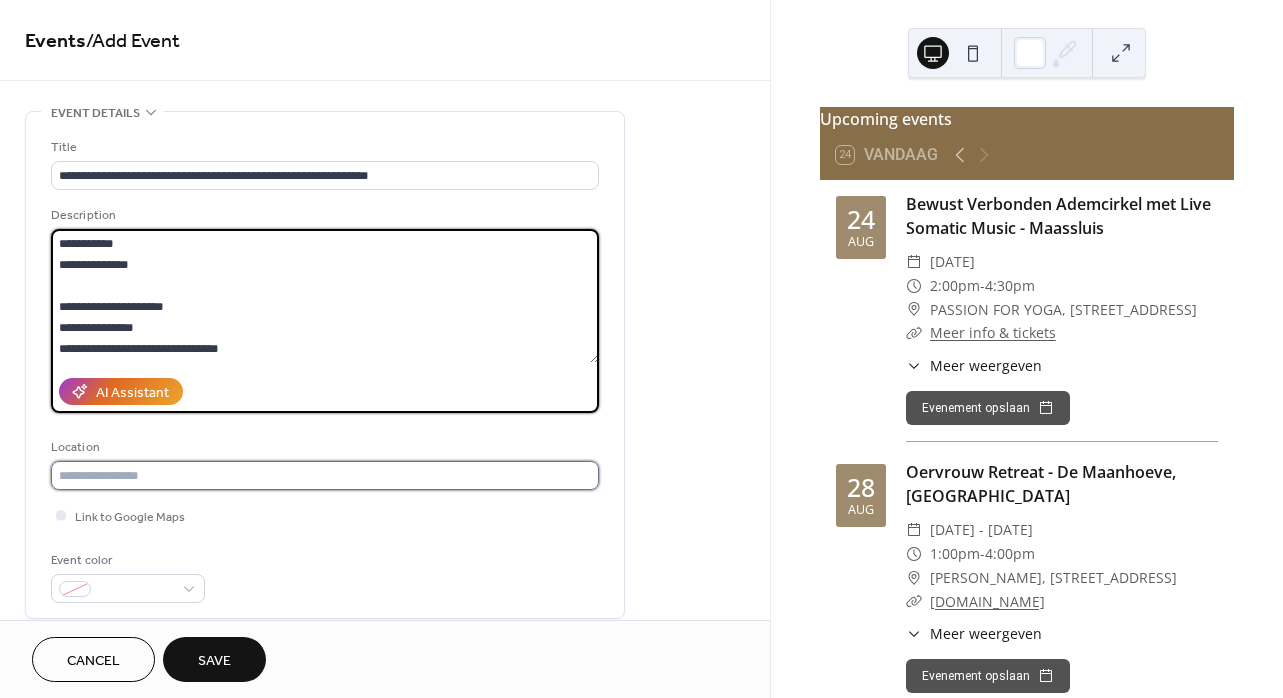 click at bounding box center (325, 475) 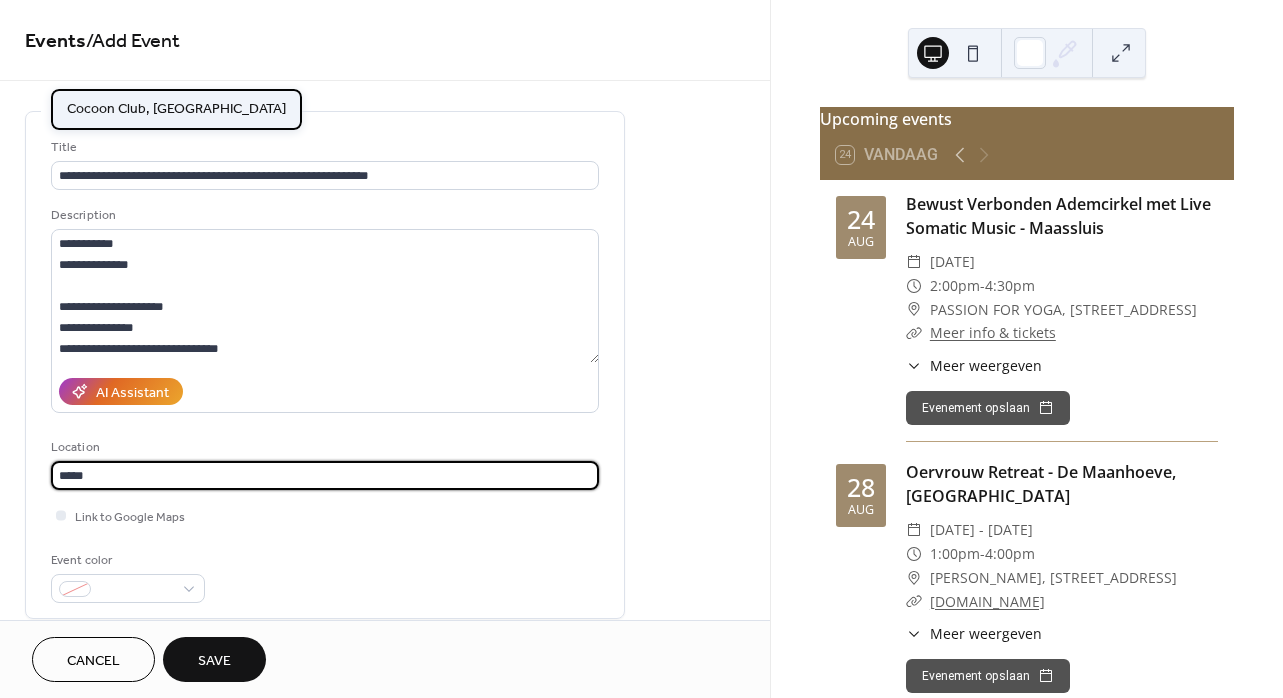 click on "Cocoon Club, [GEOGRAPHIC_DATA]" at bounding box center [176, 109] 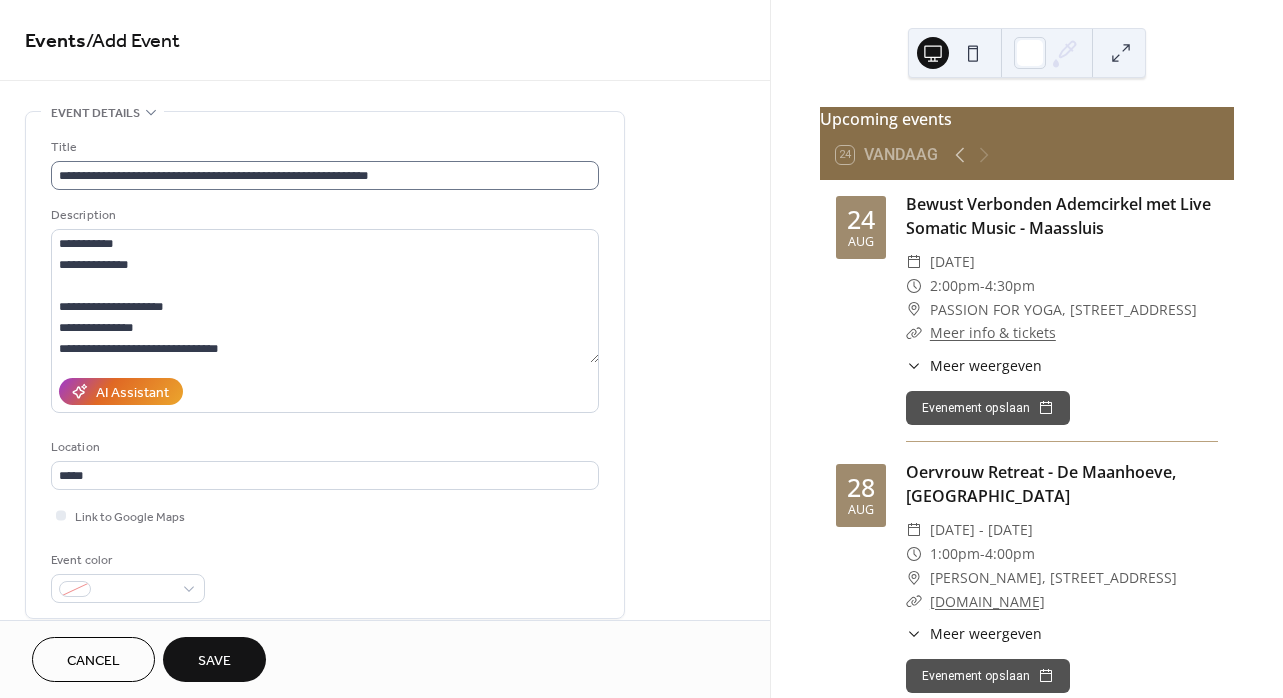 type on "**********" 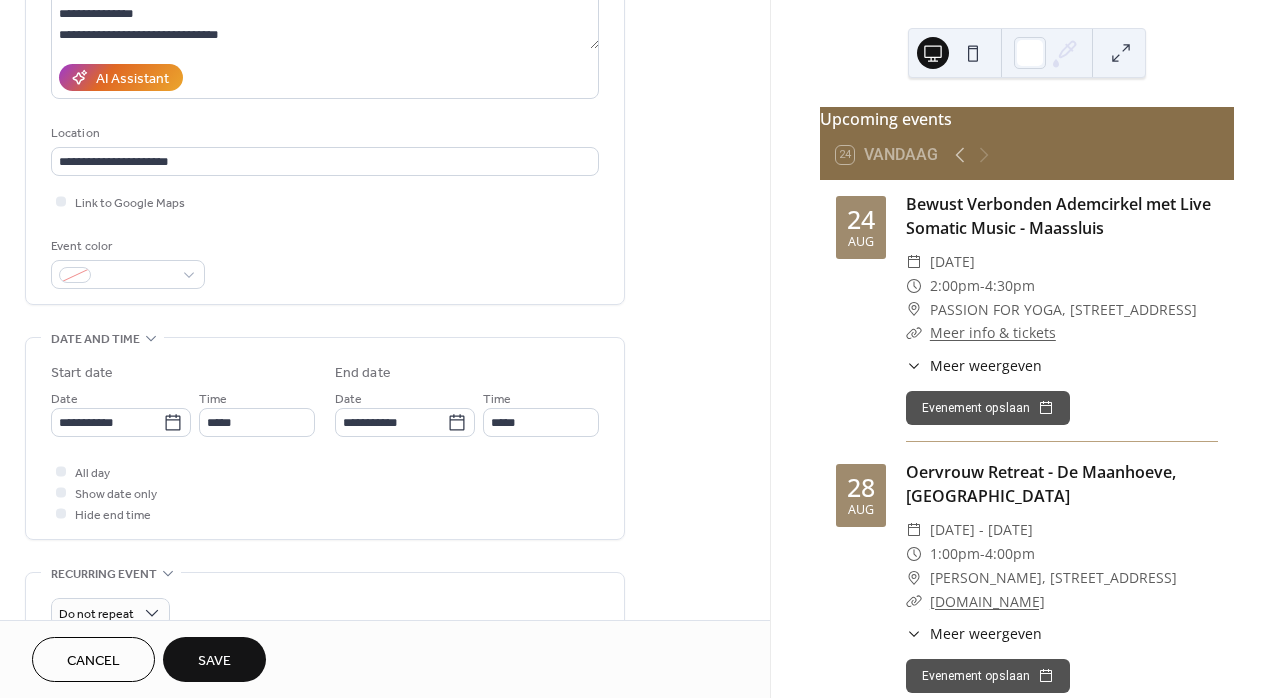 scroll, scrollTop: 374, scrollLeft: 0, axis: vertical 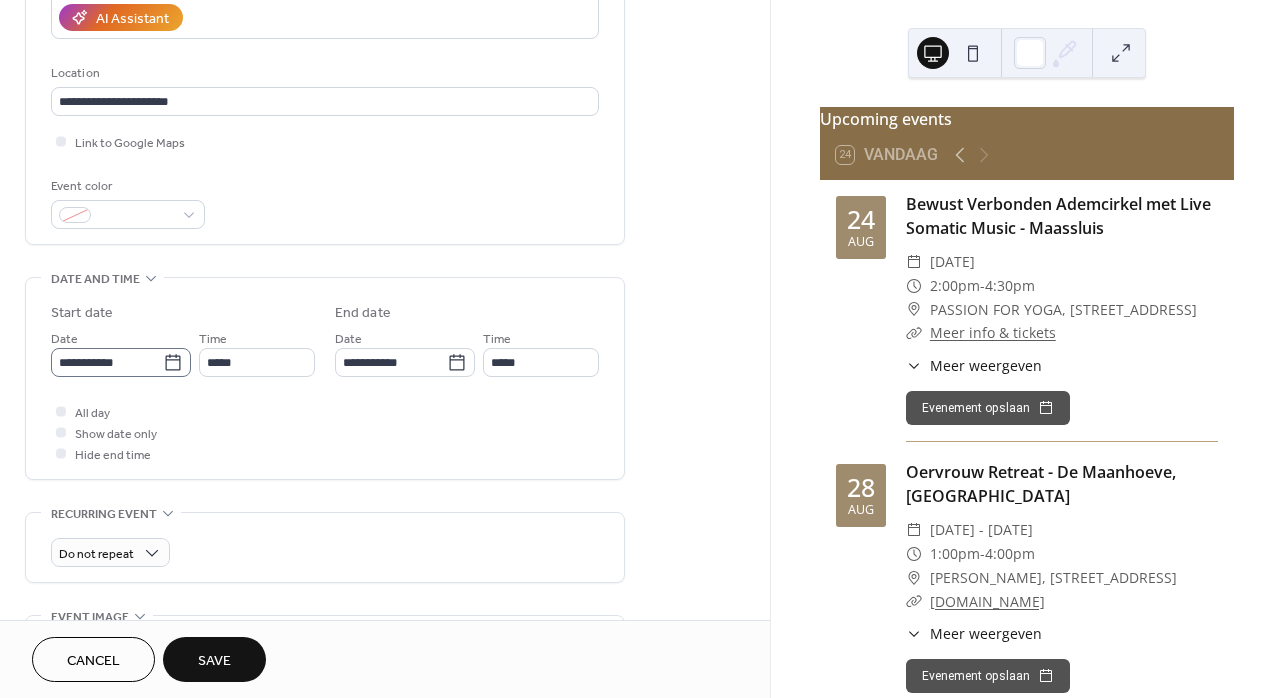 click 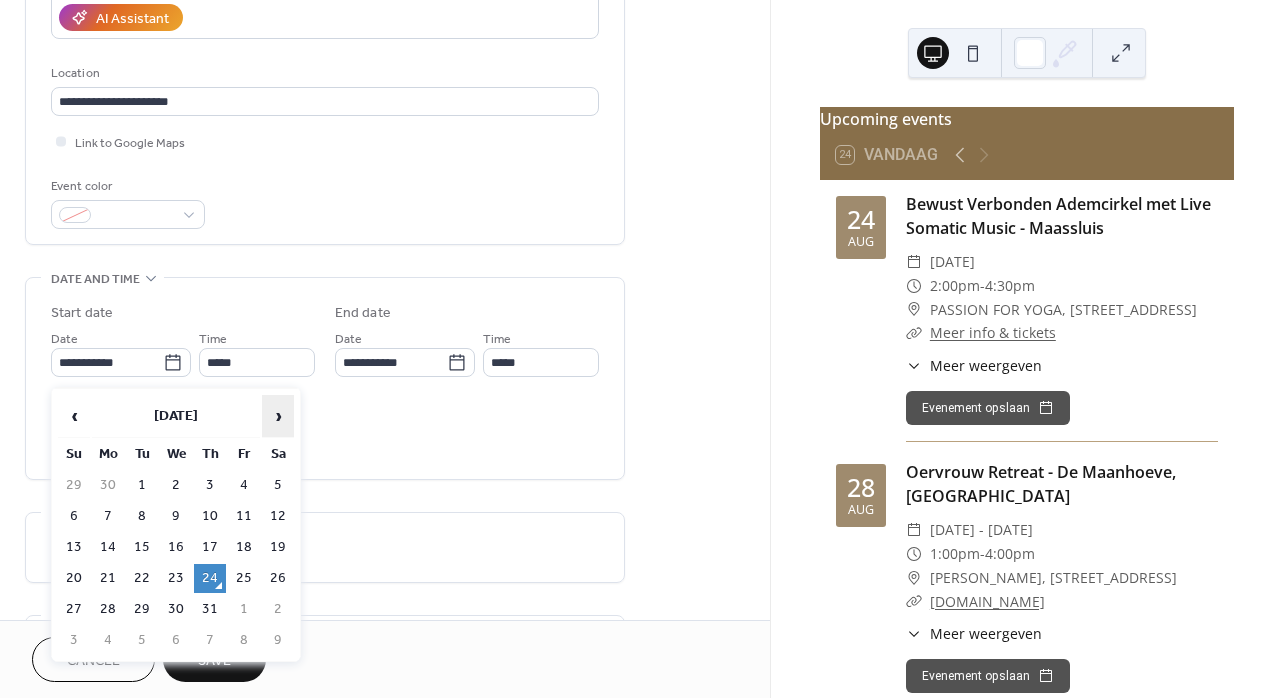 click on "›" at bounding box center (278, 416) 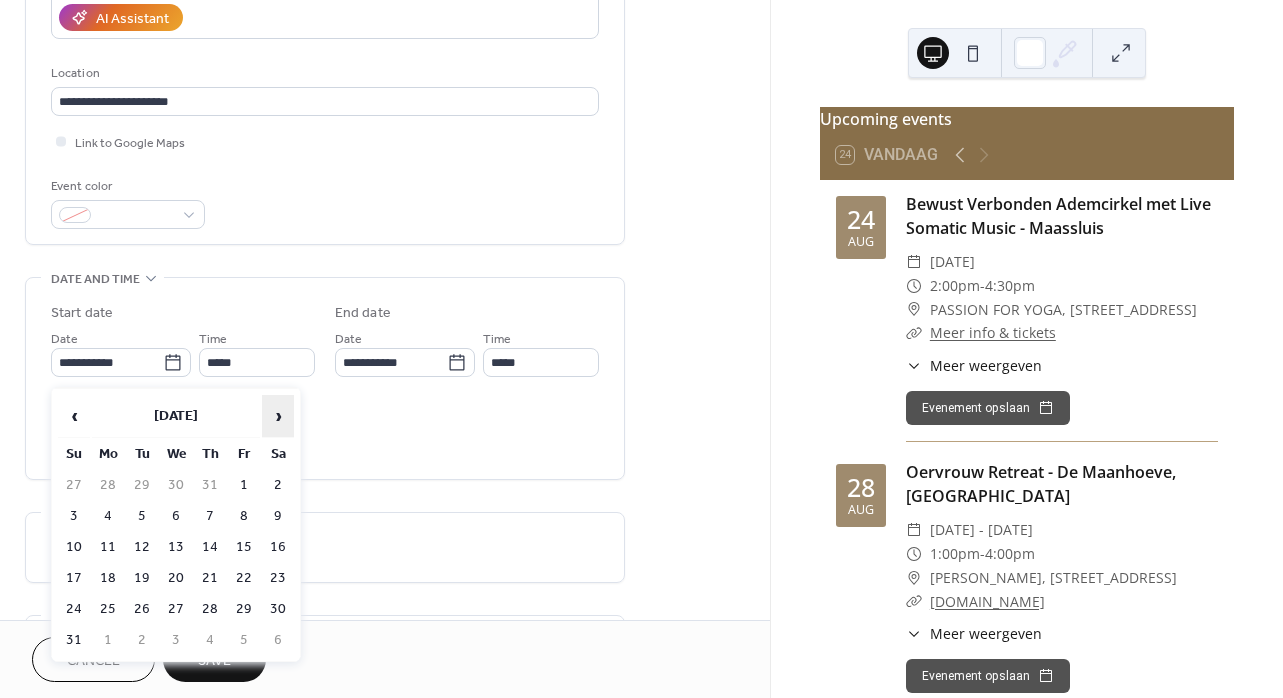 click on "›" at bounding box center (278, 416) 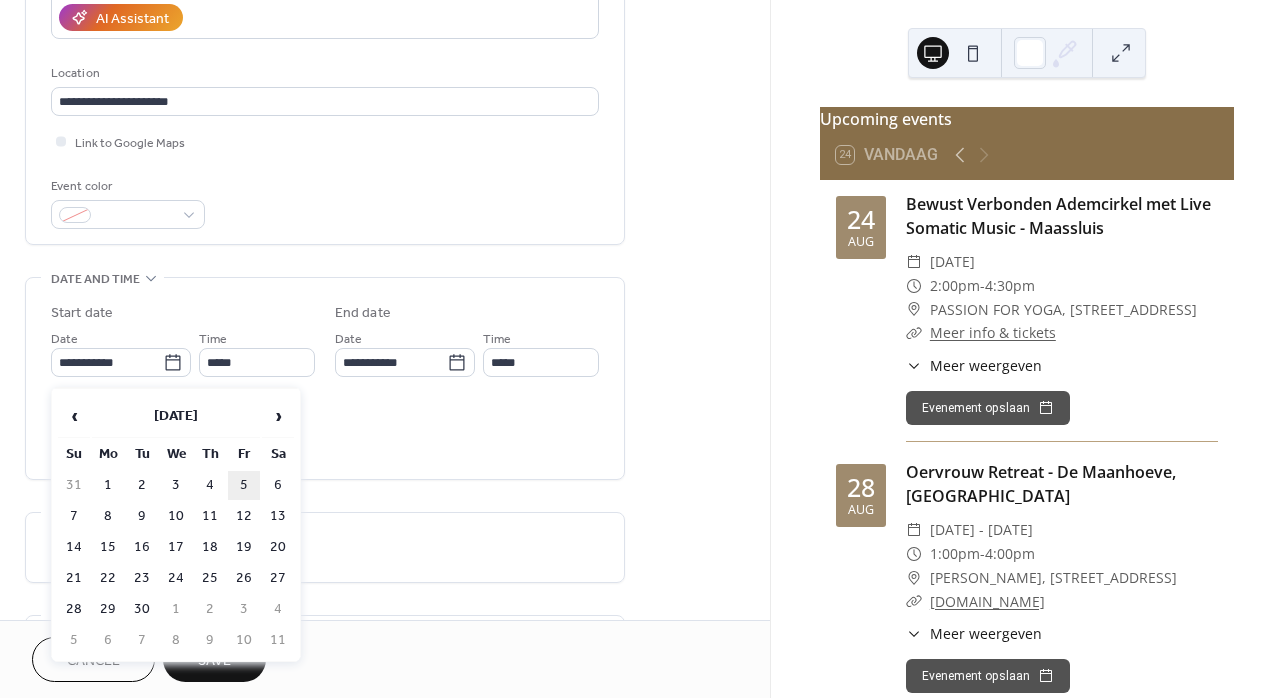 click on "5" at bounding box center (244, 485) 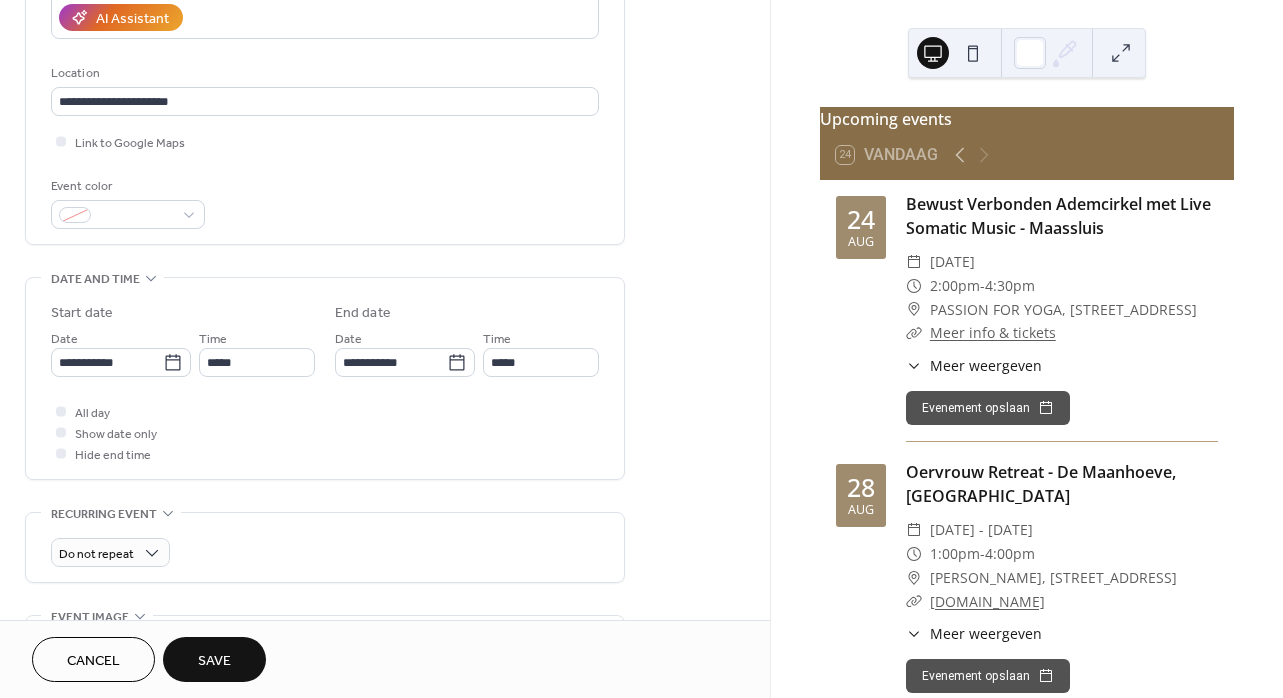 type on "**********" 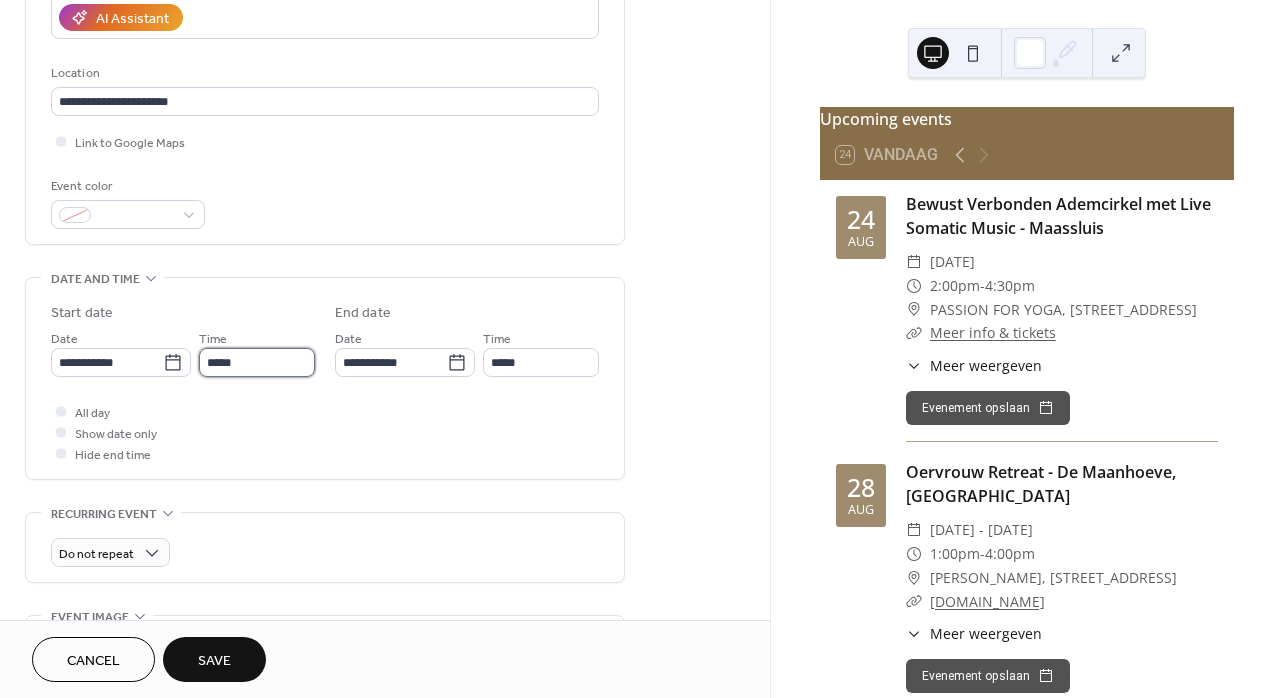 click on "*****" at bounding box center (257, 362) 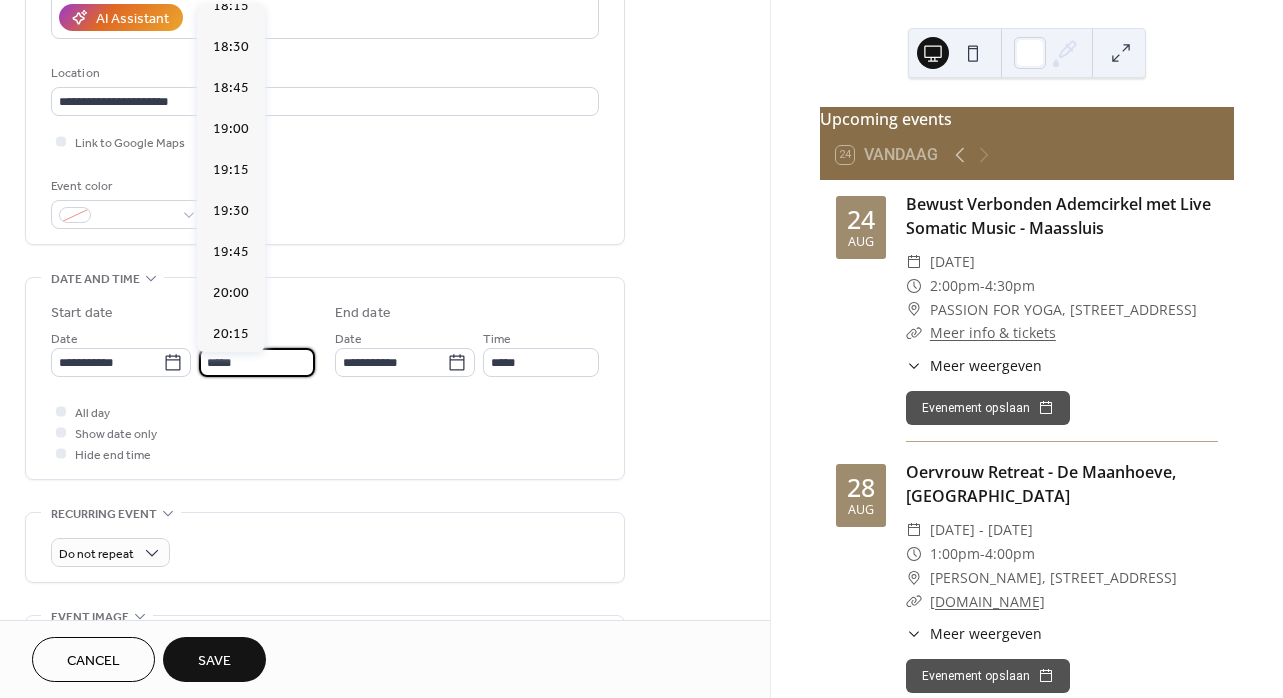 scroll, scrollTop: 3012, scrollLeft: 0, axis: vertical 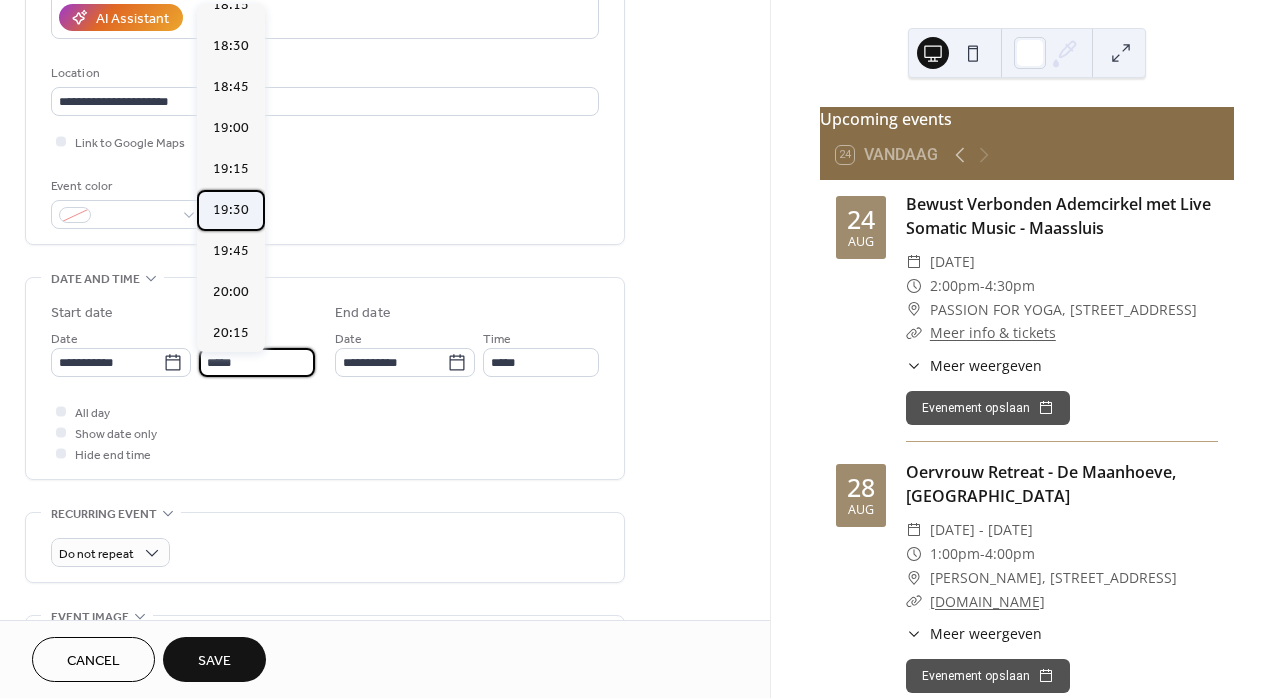 click on "19:30" at bounding box center (231, 210) 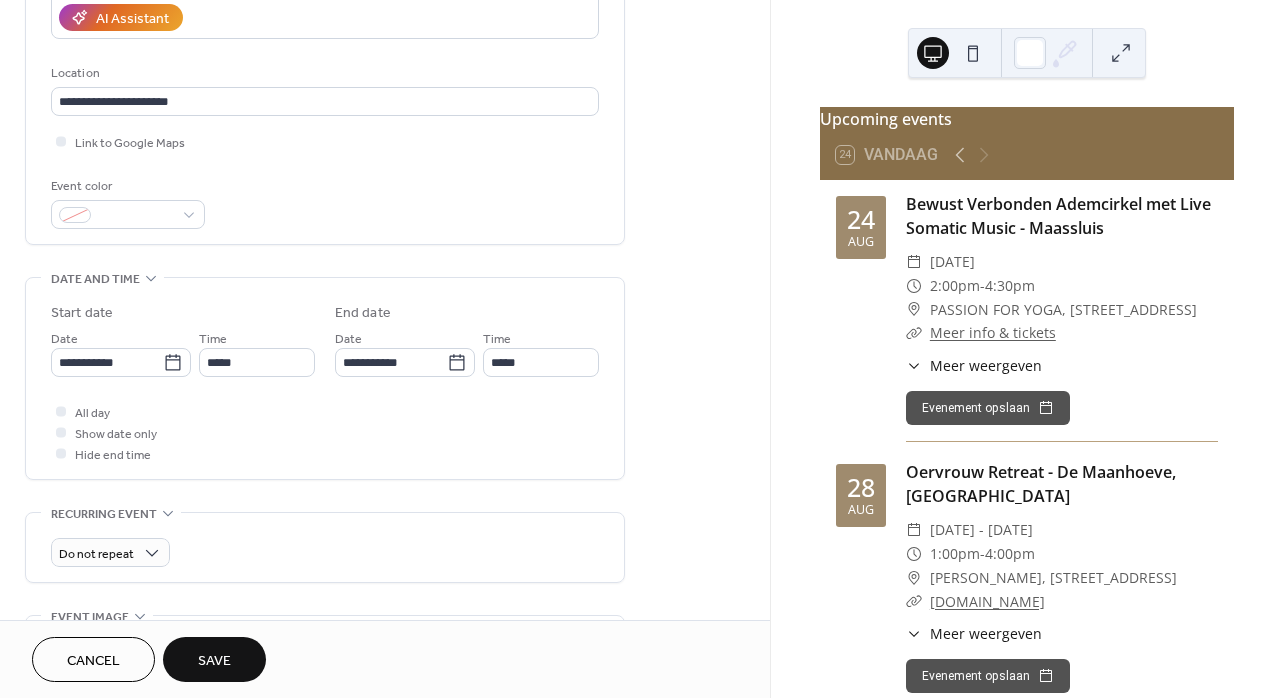 type on "*****" 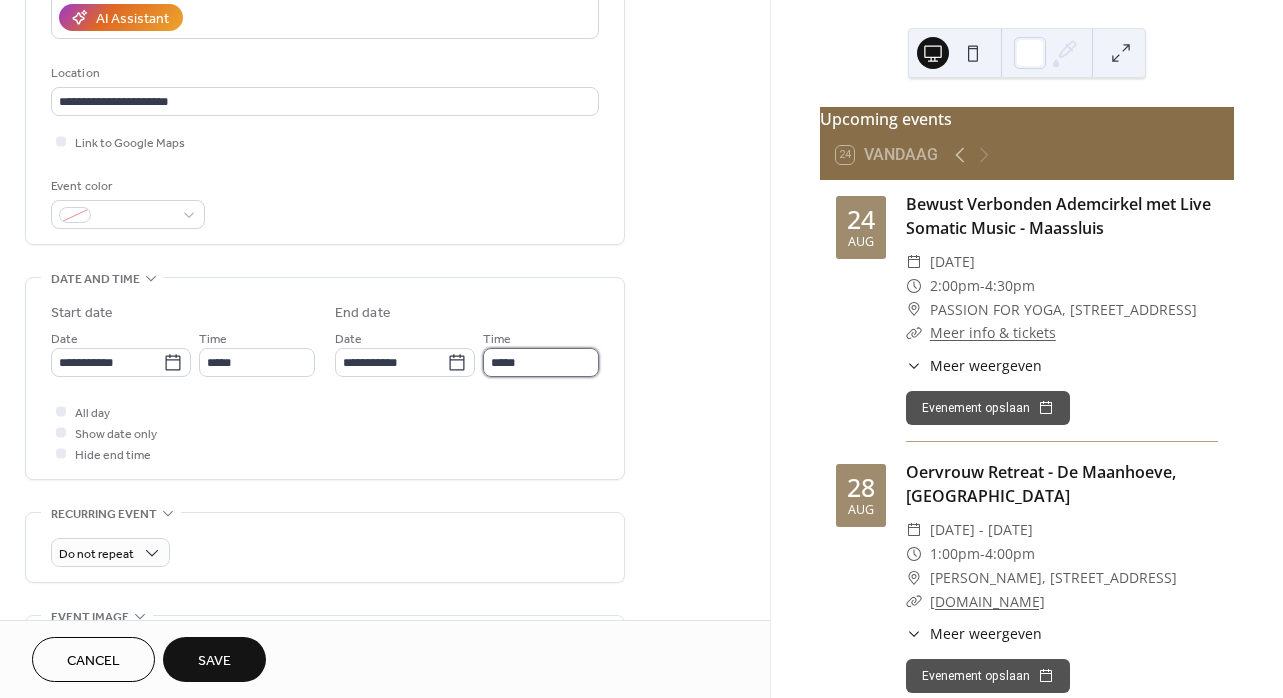 click on "*****" at bounding box center (541, 362) 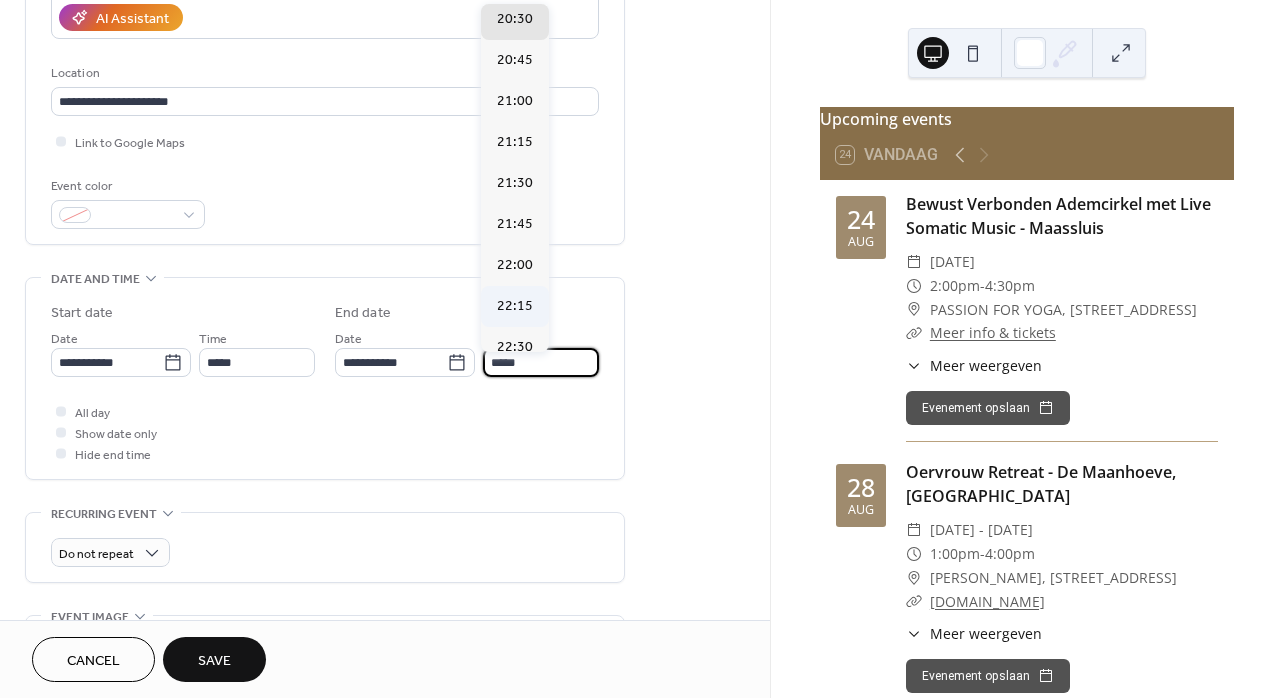 scroll, scrollTop: 127, scrollLeft: 0, axis: vertical 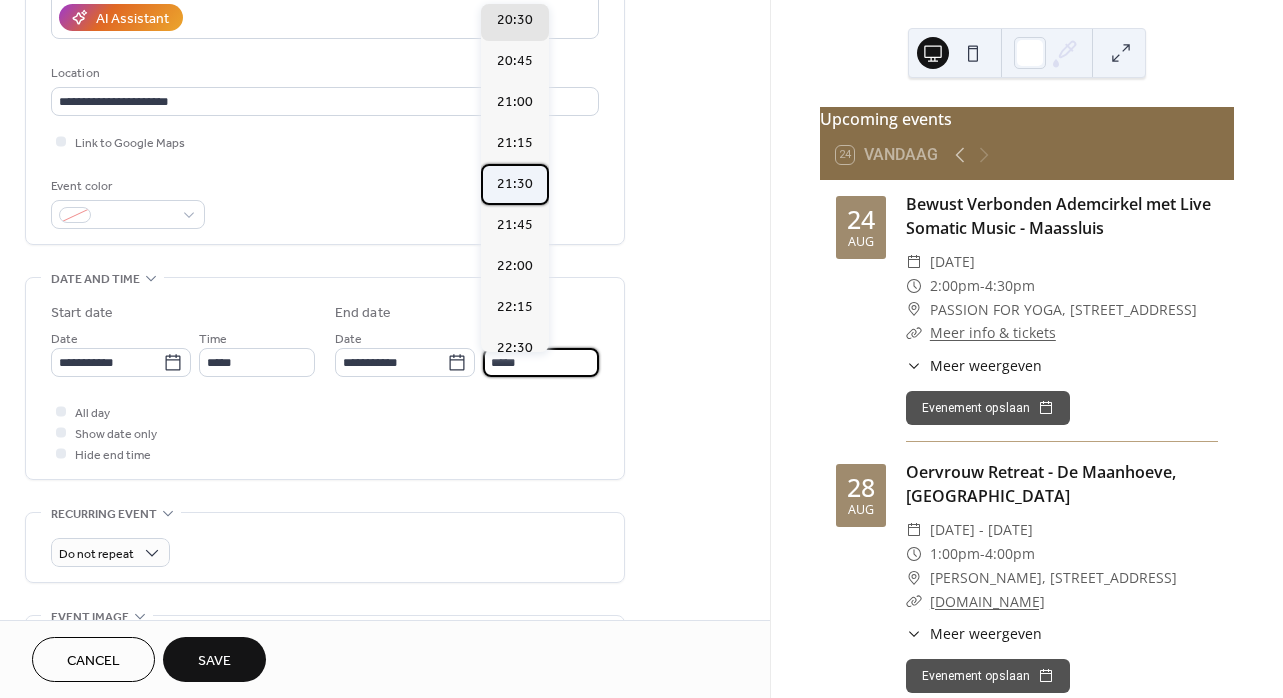 click on "21:30" at bounding box center [515, 184] 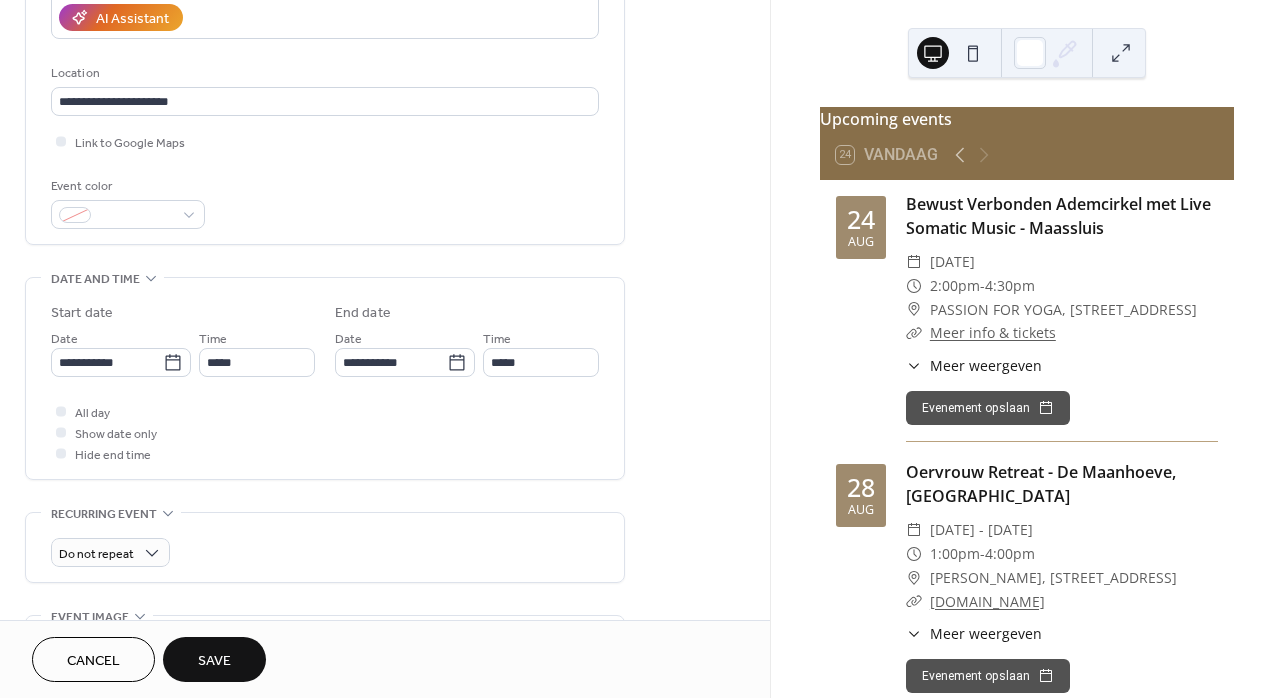 type on "*****" 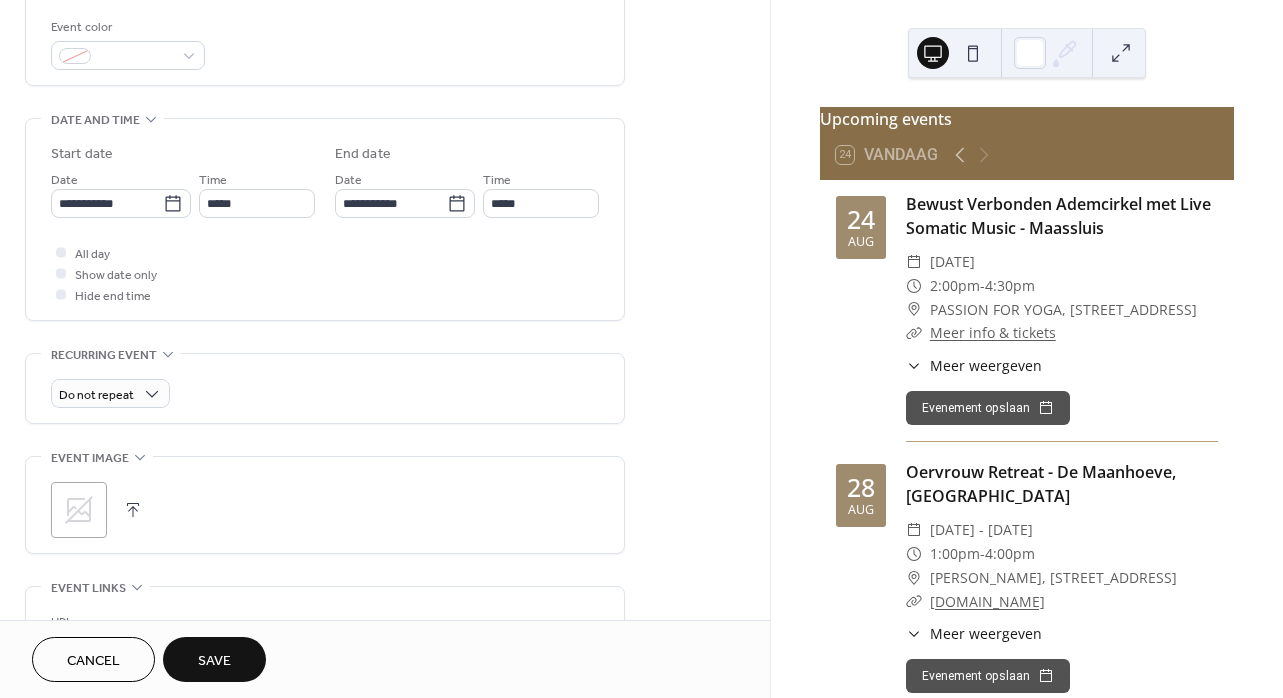 scroll, scrollTop: 588, scrollLeft: 0, axis: vertical 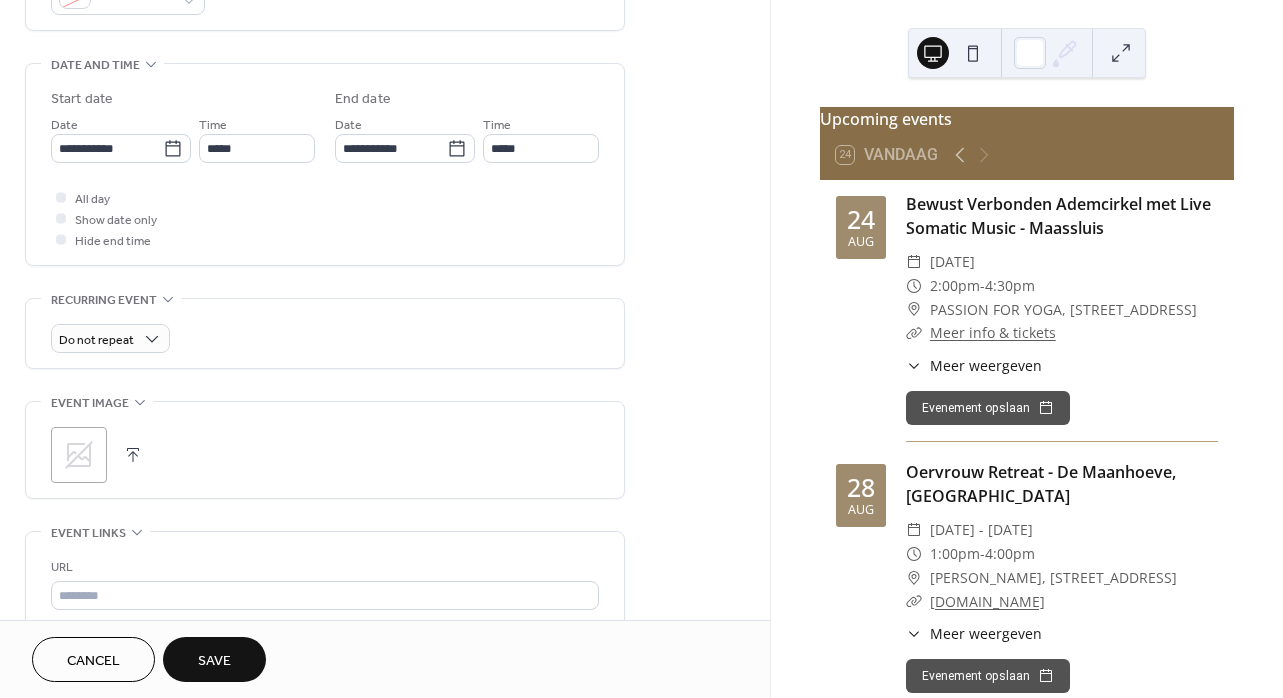 click 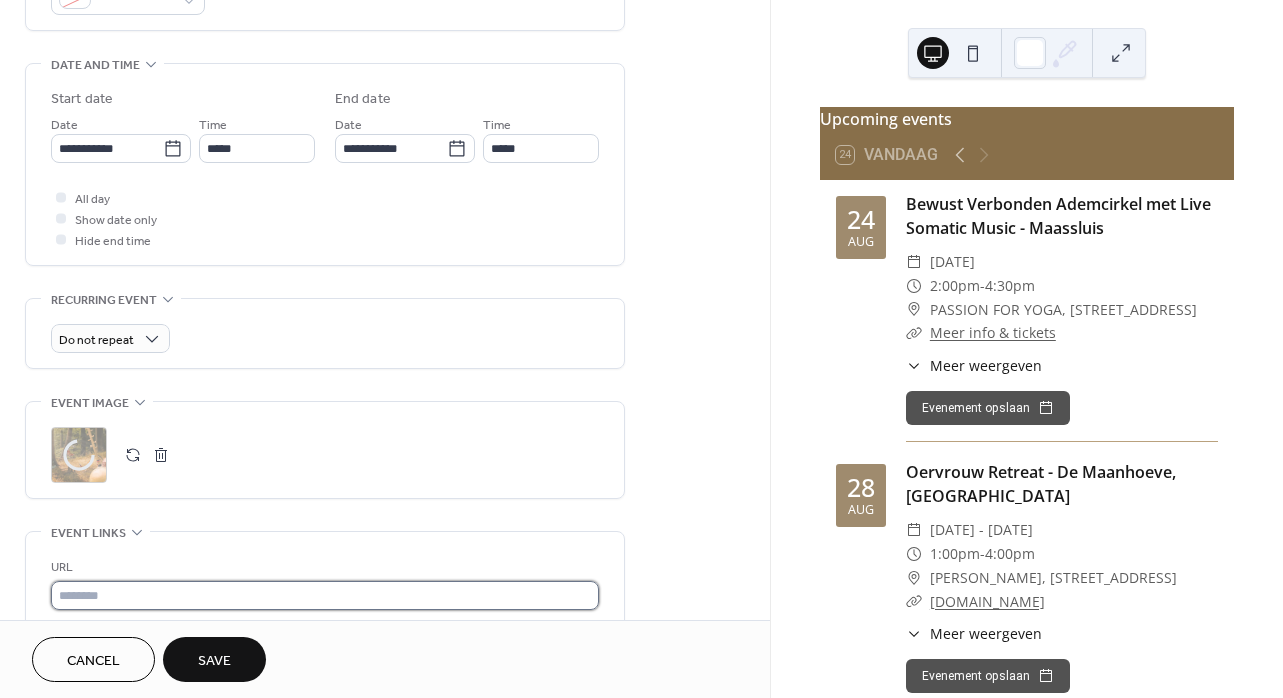 click at bounding box center (325, 595) 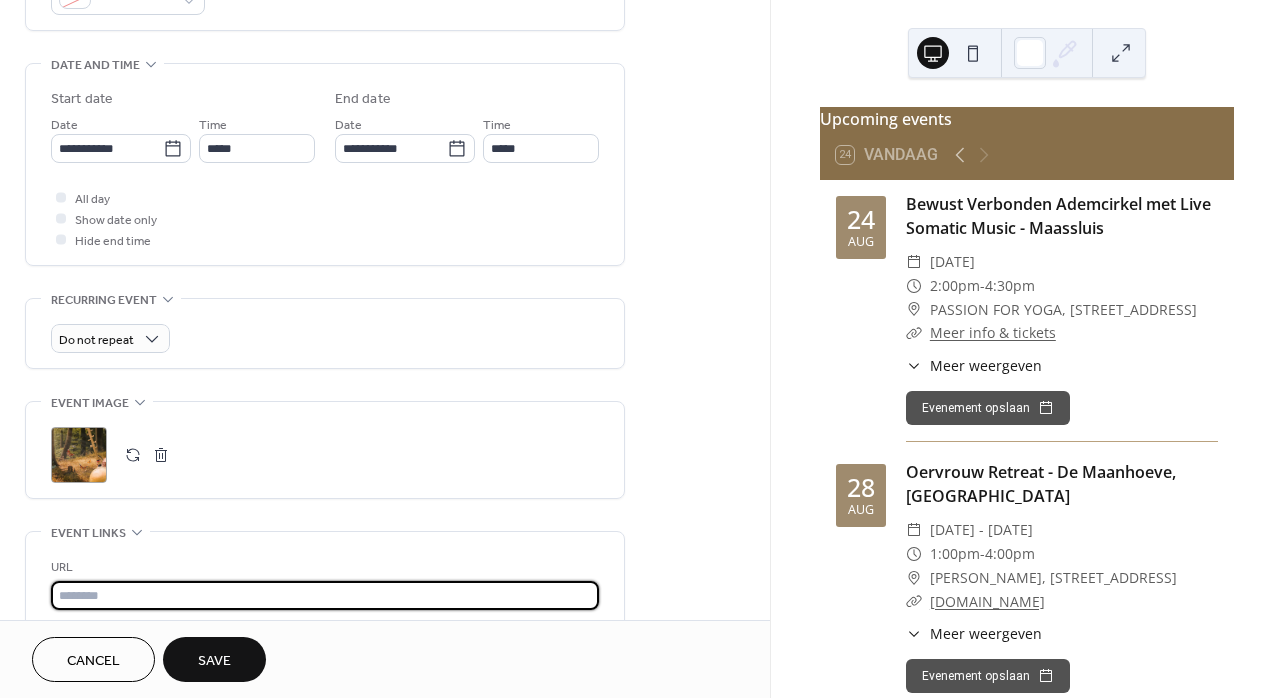 paste on "**********" 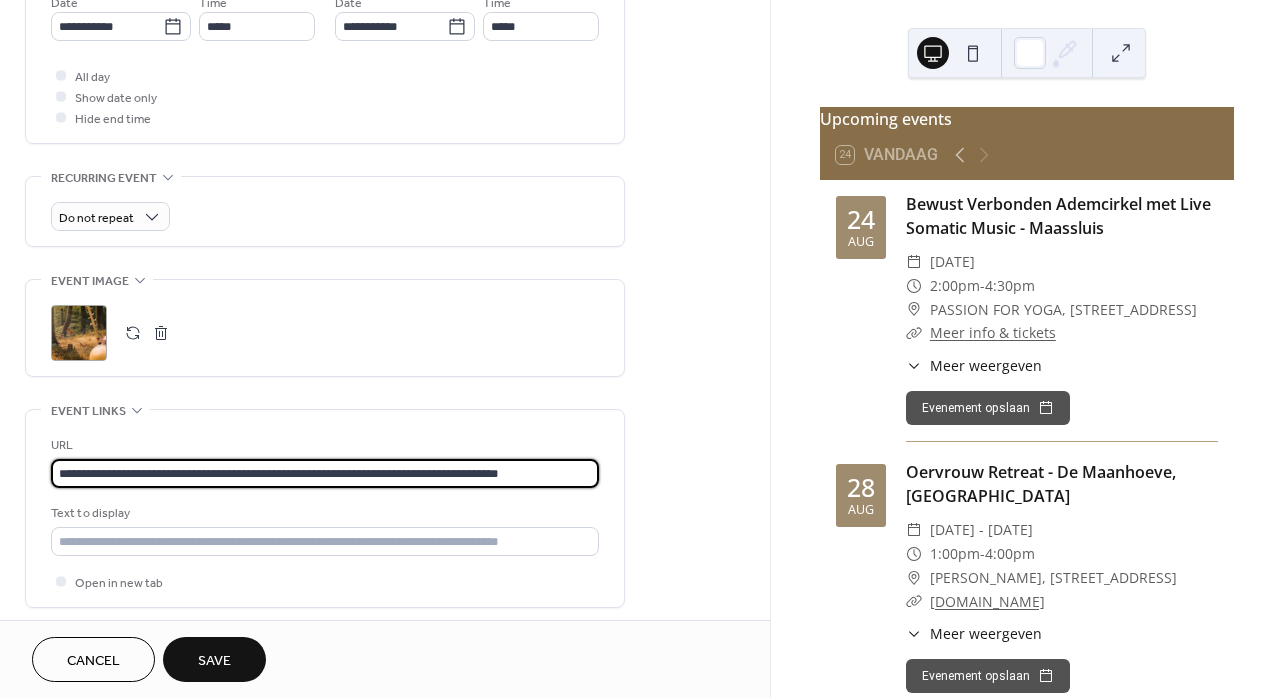 scroll, scrollTop: 724, scrollLeft: 0, axis: vertical 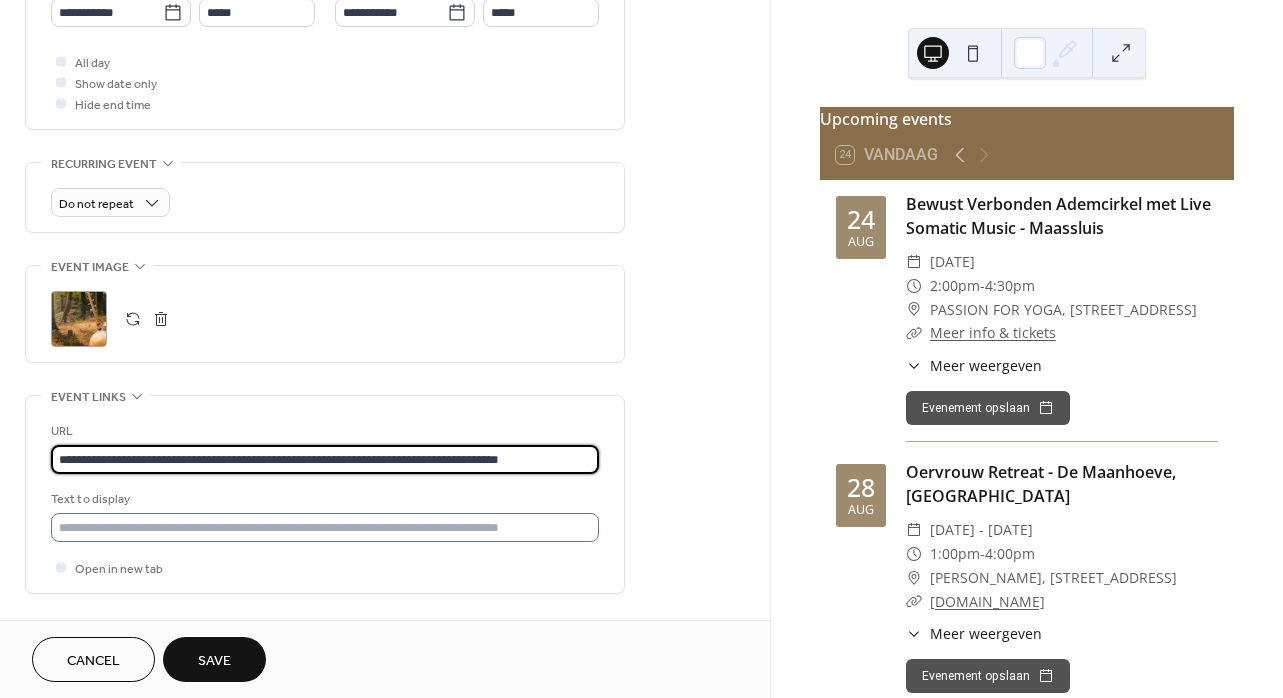 type on "**********" 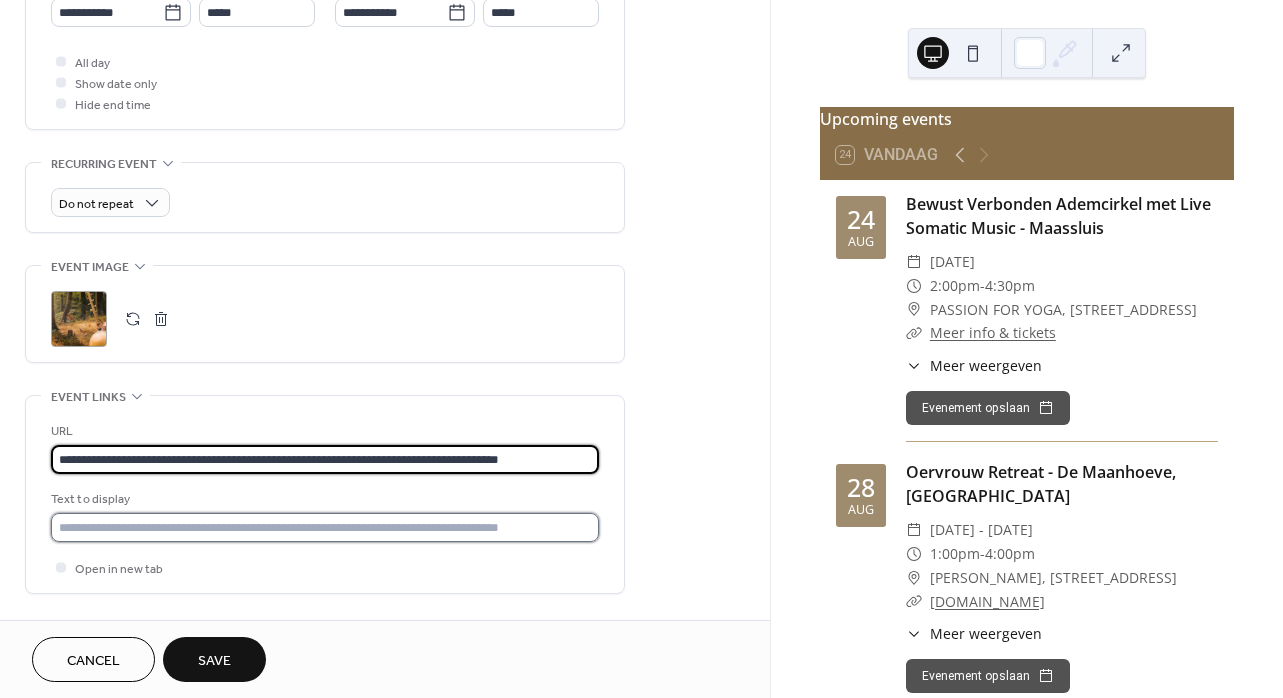 click at bounding box center [325, 527] 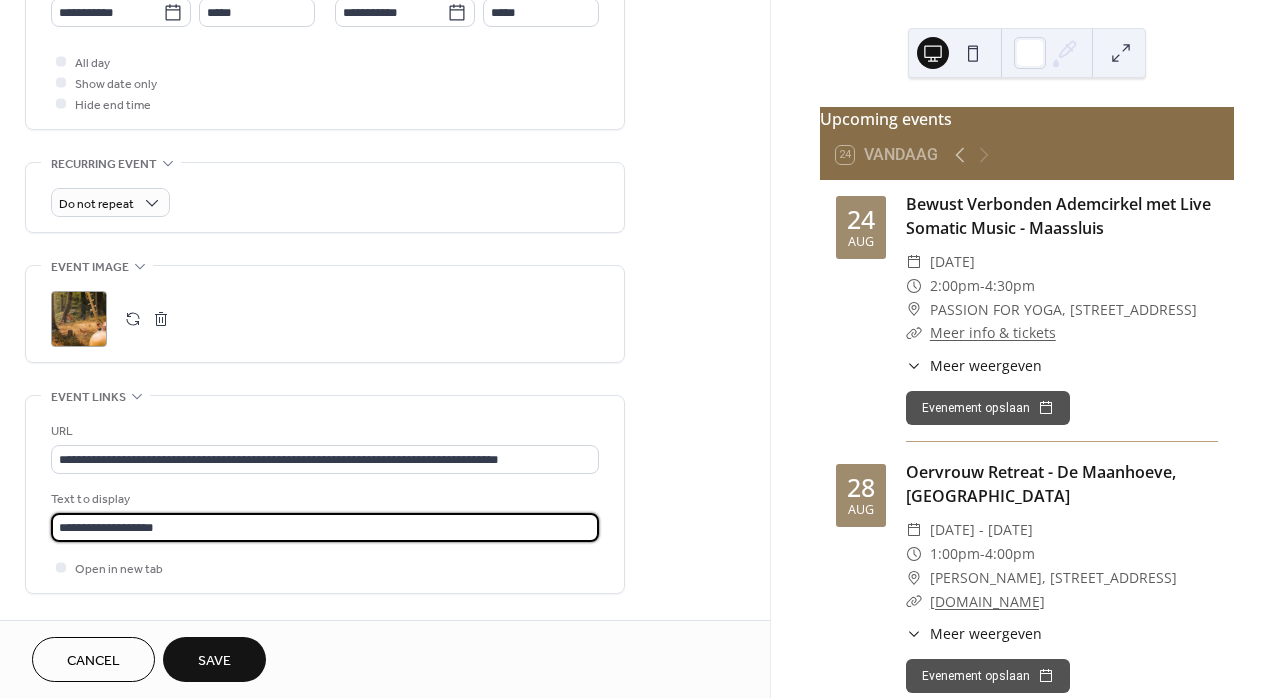 type on "**********" 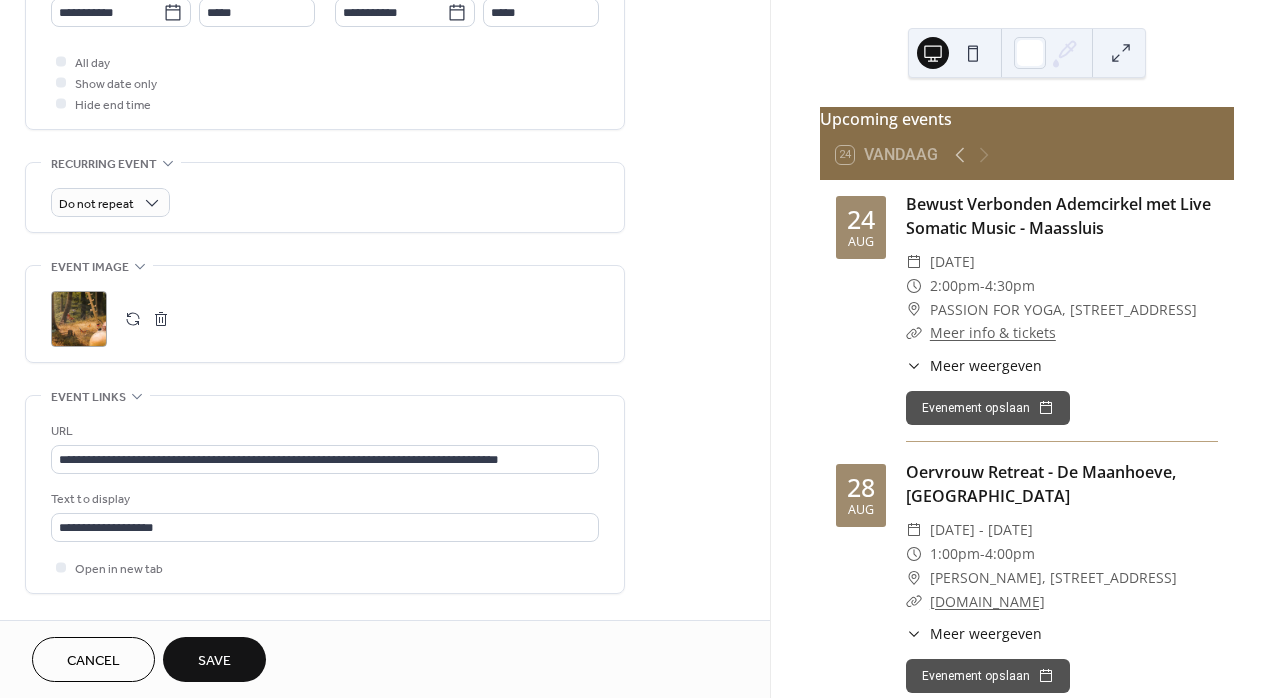 click on "Save" at bounding box center [214, 659] 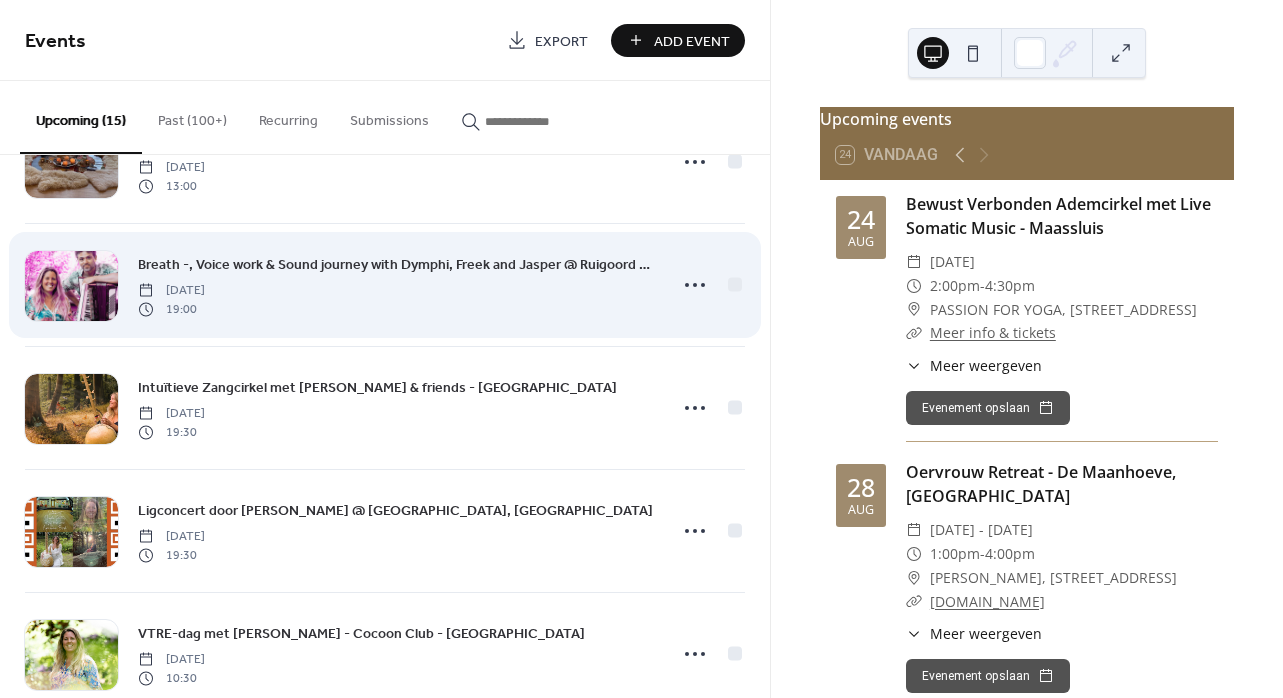 scroll, scrollTop: 210, scrollLeft: 0, axis: vertical 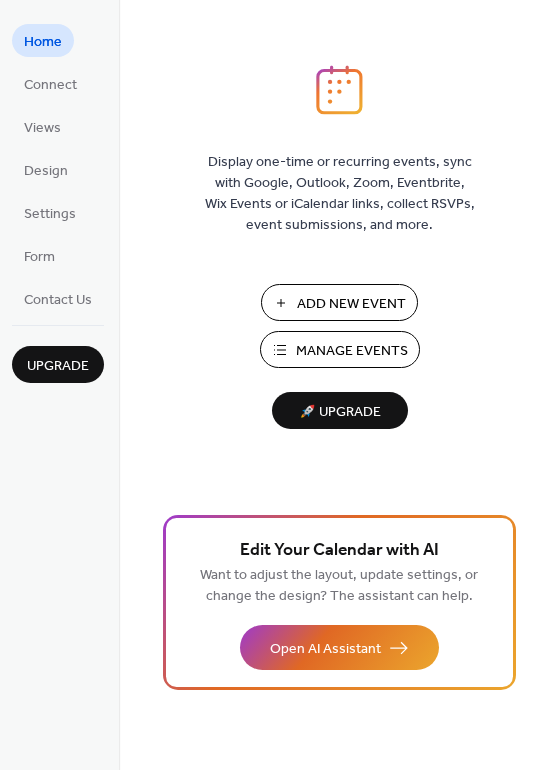 click on "Manage Events" at bounding box center (352, 351) 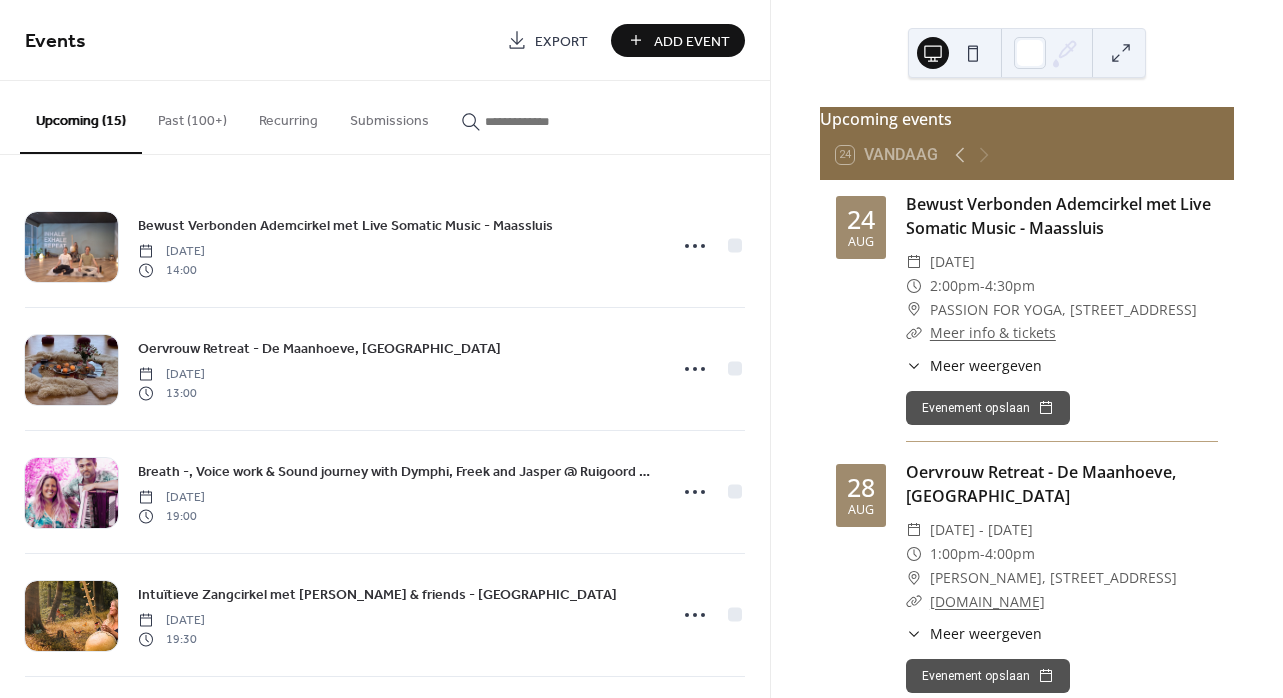 scroll, scrollTop: 0, scrollLeft: 0, axis: both 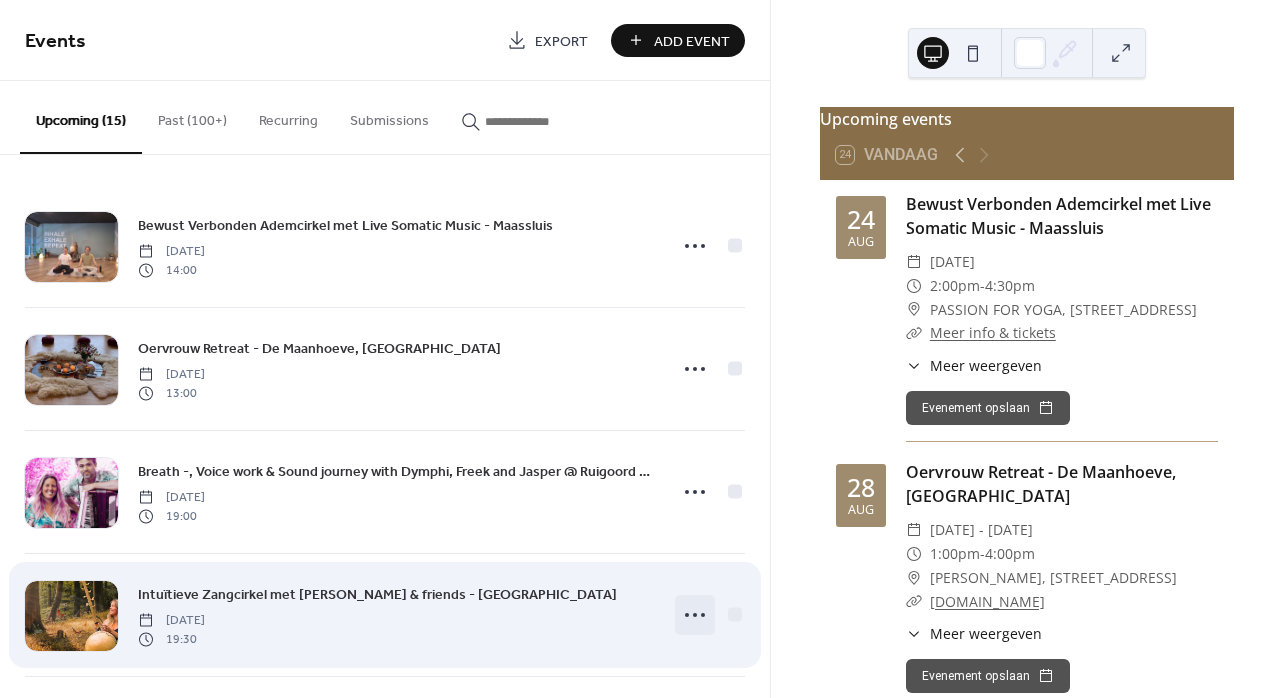 click 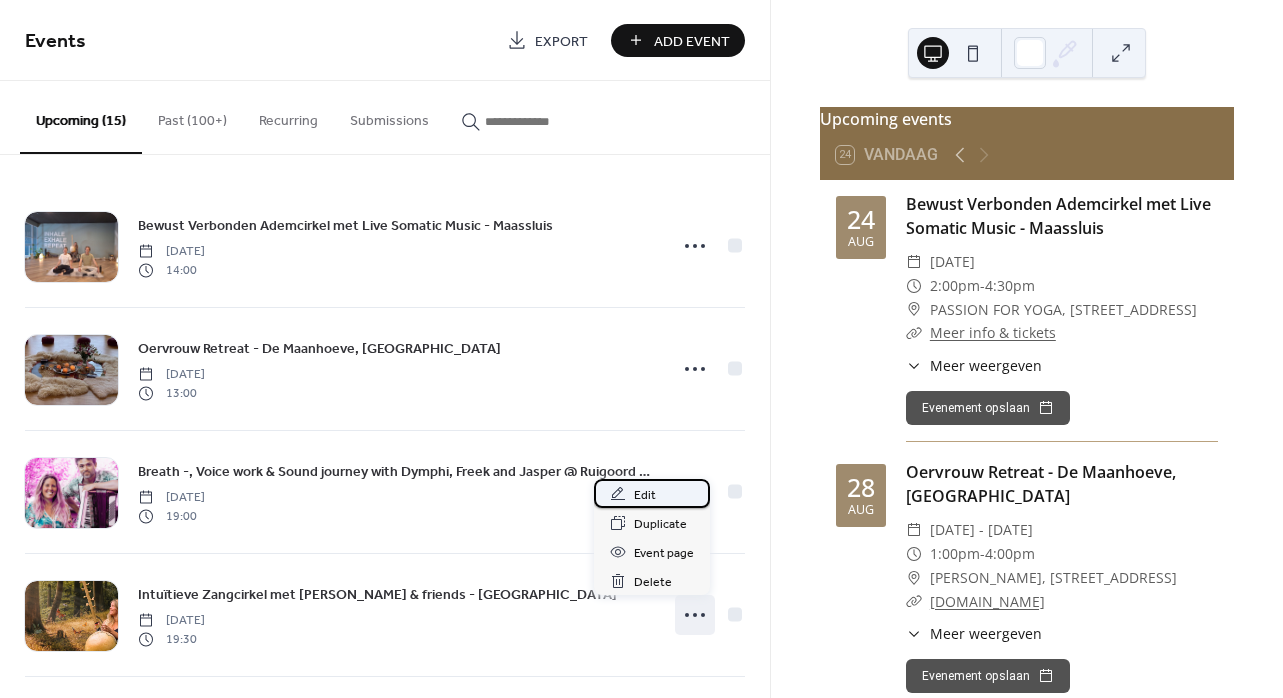 click on "Edit" at bounding box center [645, 495] 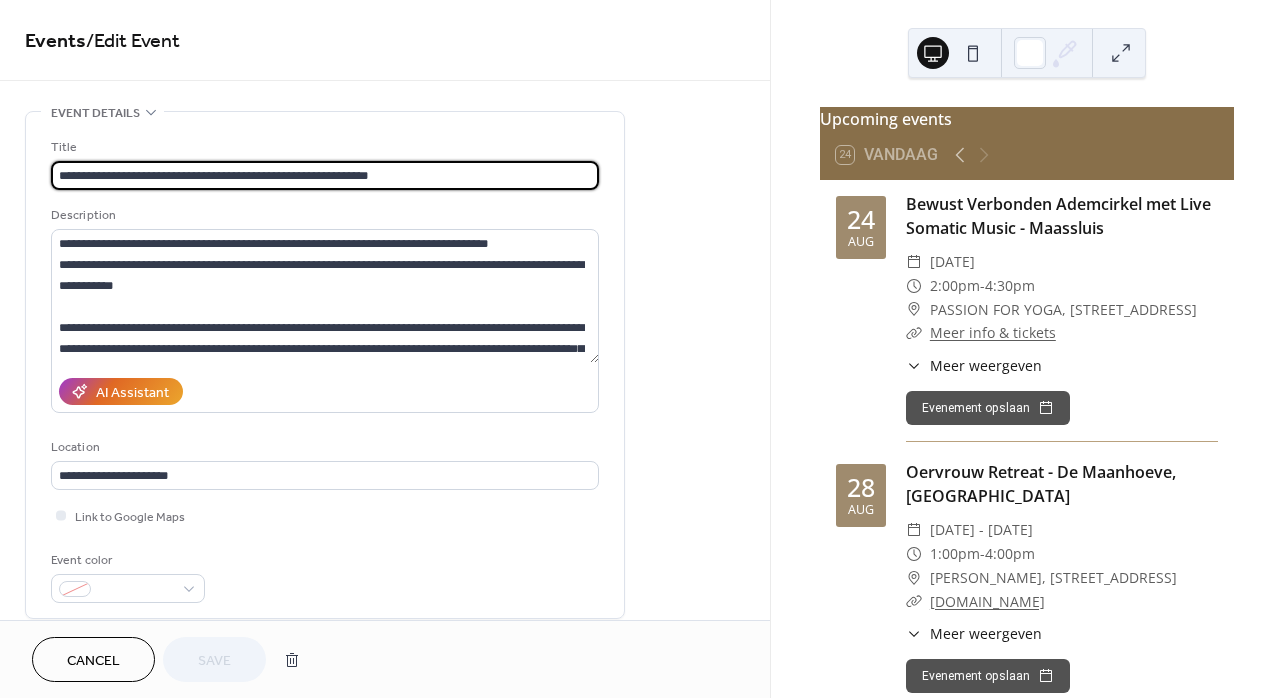 drag, startPoint x: 237, startPoint y: 174, endPoint x: 280, endPoint y: 177, distance: 43.104523 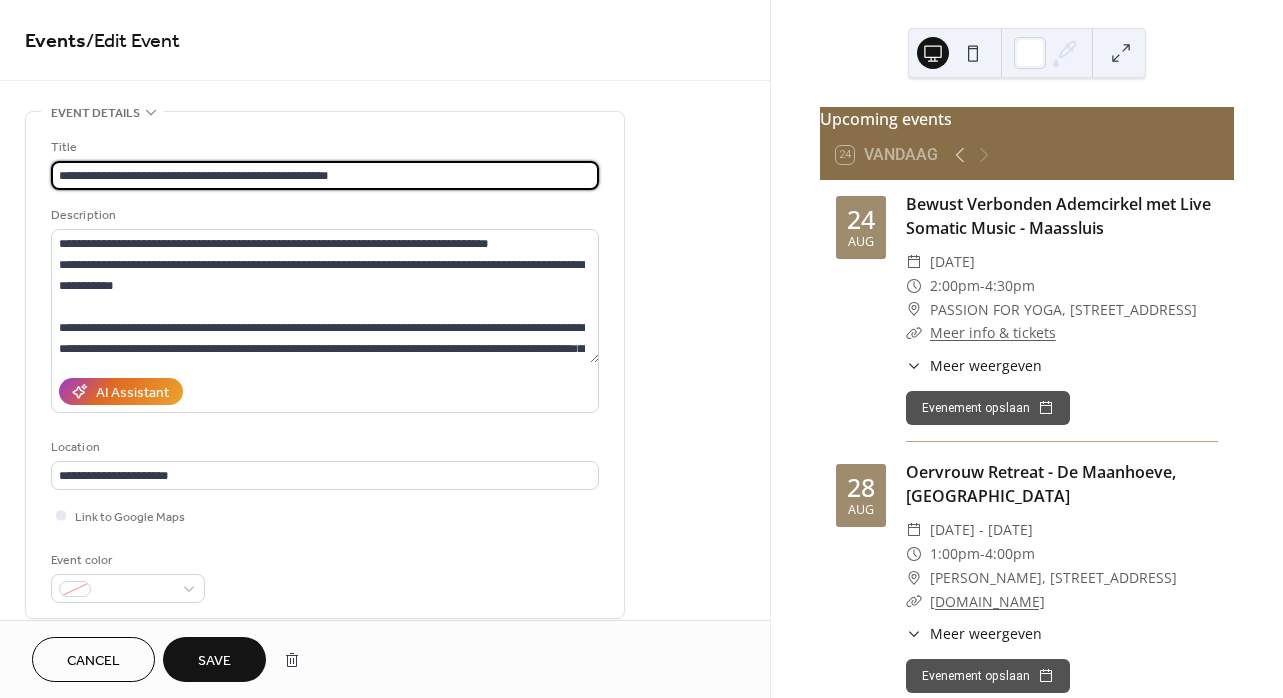 type on "**********" 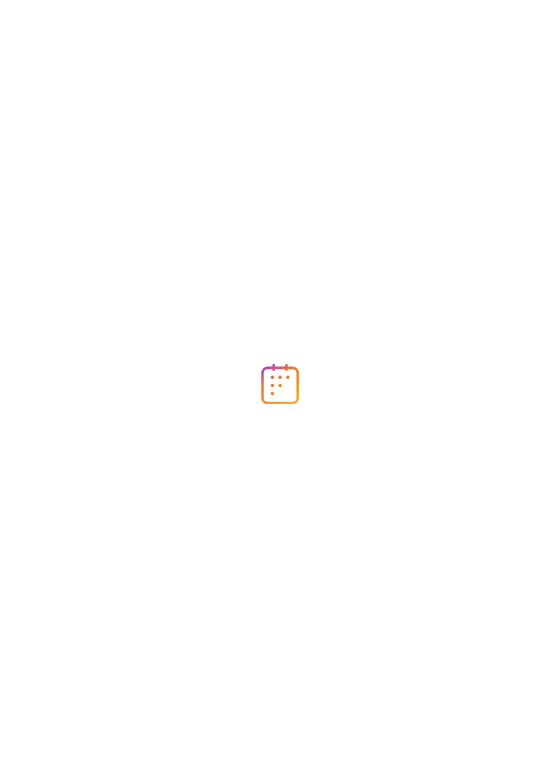 scroll, scrollTop: 0, scrollLeft: 0, axis: both 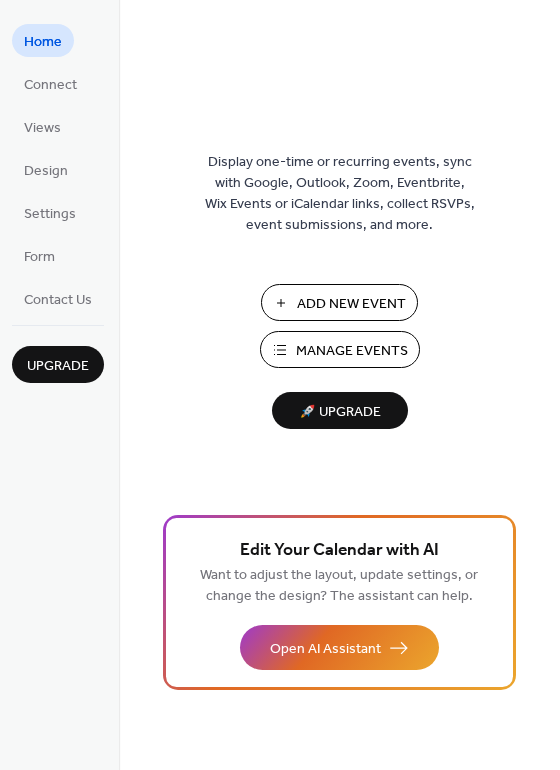 click on "Manage Events" at bounding box center [352, 351] 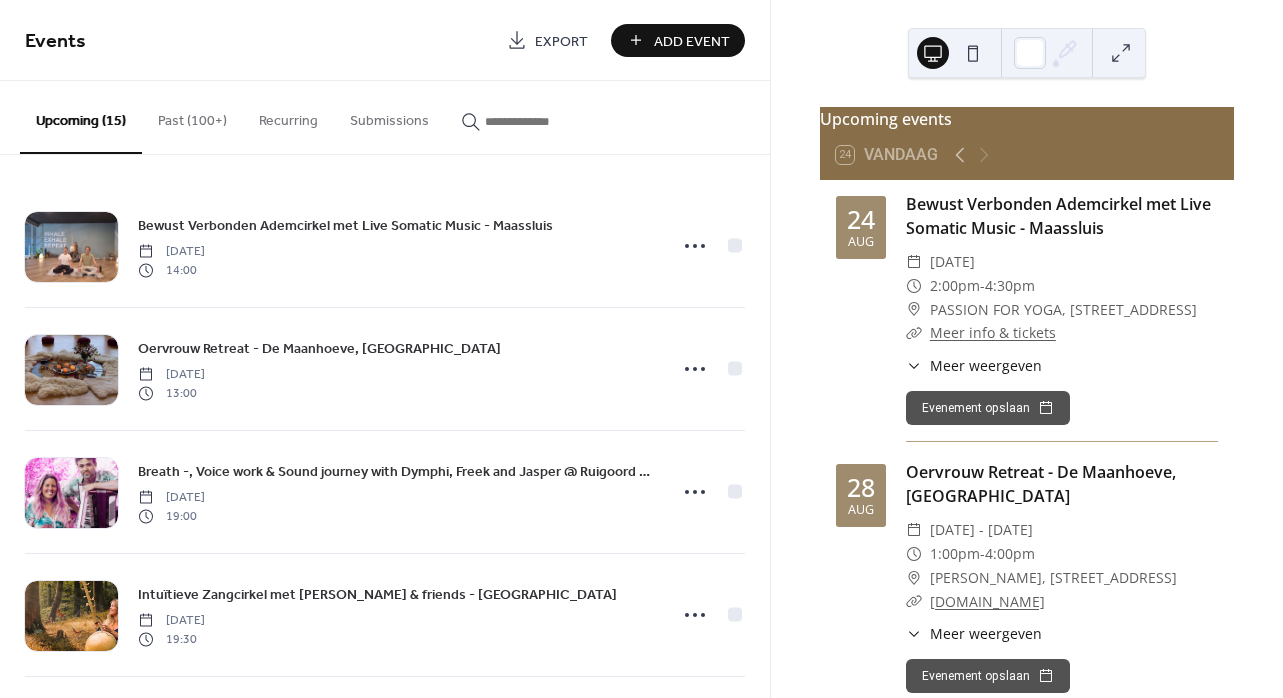 scroll, scrollTop: 0, scrollLeft: 0, axis: both 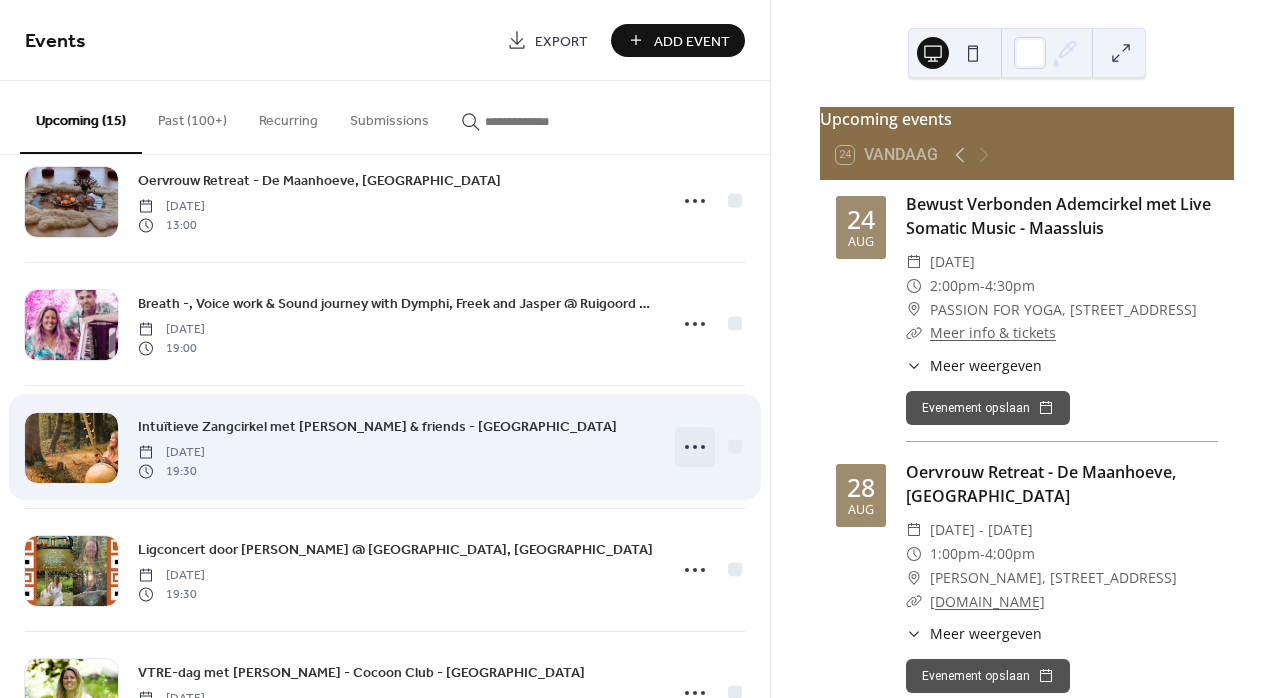 click 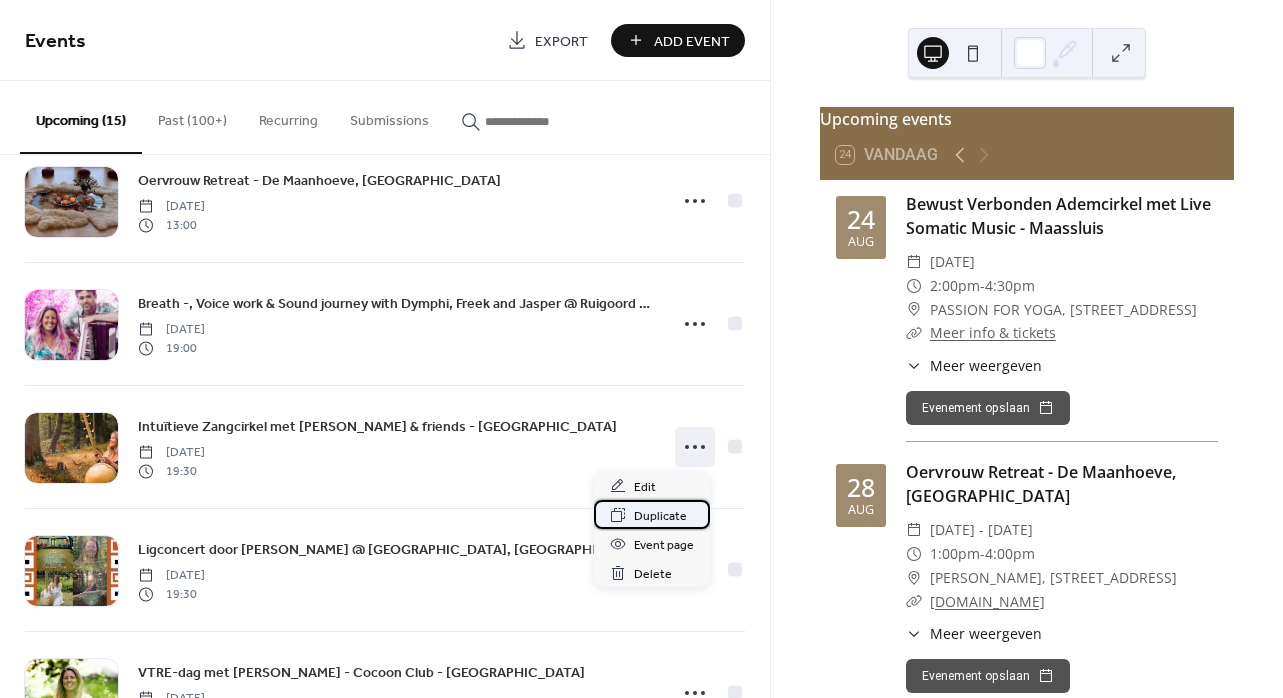 click on "Duplicate" at bounding box center (660, 516) 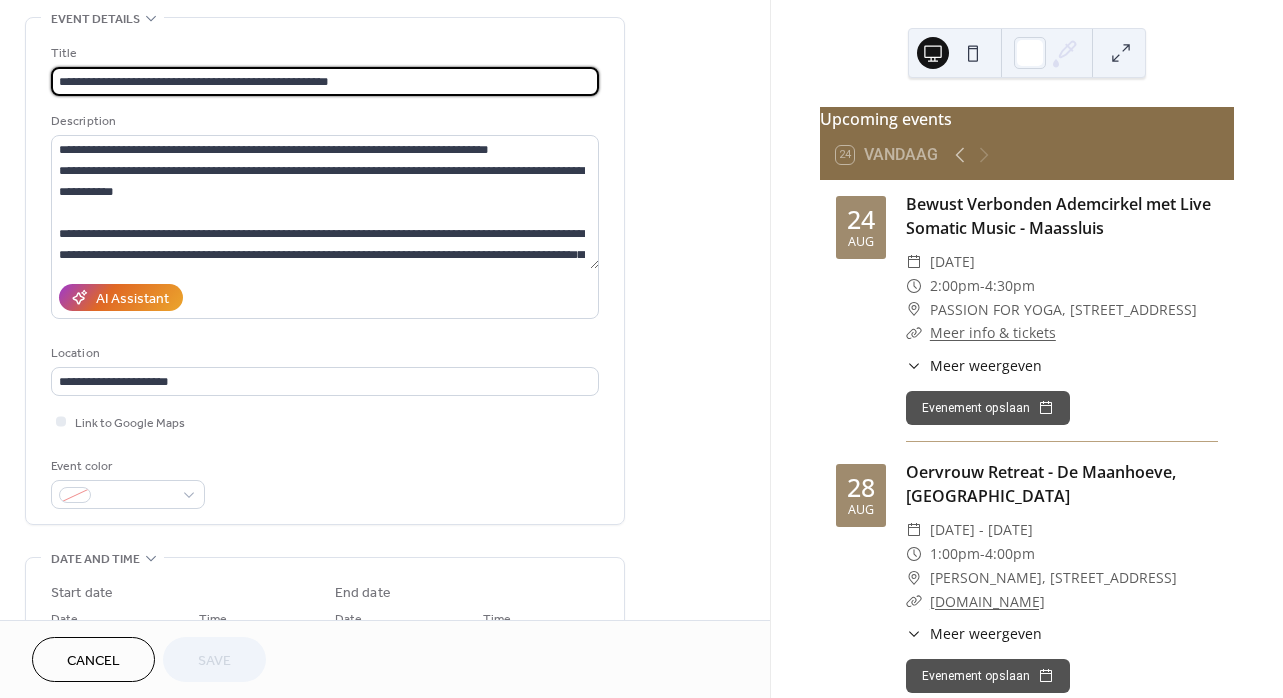 scroll, scrollTop: 411, scrollLeft: 0, axis: vertical 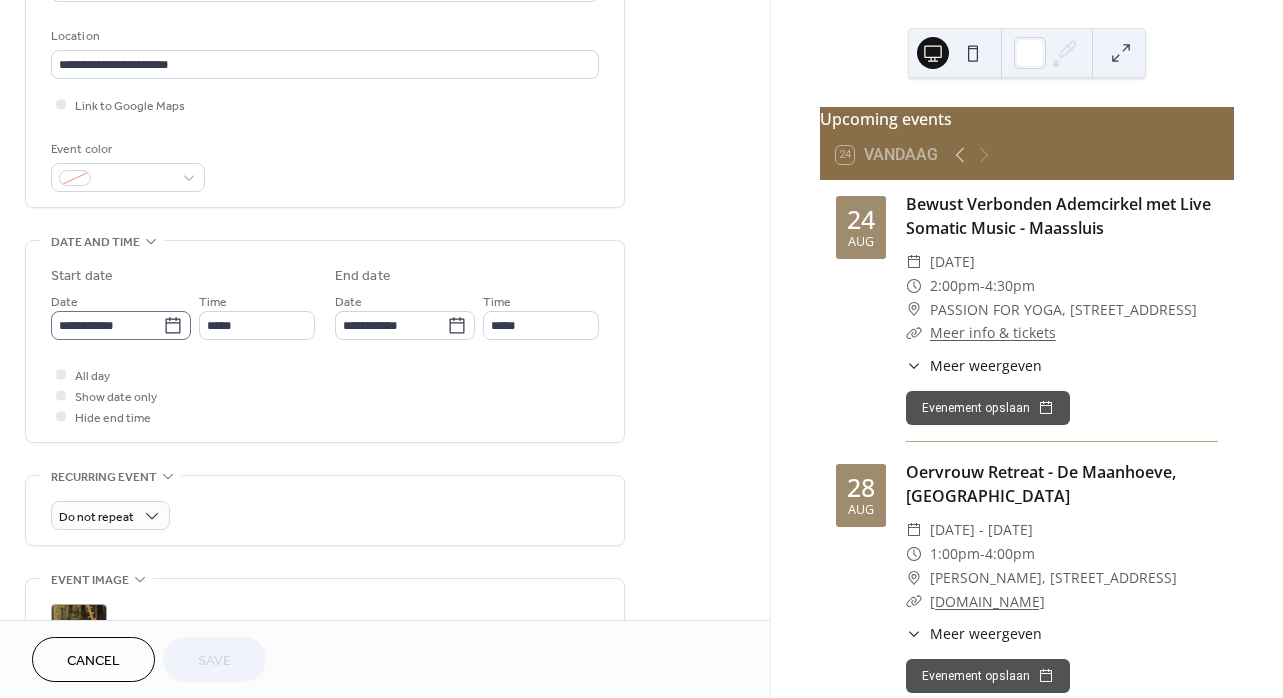click 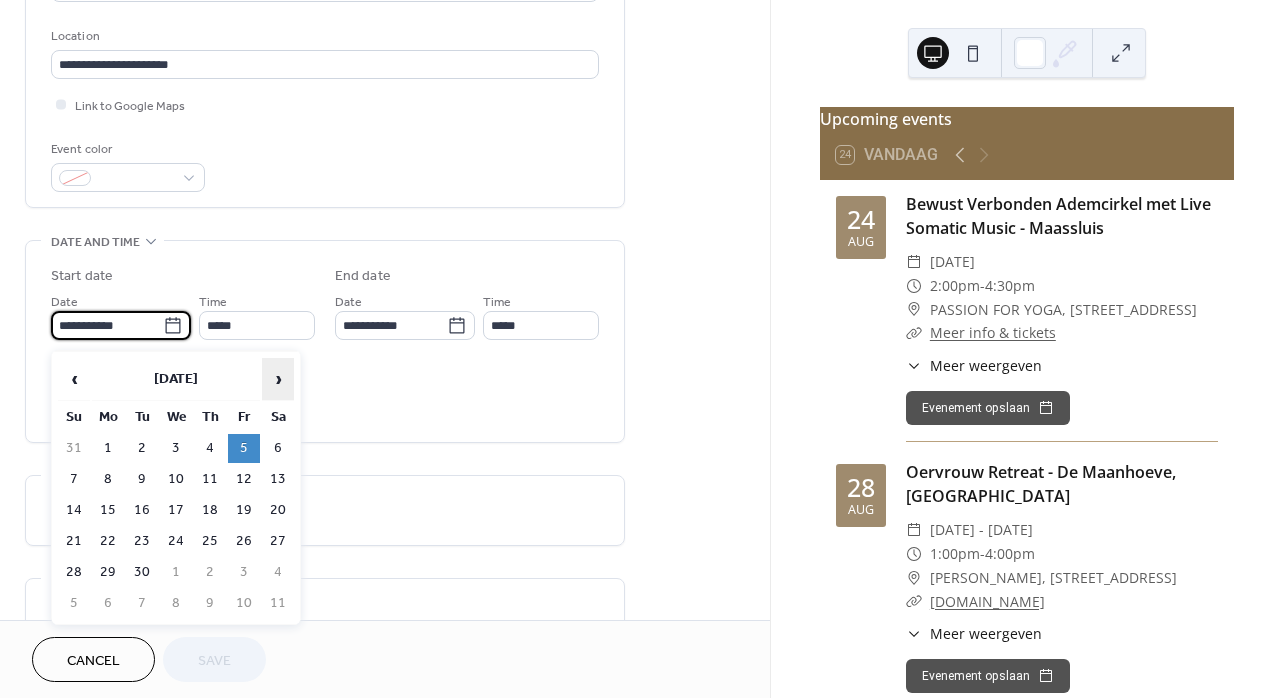 click on "›" at bounding box center [278, 379] 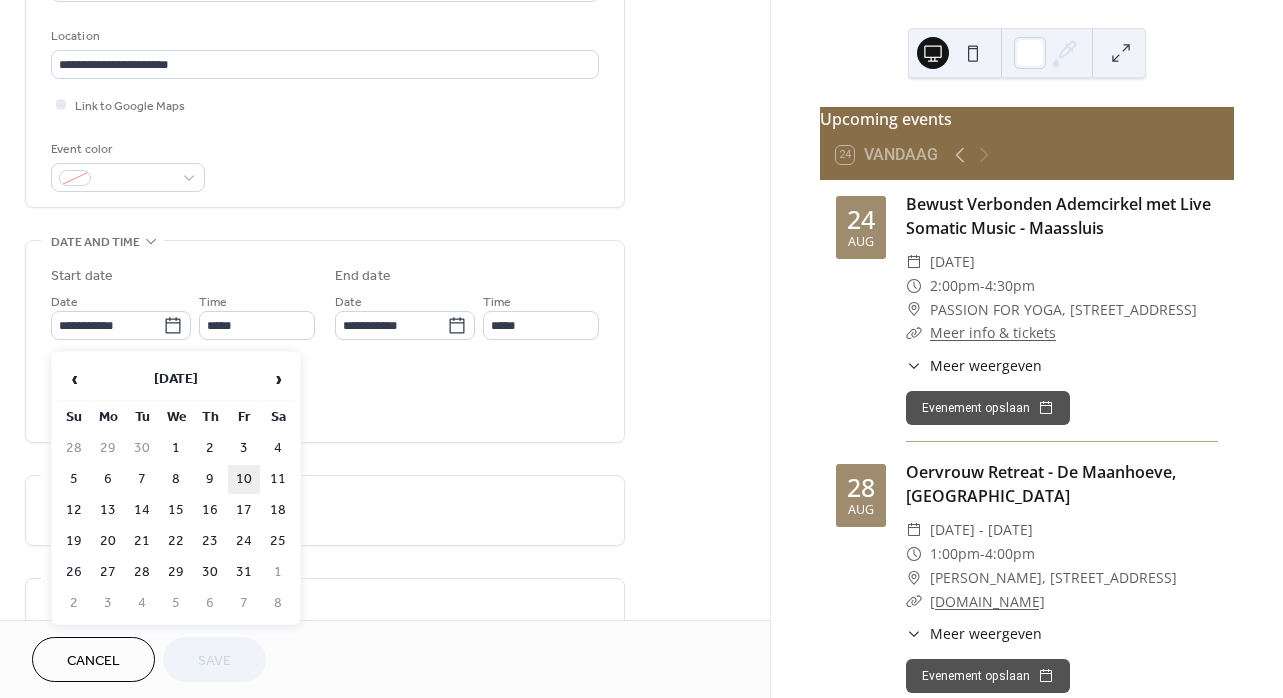 click on "10" at bounding box center (244, 479) 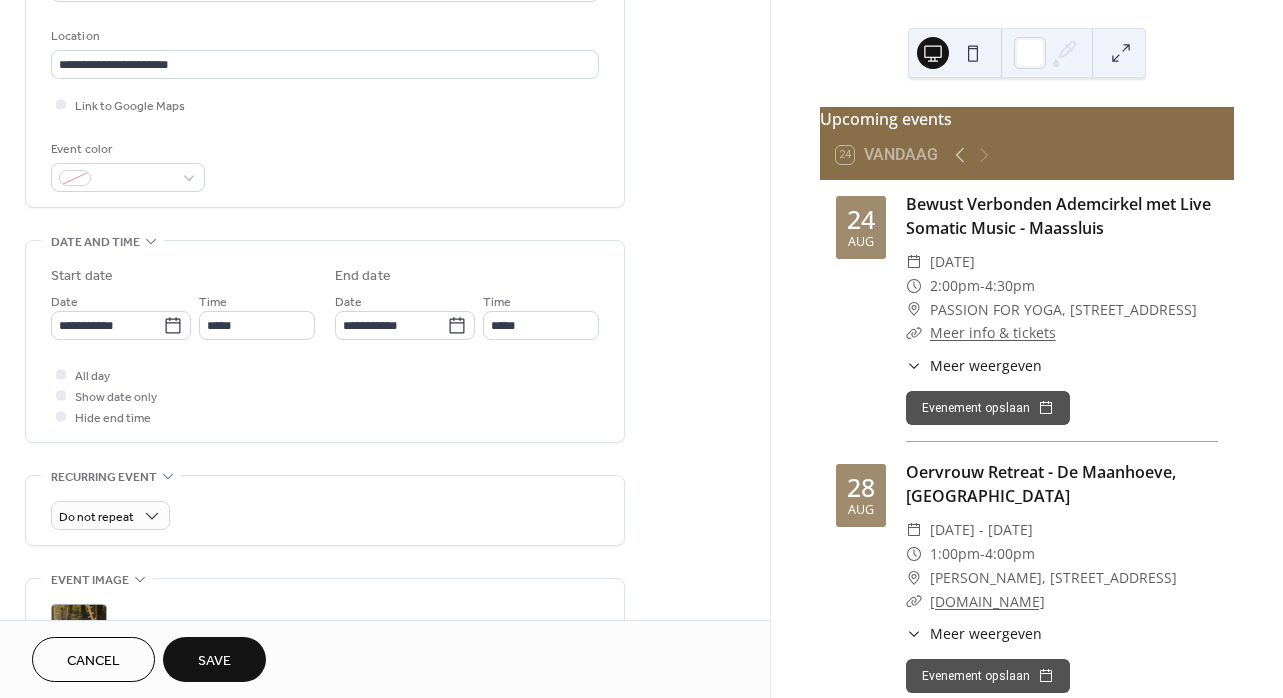 type on "**********" 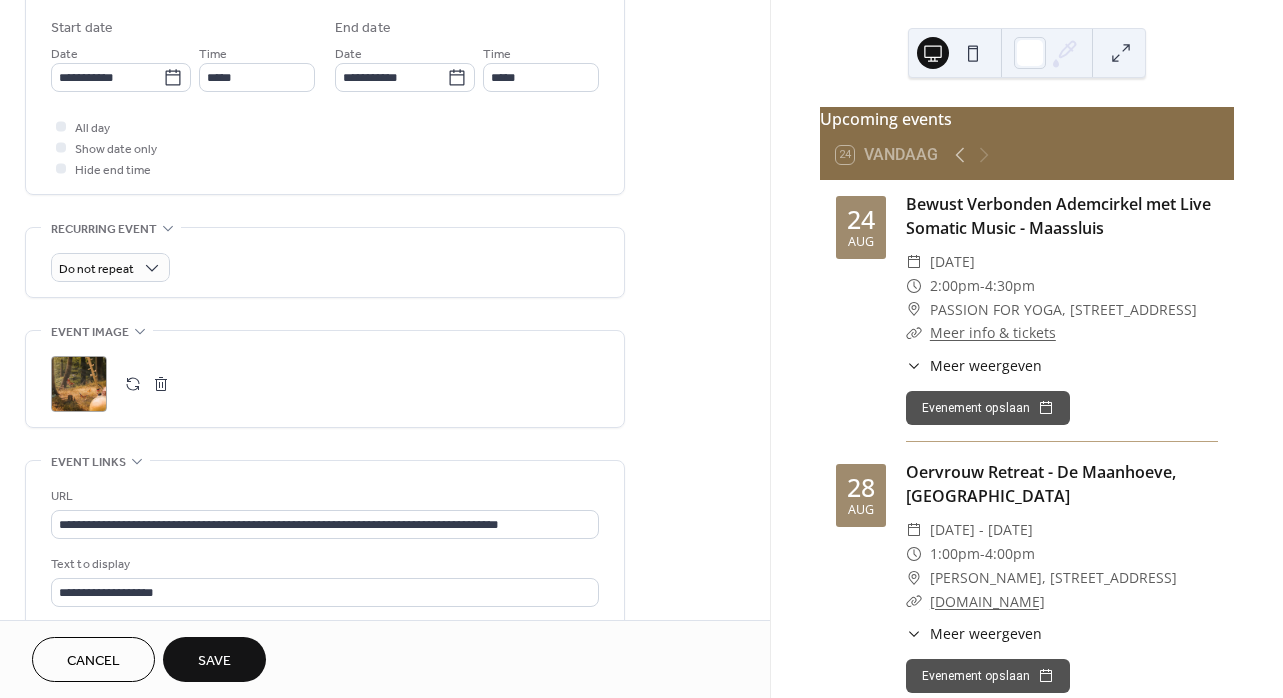 scroll, scrollTop: 671, scrollLeft: 0, axis: vertical 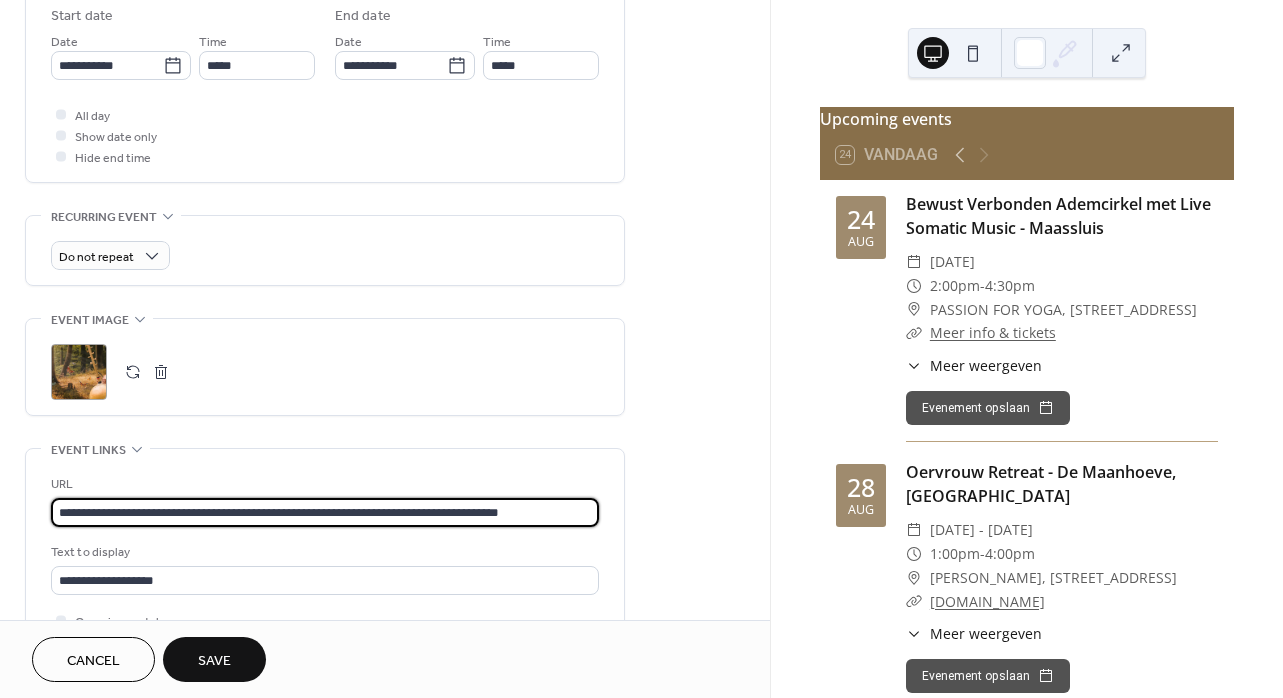 drag, startPoint x: 557, startPoint y: 517, endPoint x: 53, endPoint y: 505, distance: 504.14282 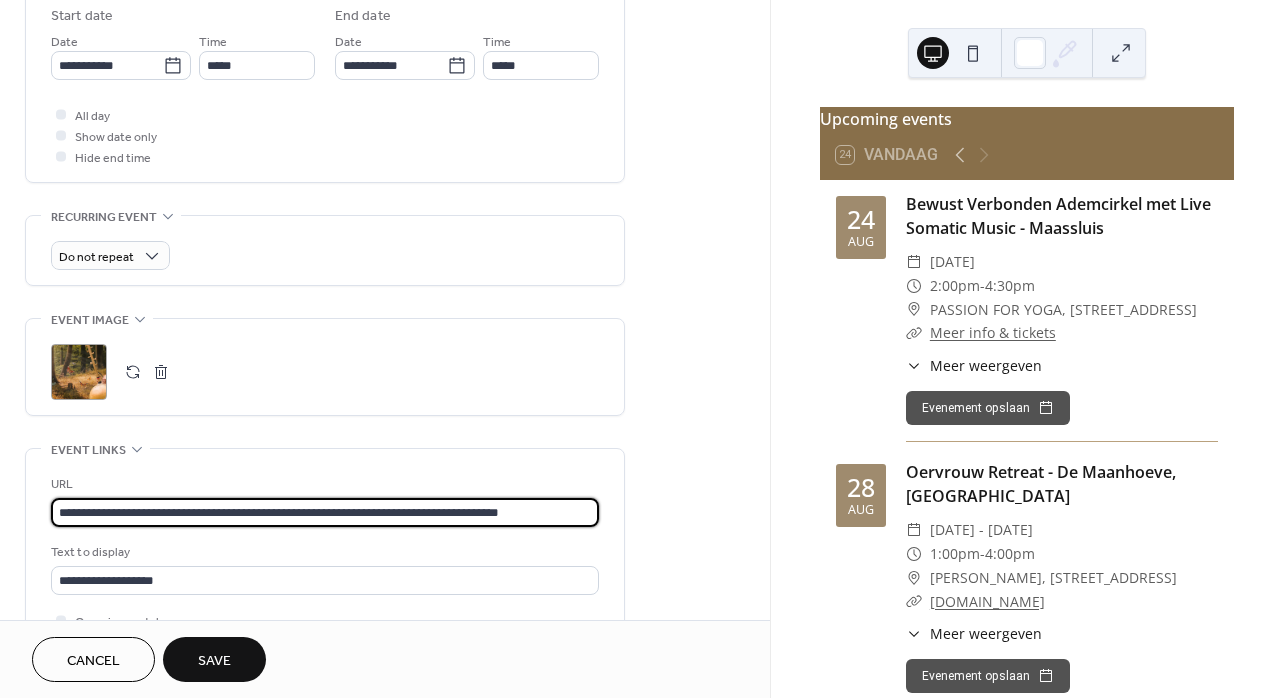 type on "**********" 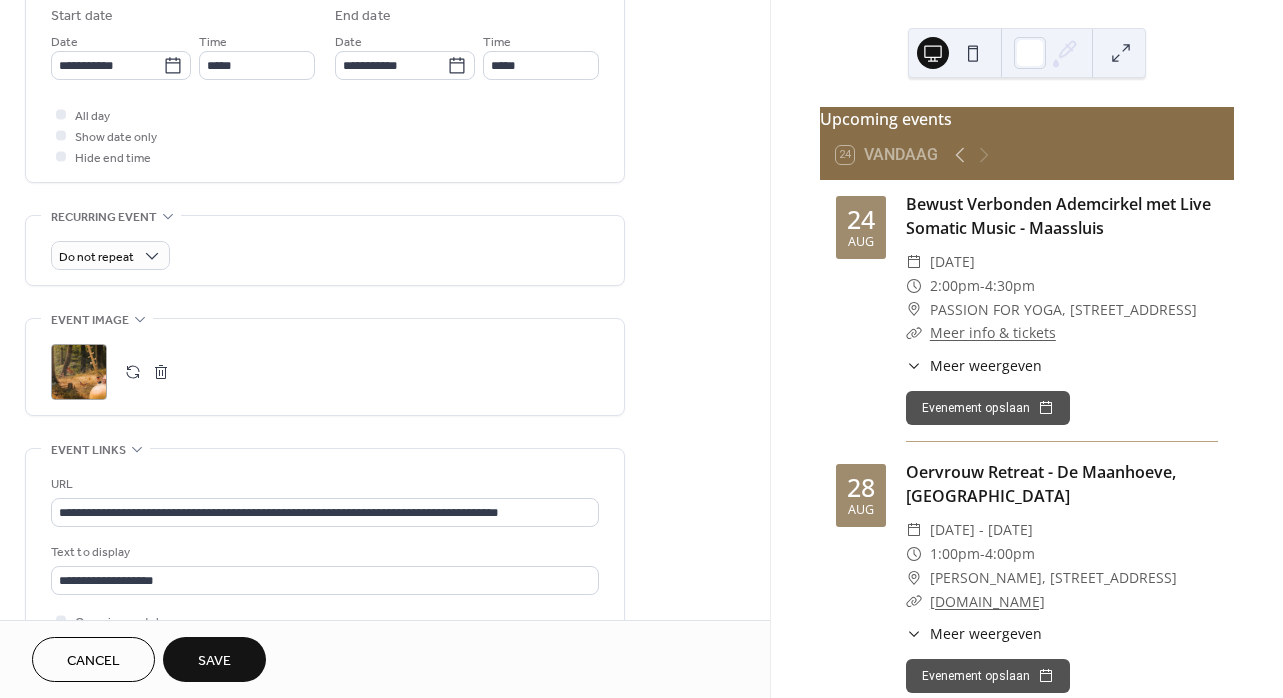 click on "Save" at bounding box center [214, 661] 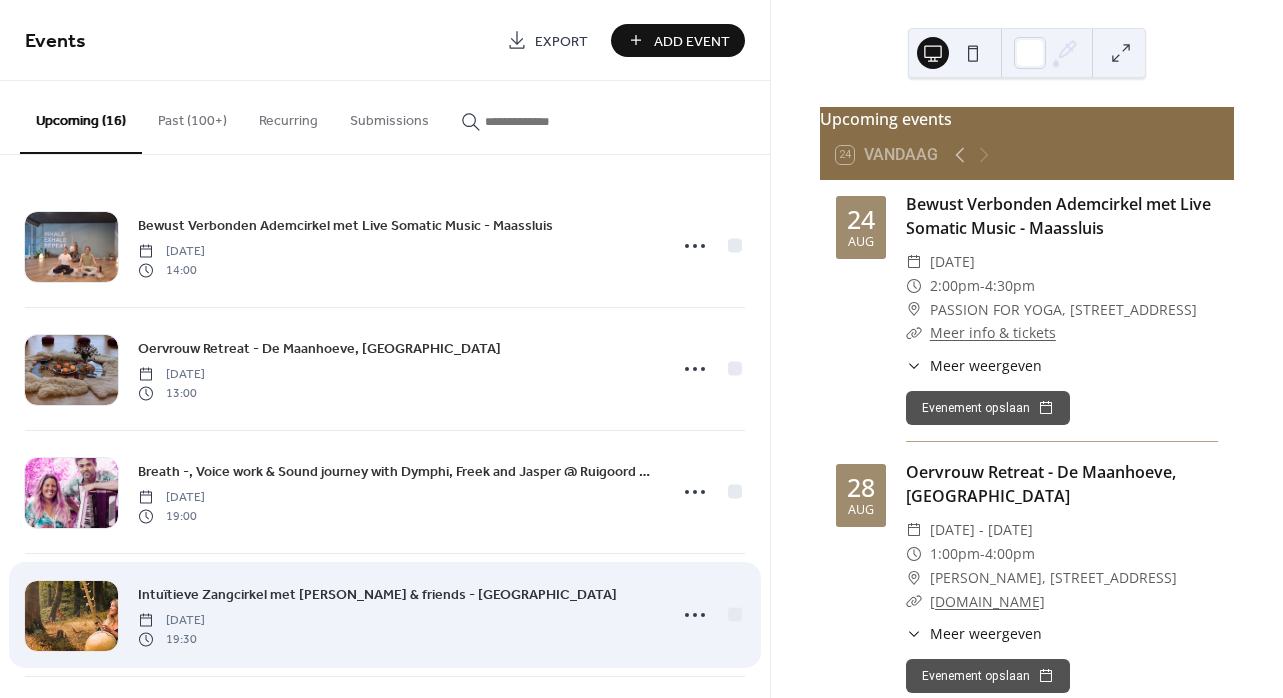scroll, scrollTop: 193, scrollLeft: 0, axis: vertical 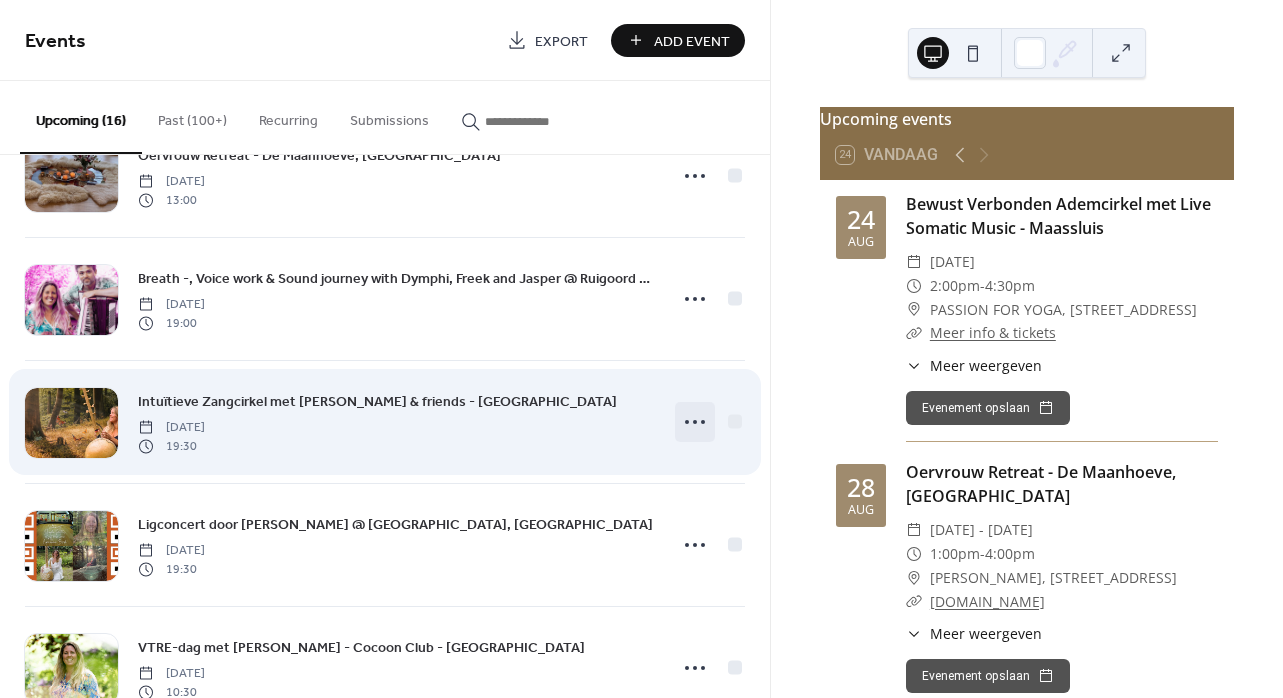 click 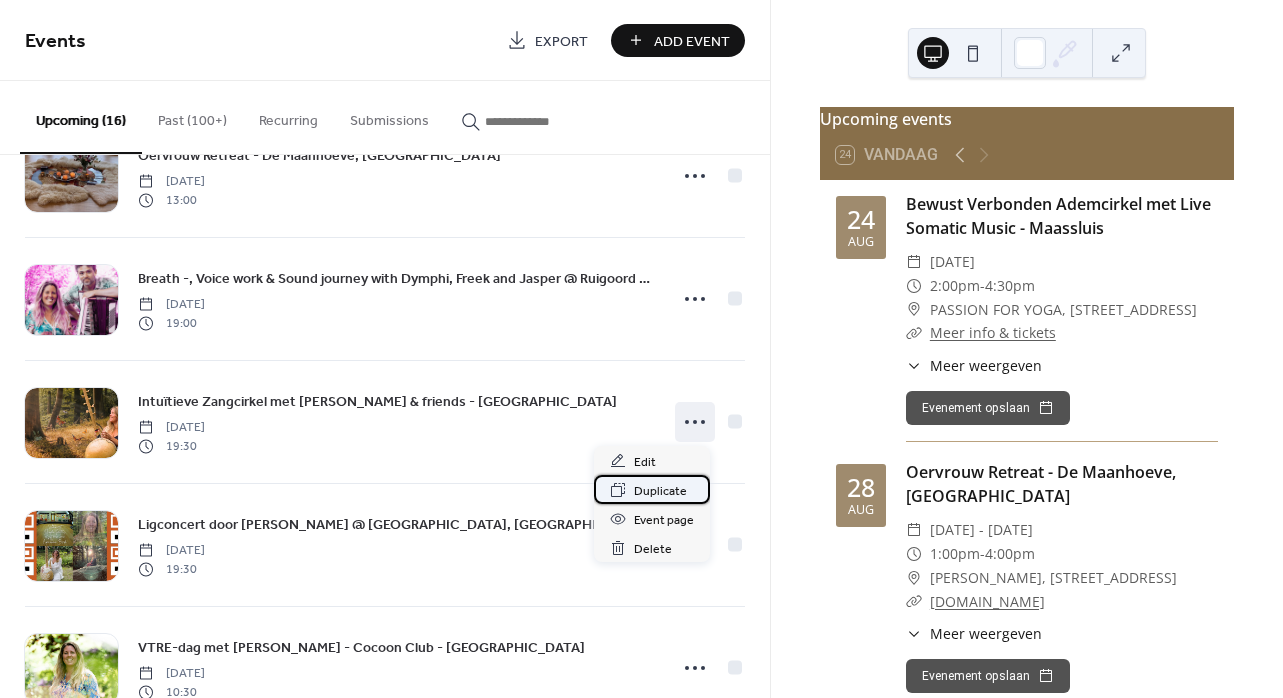 click on "Duplicate" at bounding box center (660, 491) 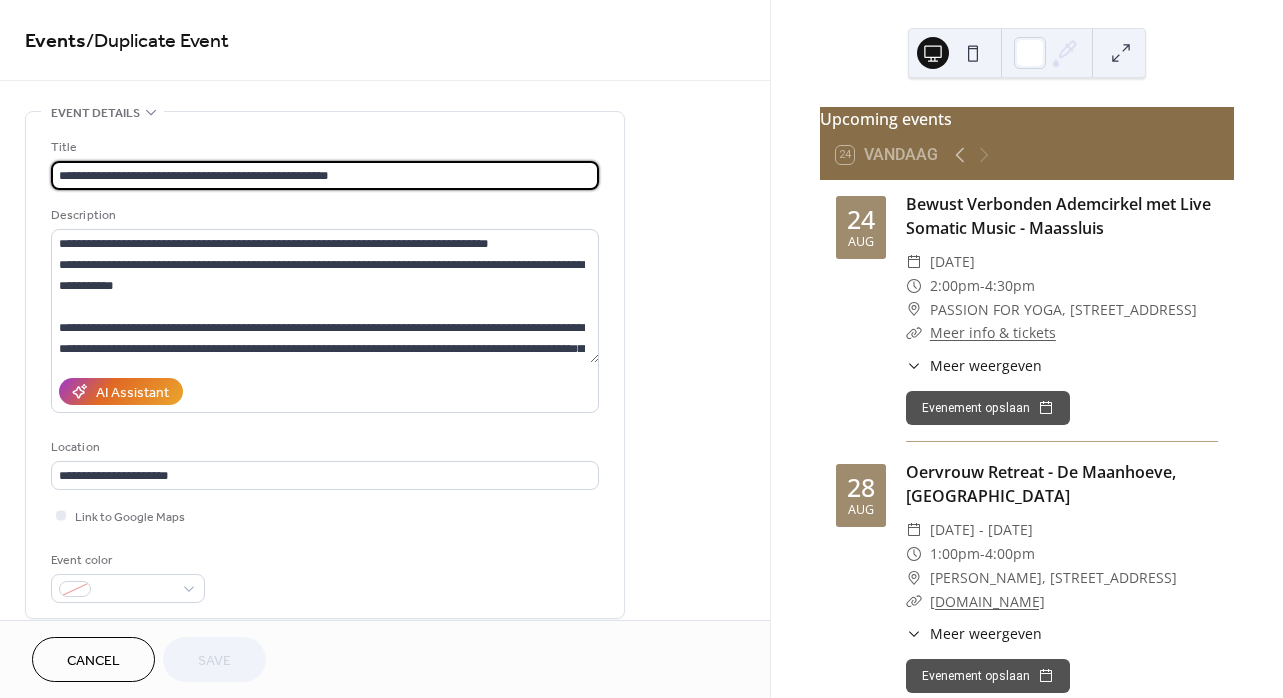 scroll, scrollTop: 469, scrollLeft: 0, axis: vertical 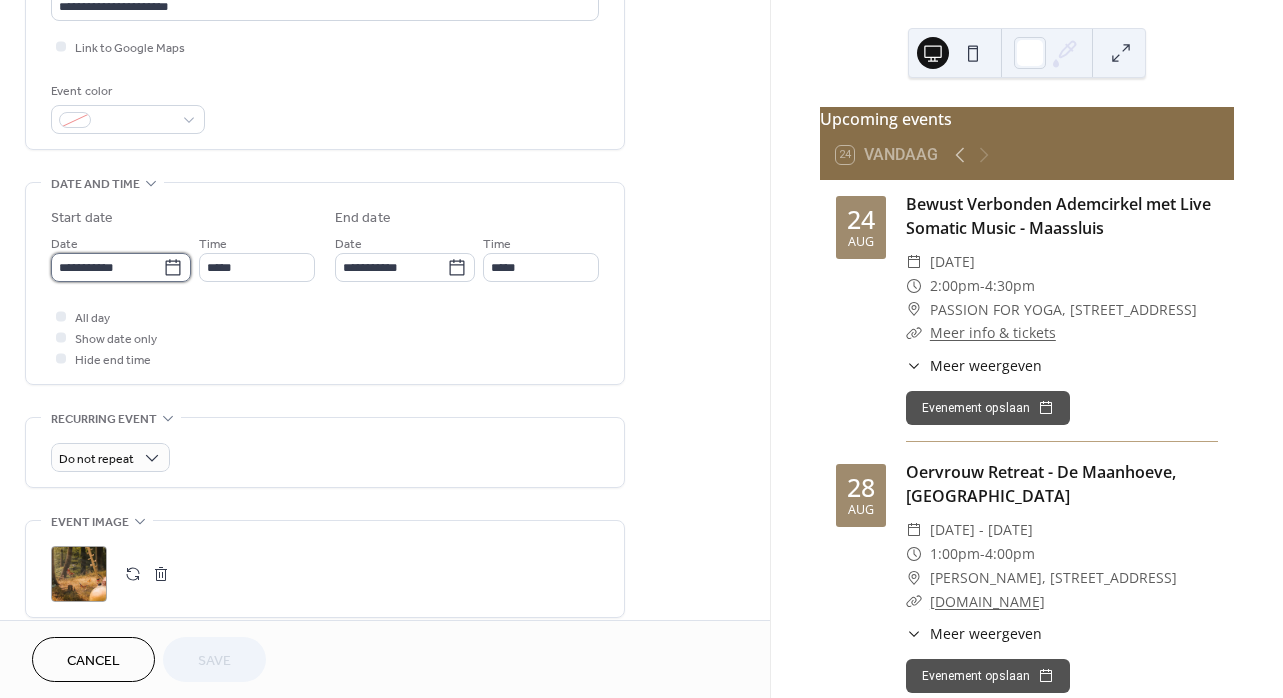 click on "**********" at bounding box center [107, 267] 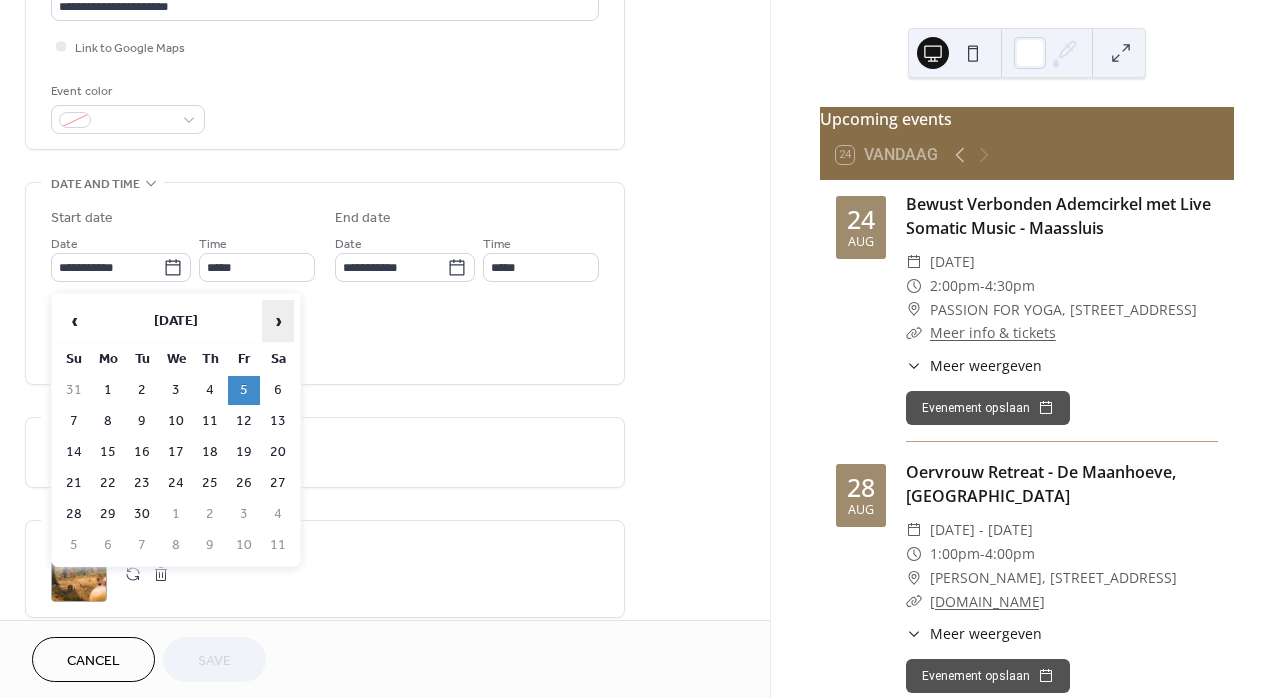 click on "›" at bounding box center (278, 321) 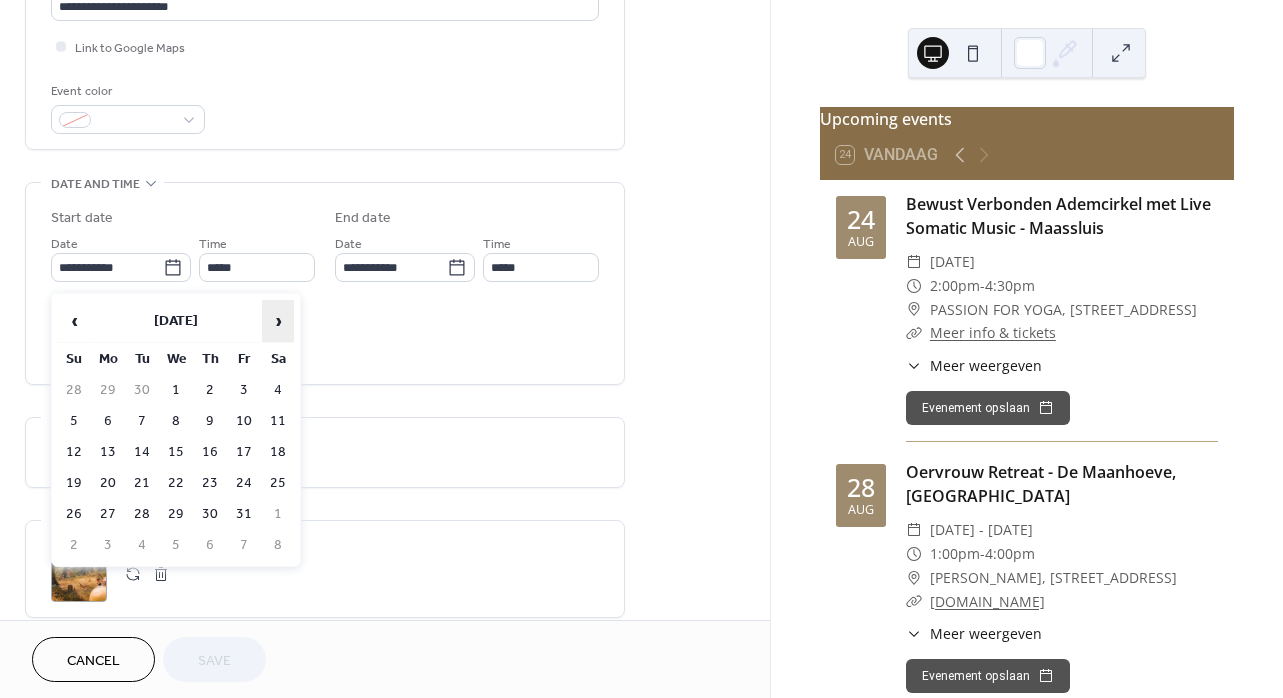 click on "›" at bounding box center [278, 321] 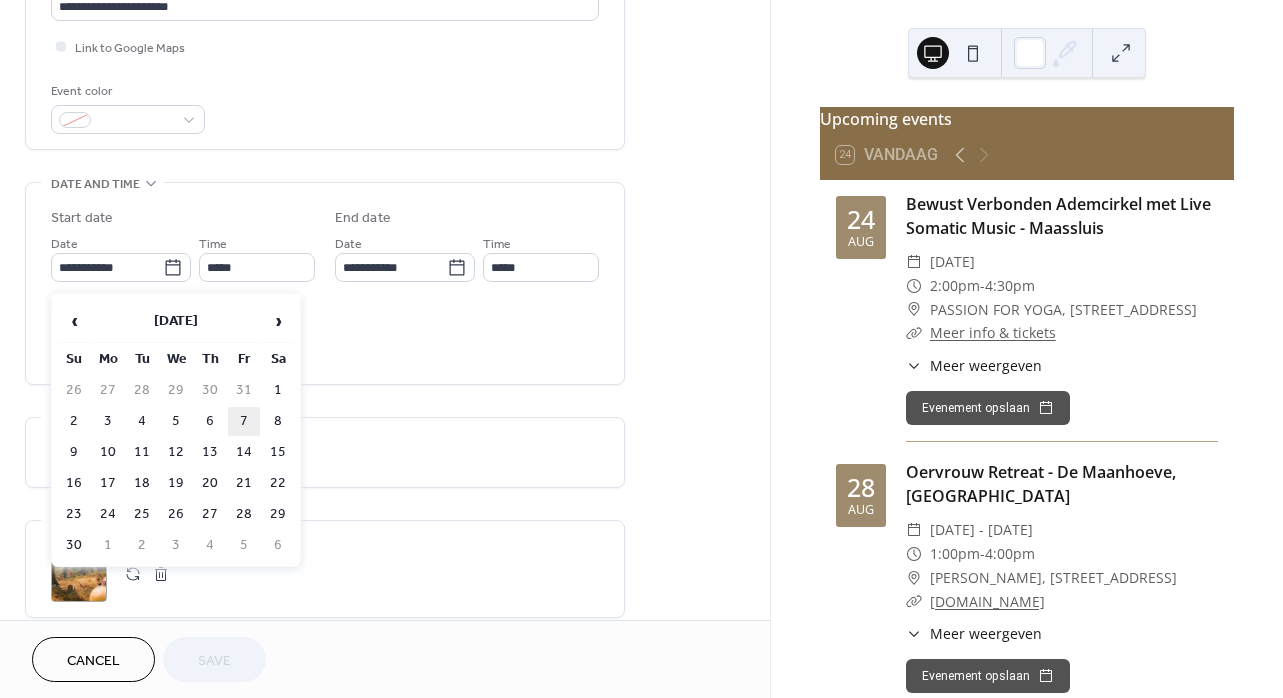 click on "7" at bounding box center (244, 421) 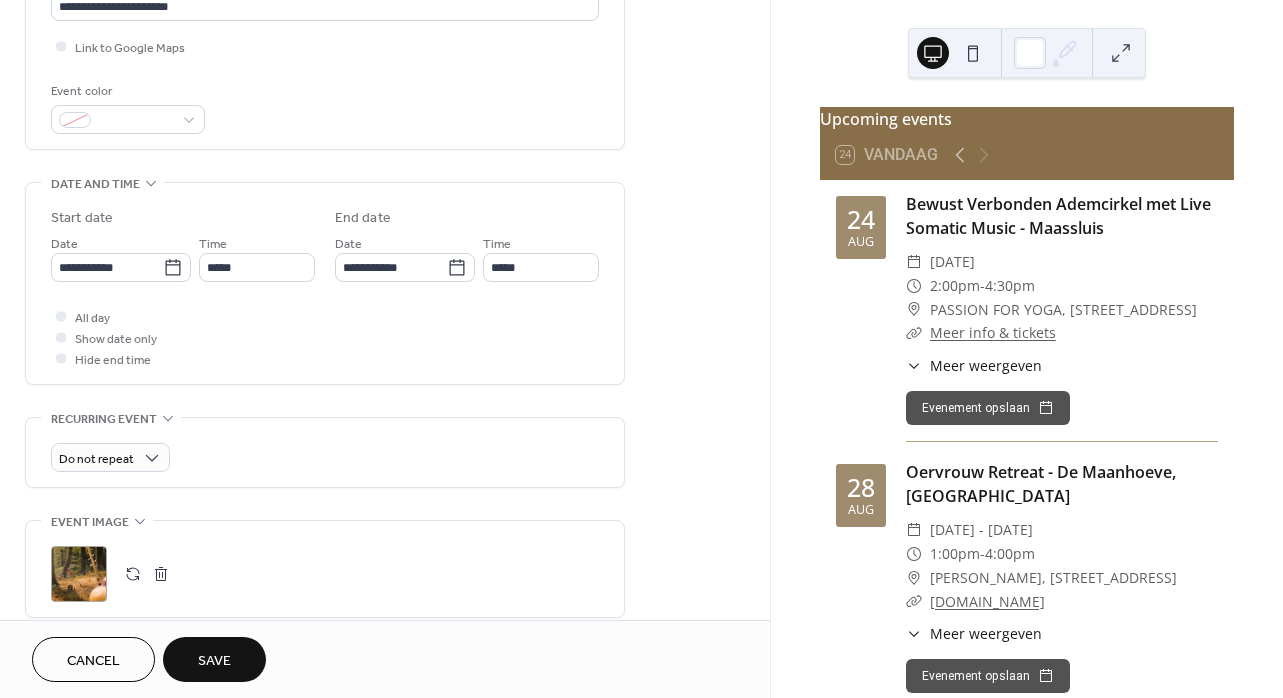 type on "**********" 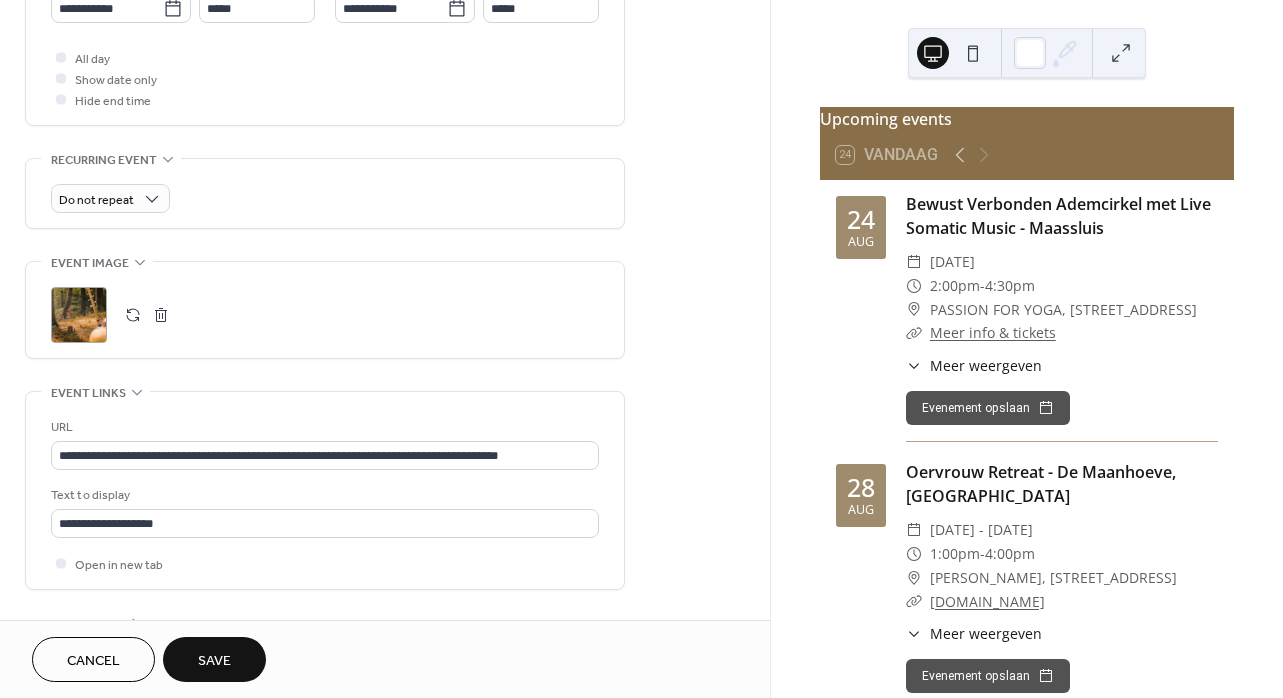 scroll, scrollTop: 729, scrollLeft: 0, axis: vertical 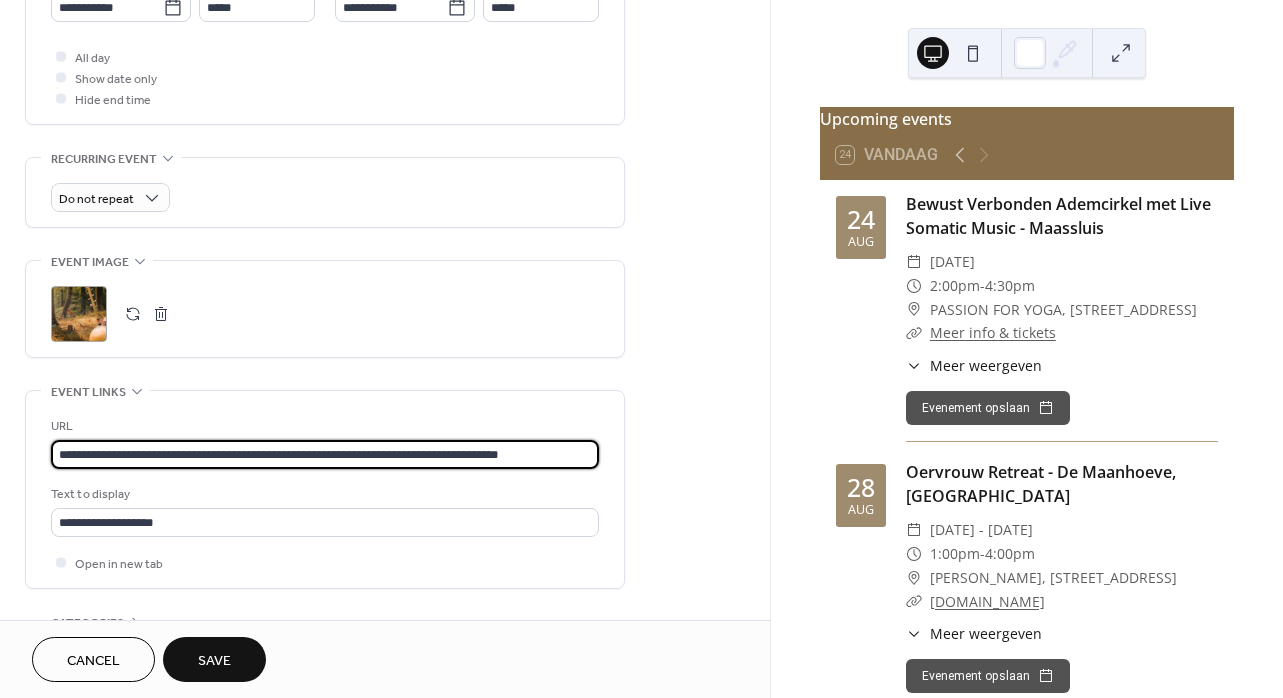 click on "**********" at bounding box center (325, 454) 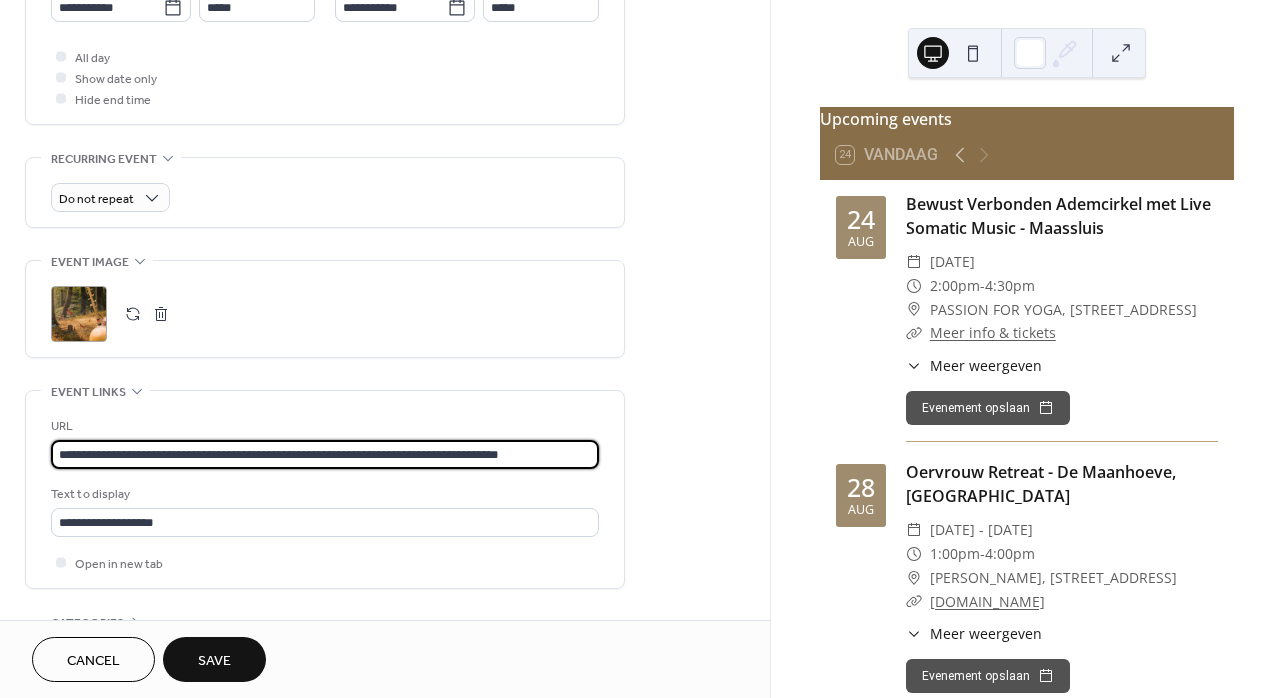 paste 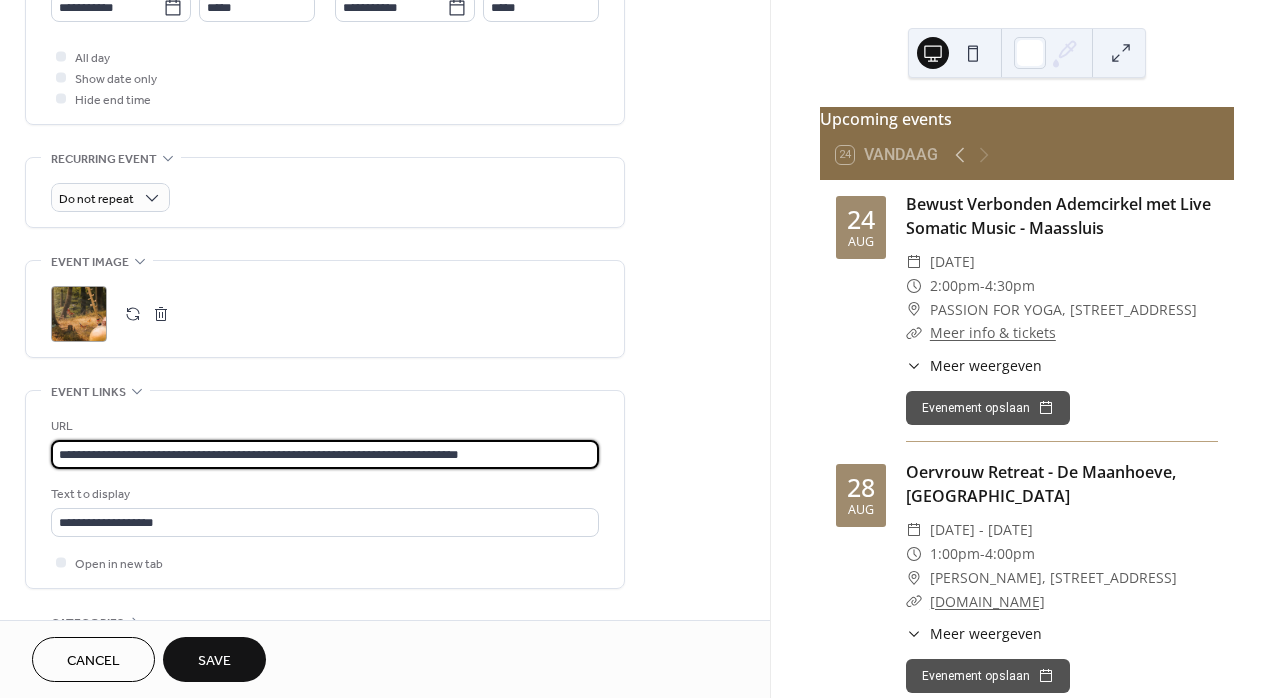 type on "**********" 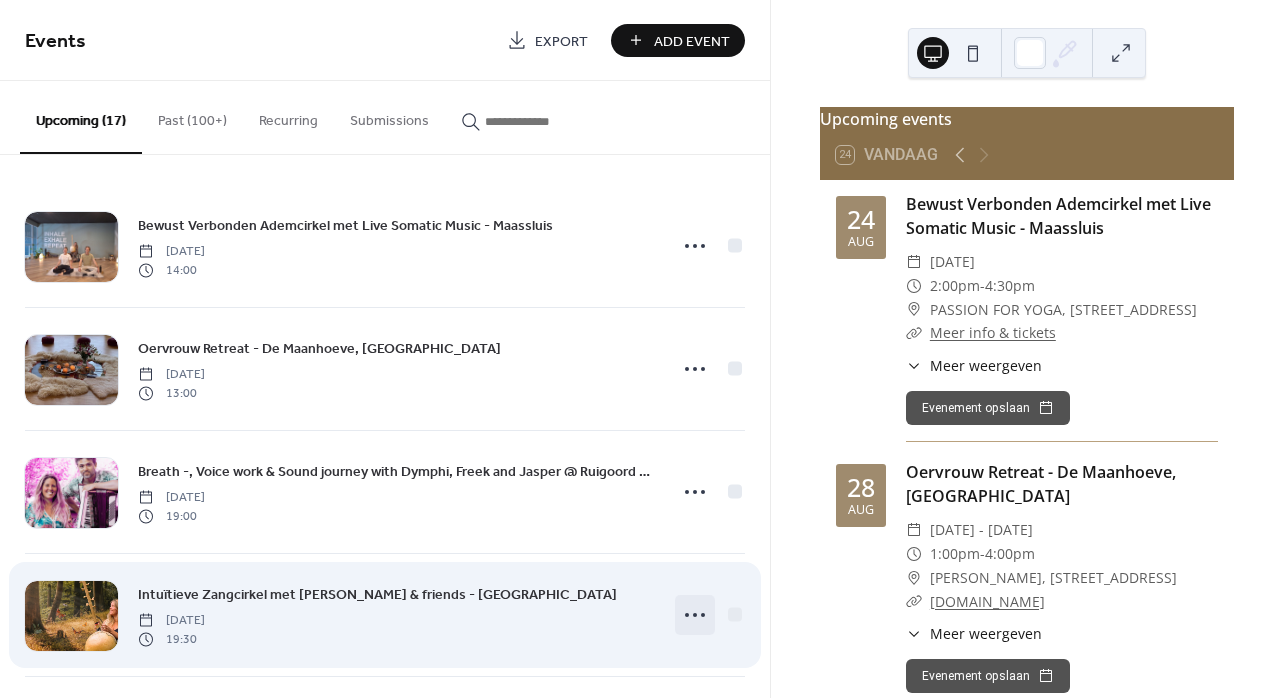 click 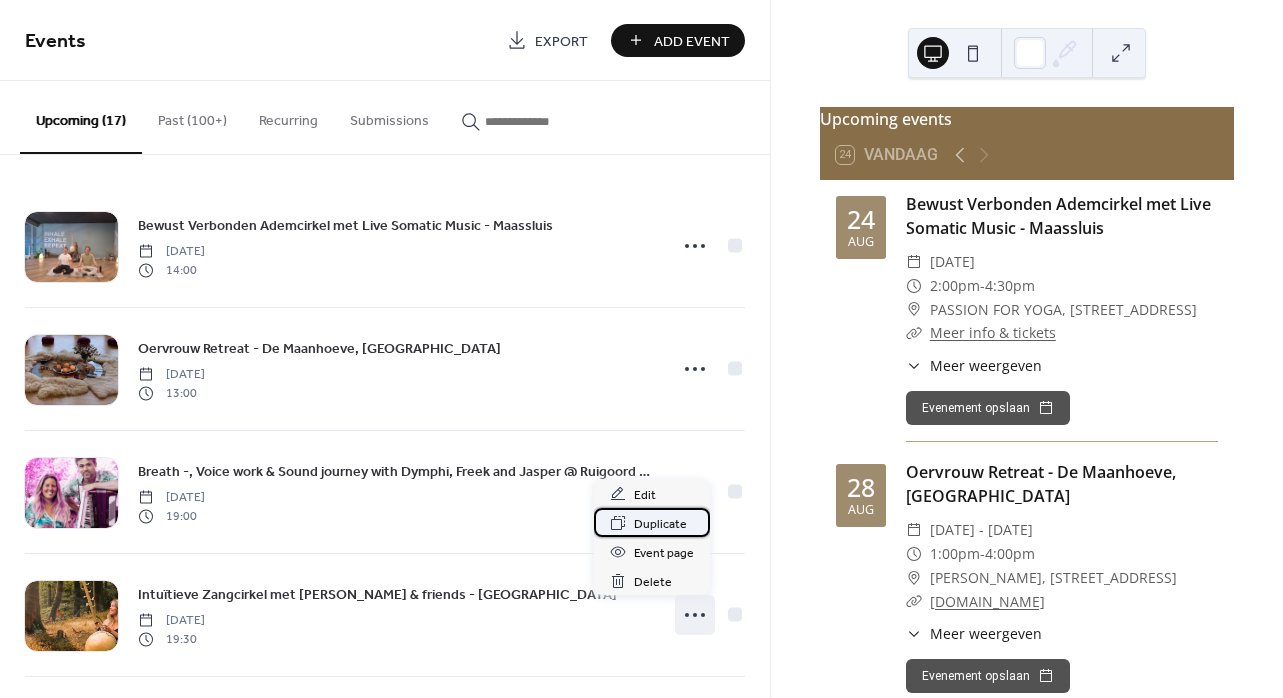 click on "Duplicate" at bounding box center (660, 524) 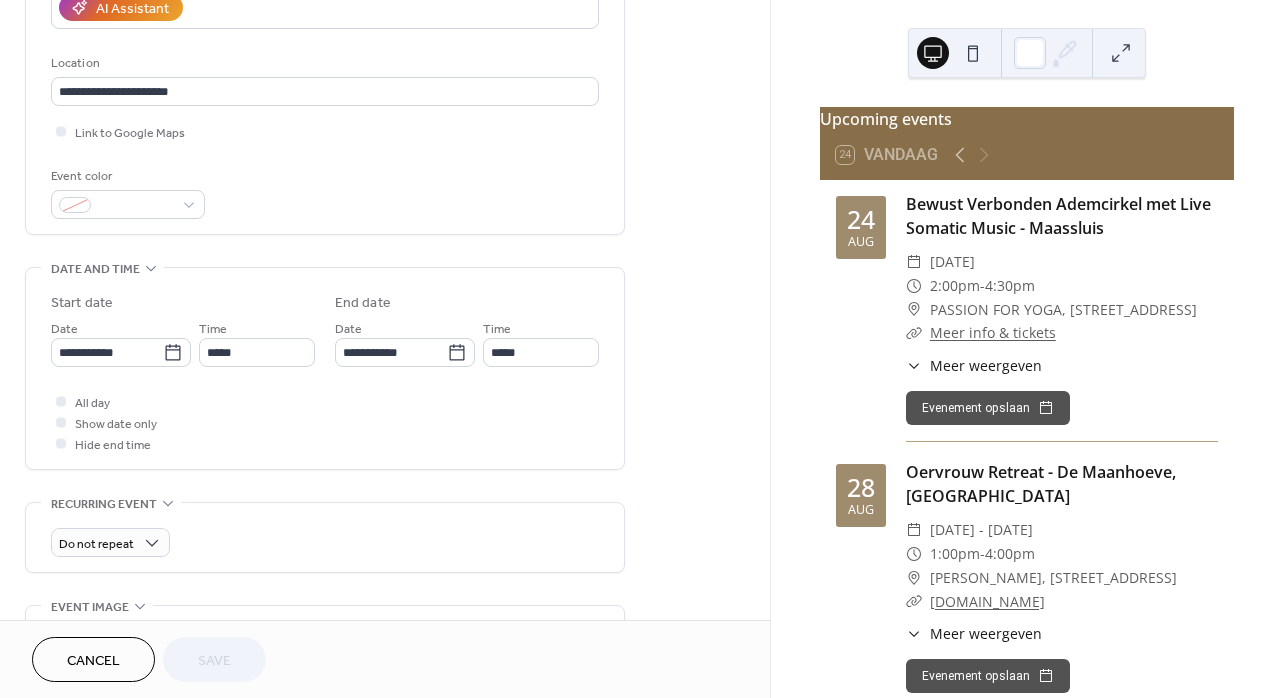 scroll, scrollTop: 385, scrollLeft: 0, axis: vertical 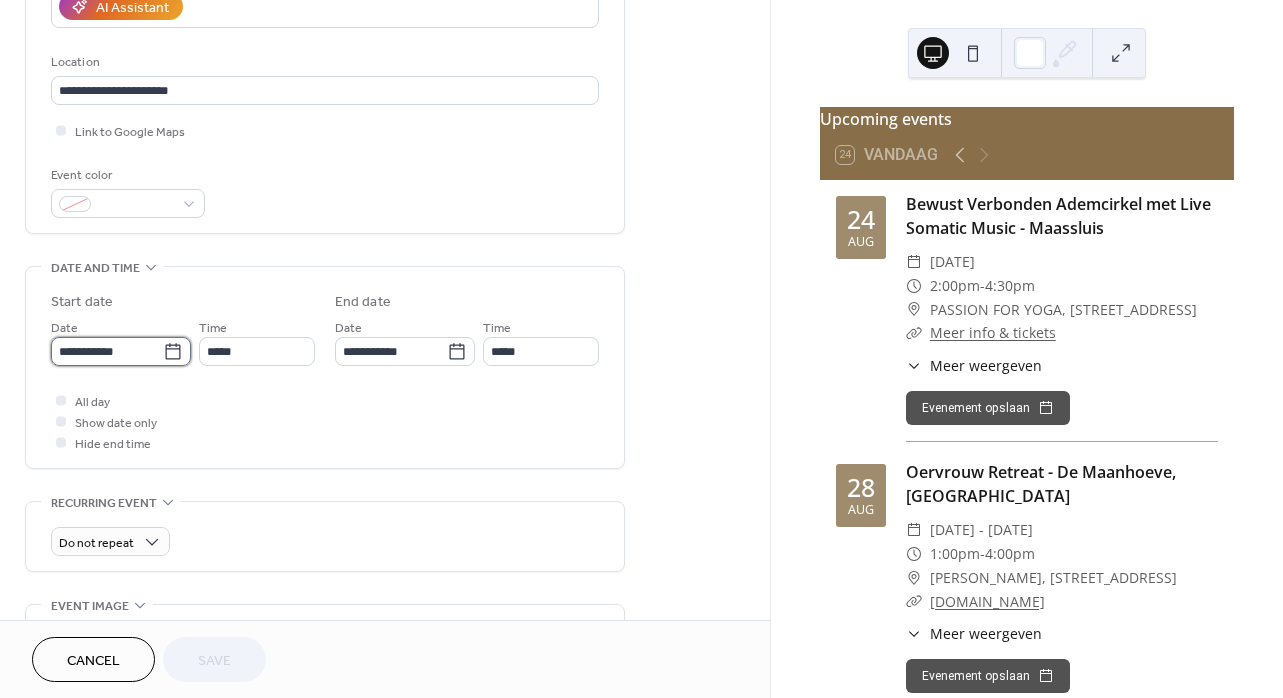 click on "**********" at bounding box center (107, 351) 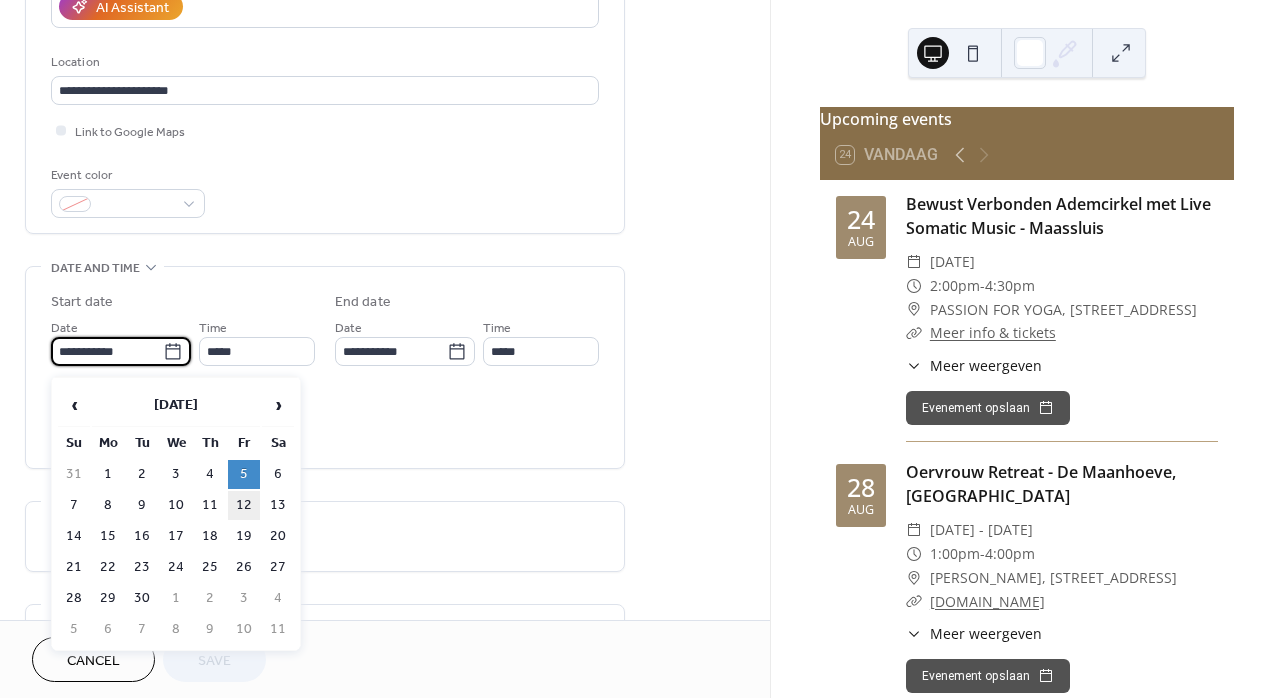 click on "12" at bounding box center (244, 505) 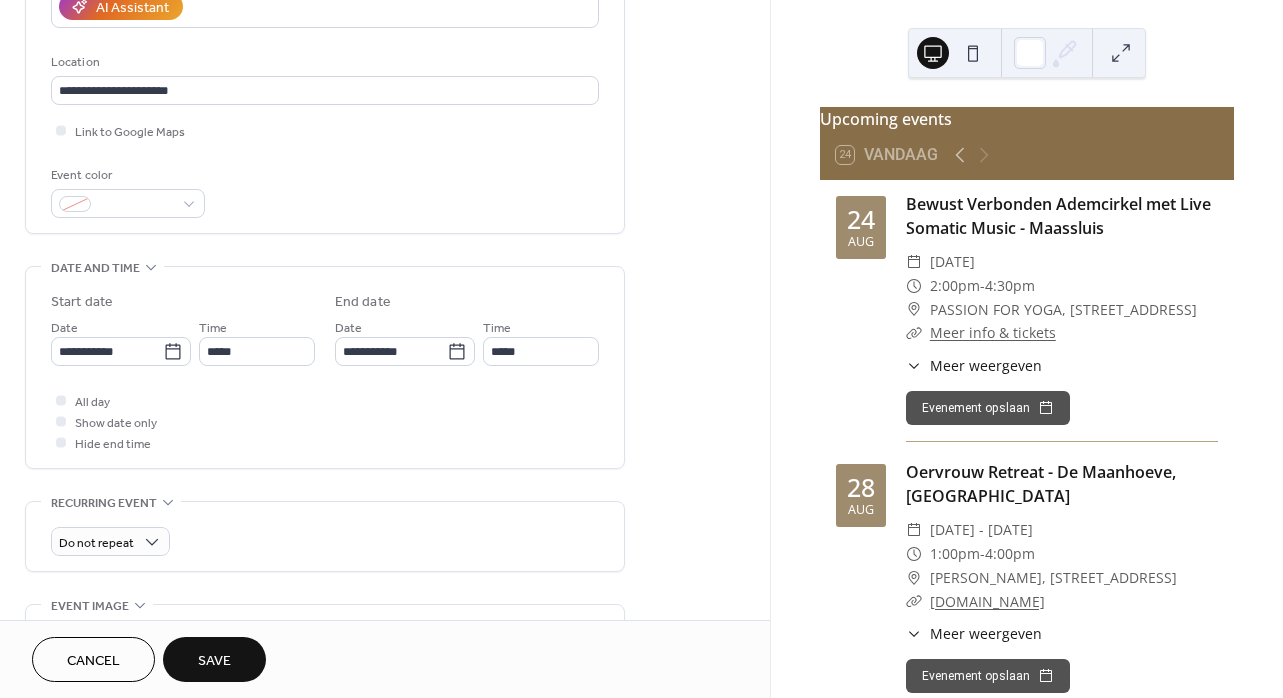 type on "**********" 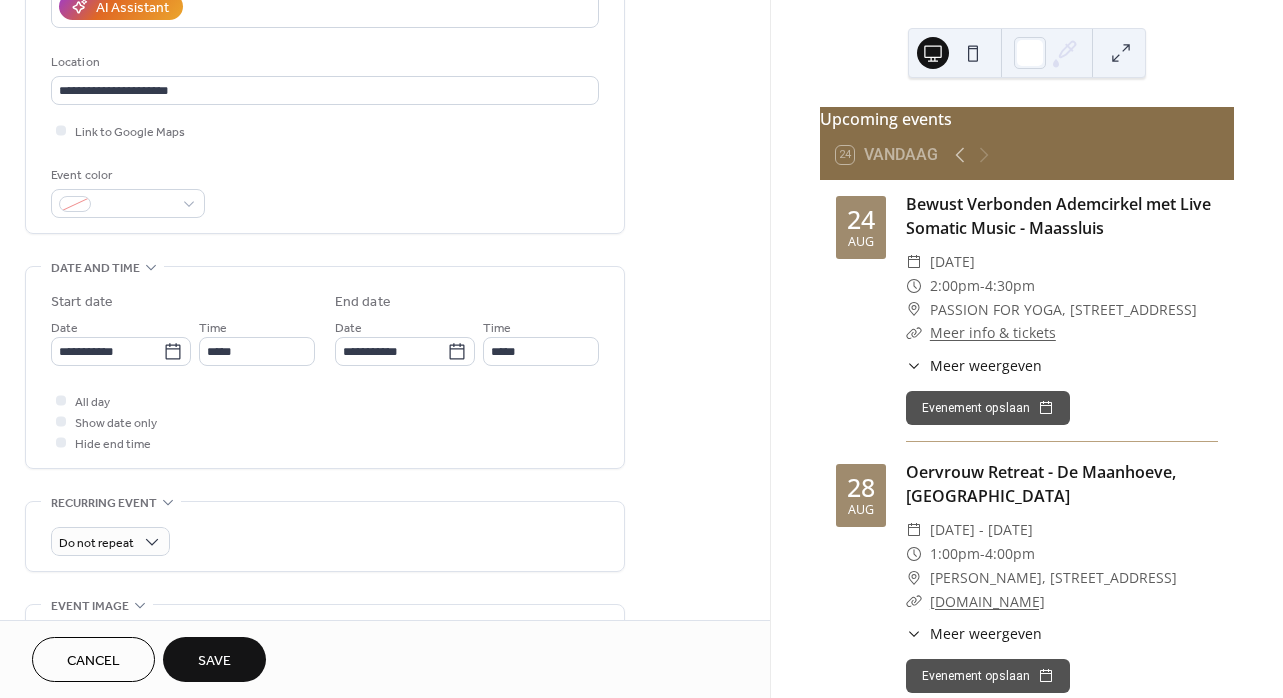 type on "**********" 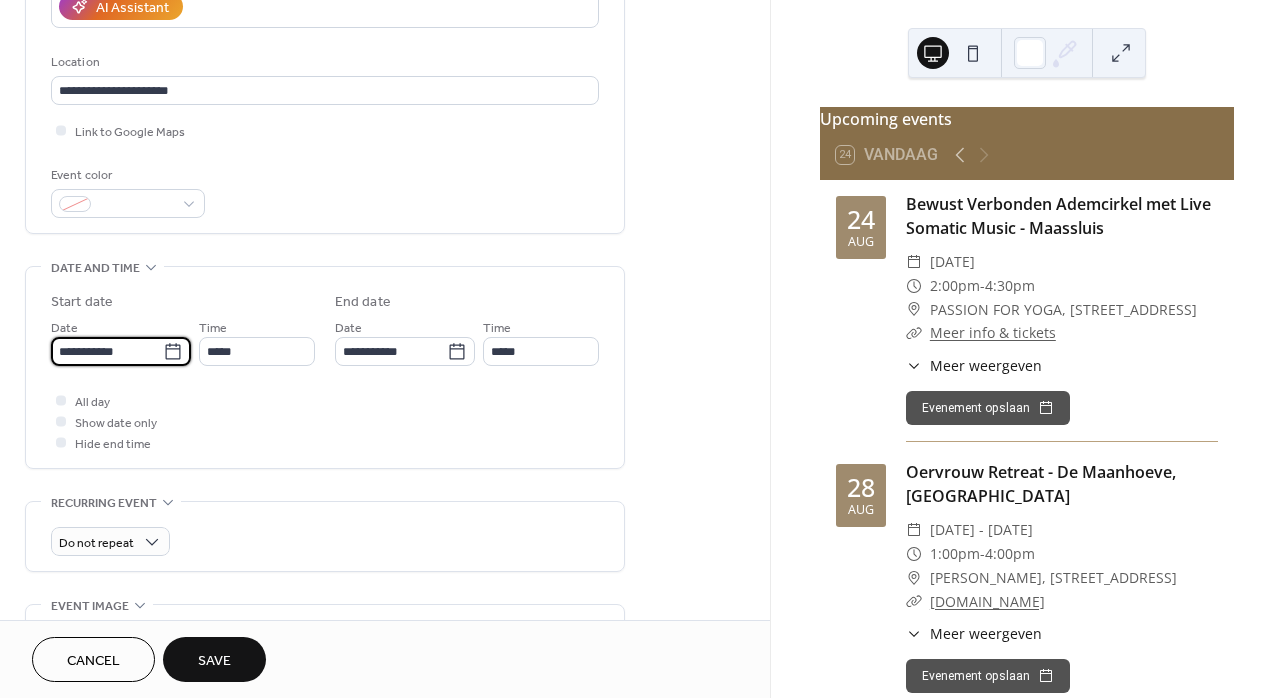 click on "**********" at bounding box center (107, 351) 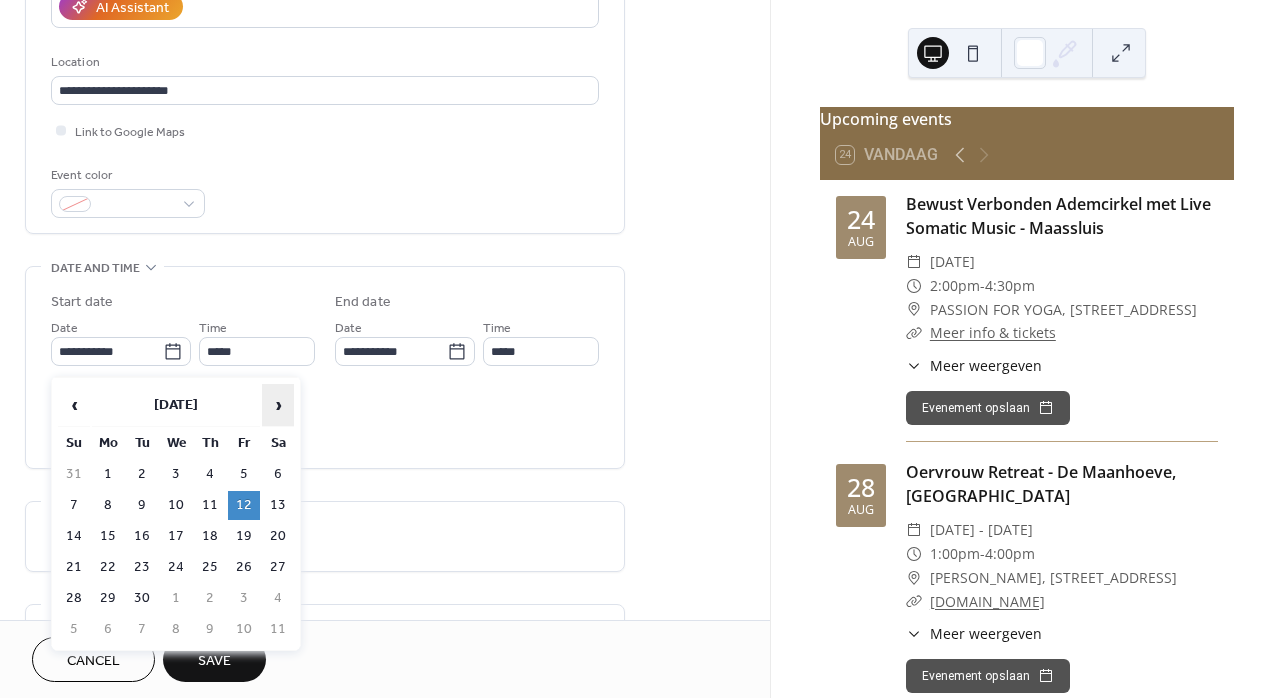 click on "›" at bounding box center (278, 405) 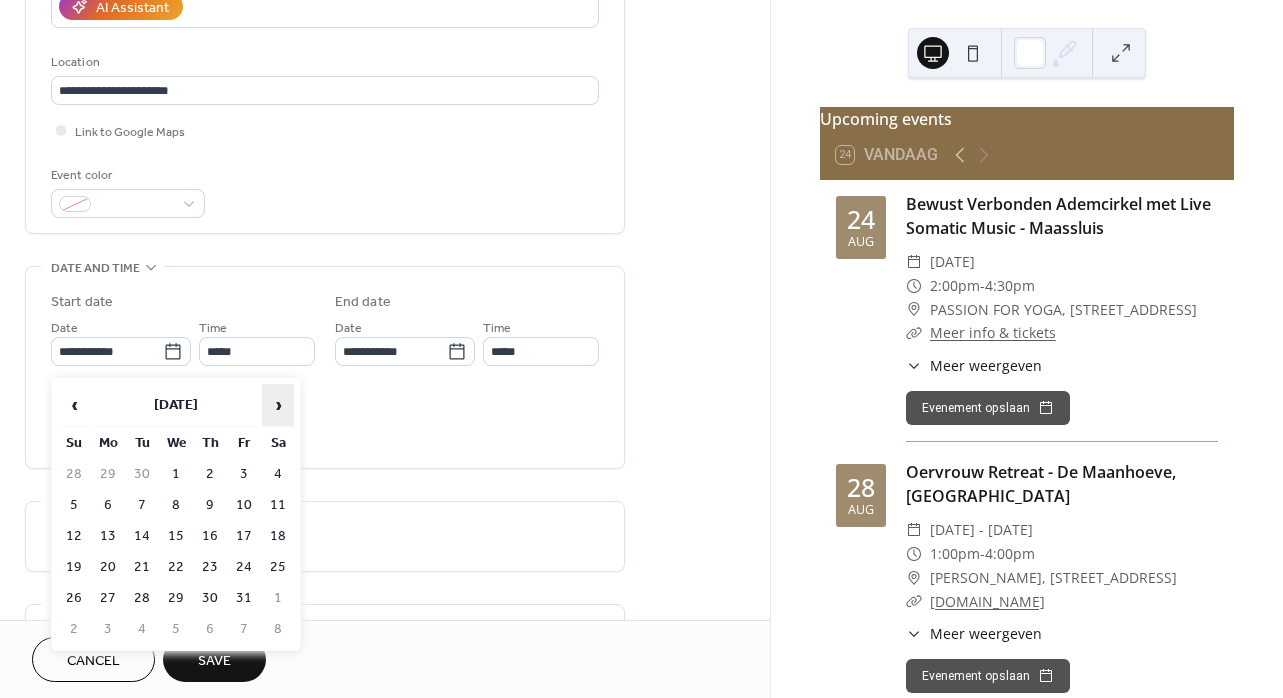 click on "›" at bounding box center (278, 405) 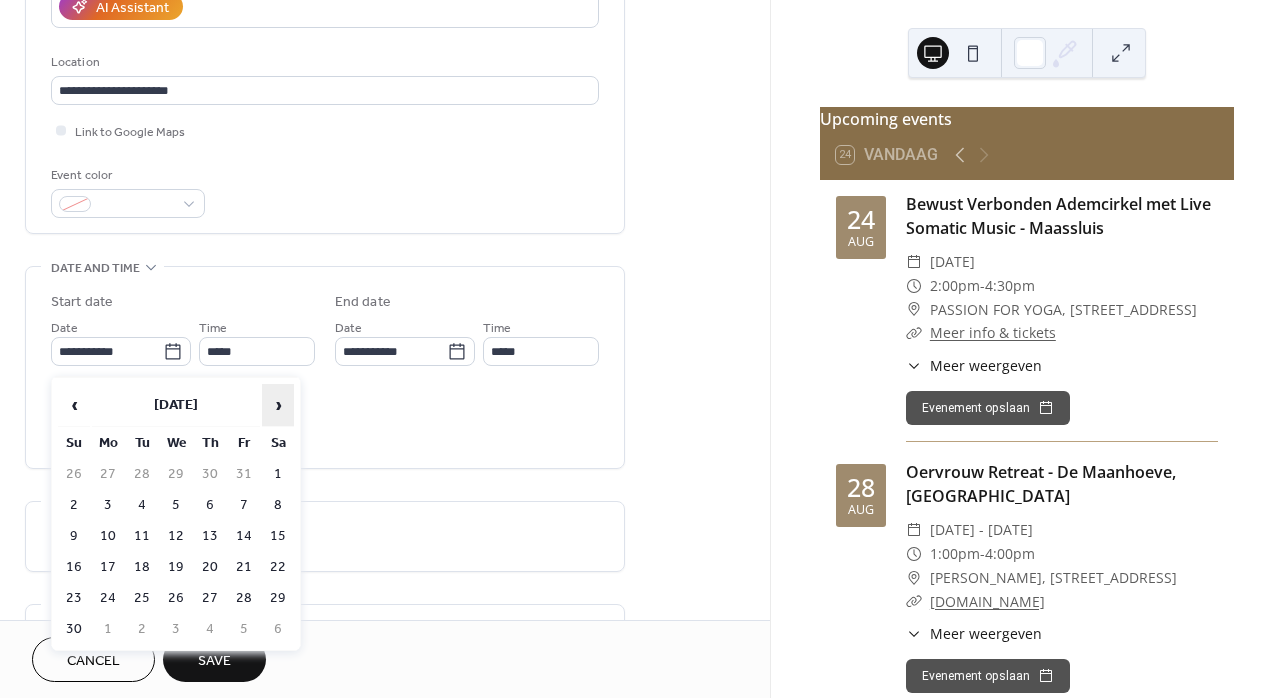click on "›" at bounding box center [278, 405] 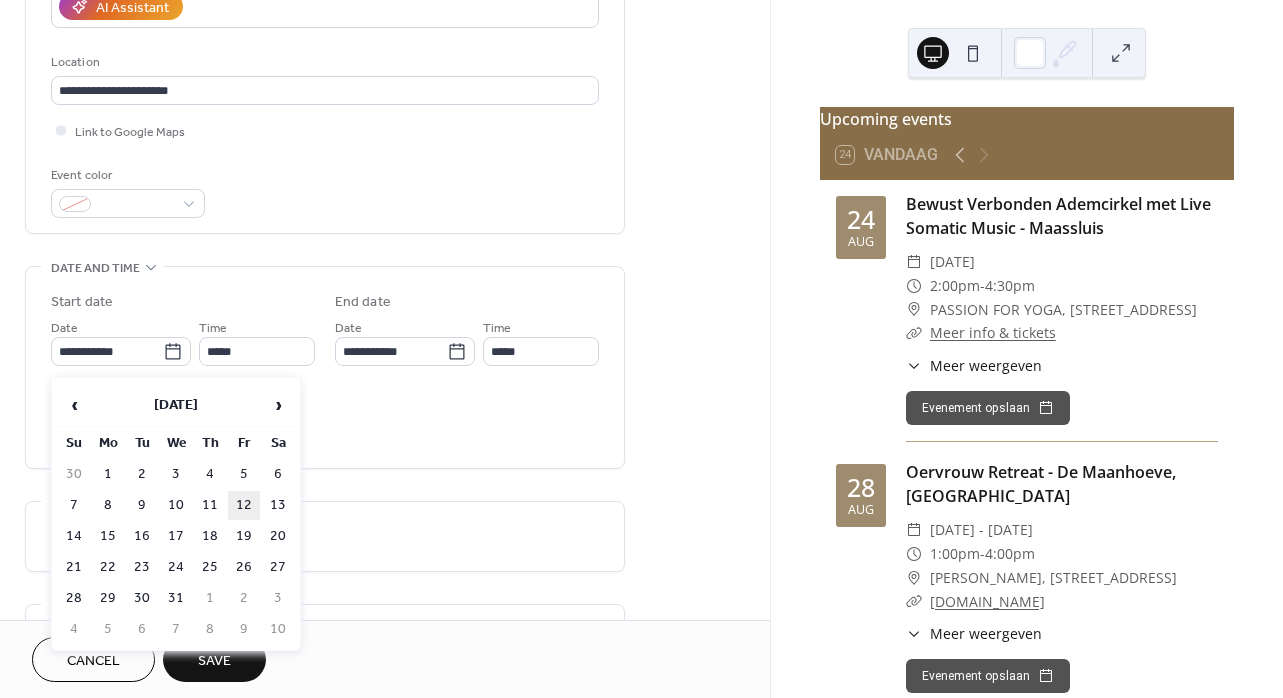 click on "12" at bounding box center [244, 505] 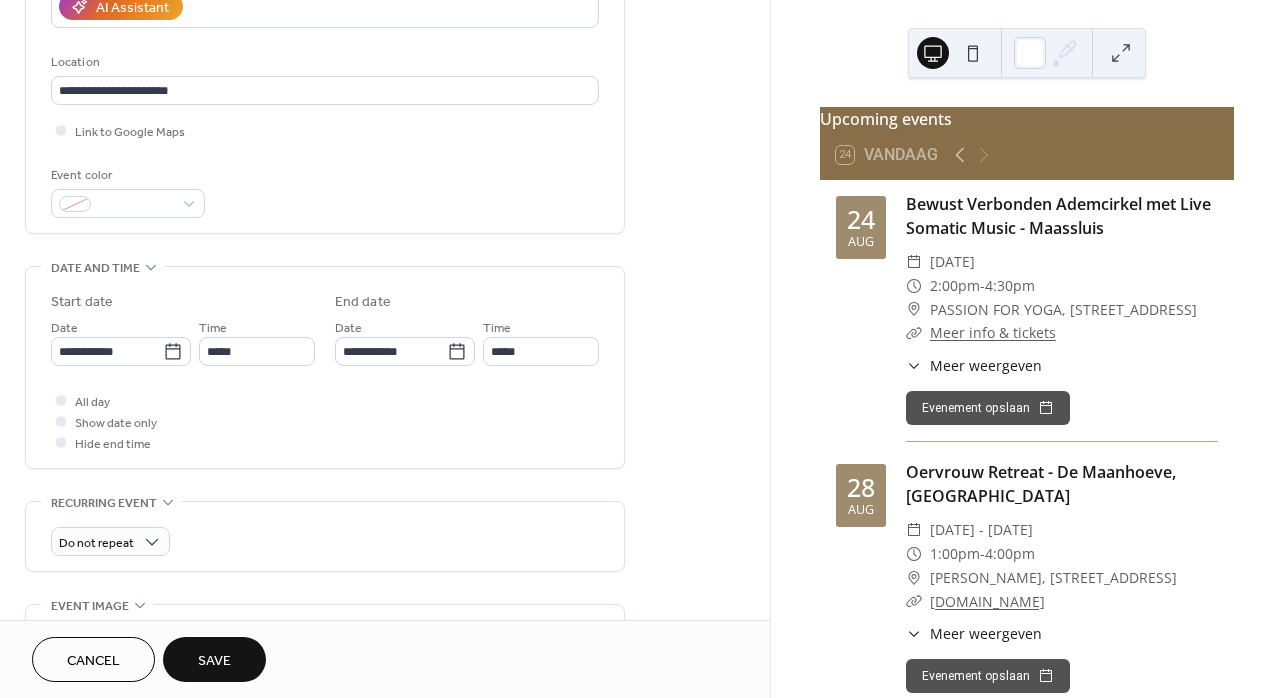 type on "**********" 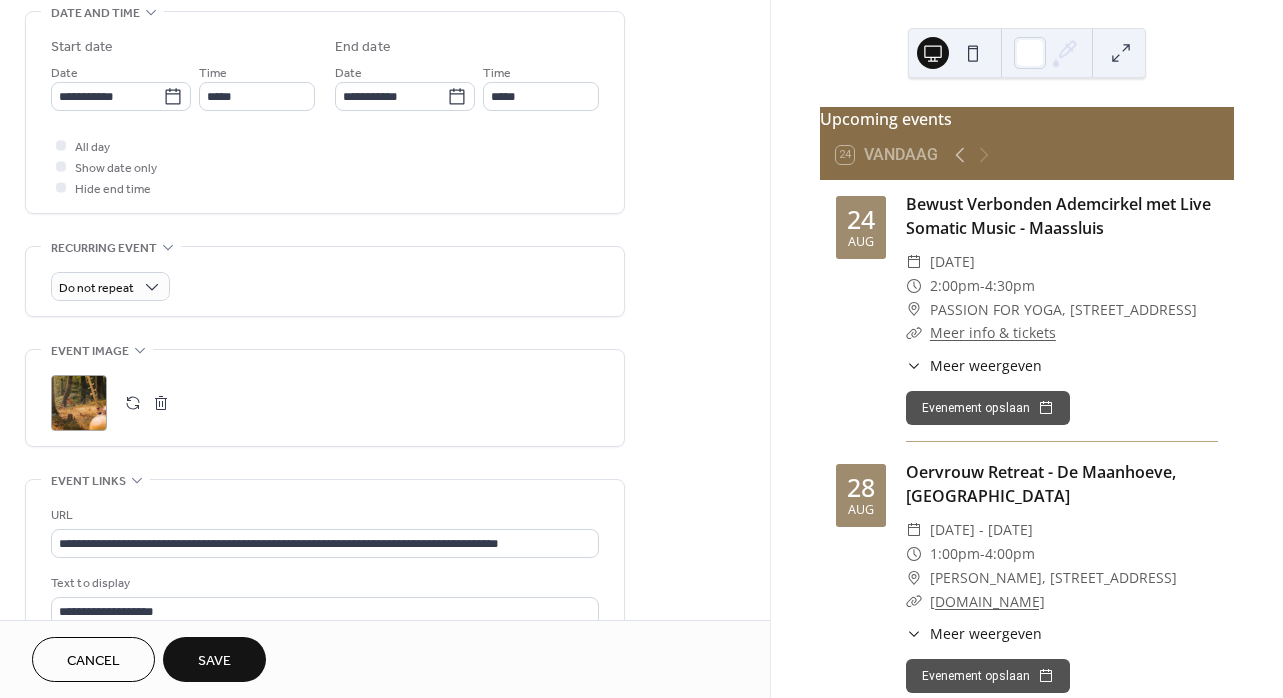 scroll, scrollTop: 759, scrollLeft: 0, axis: vertical 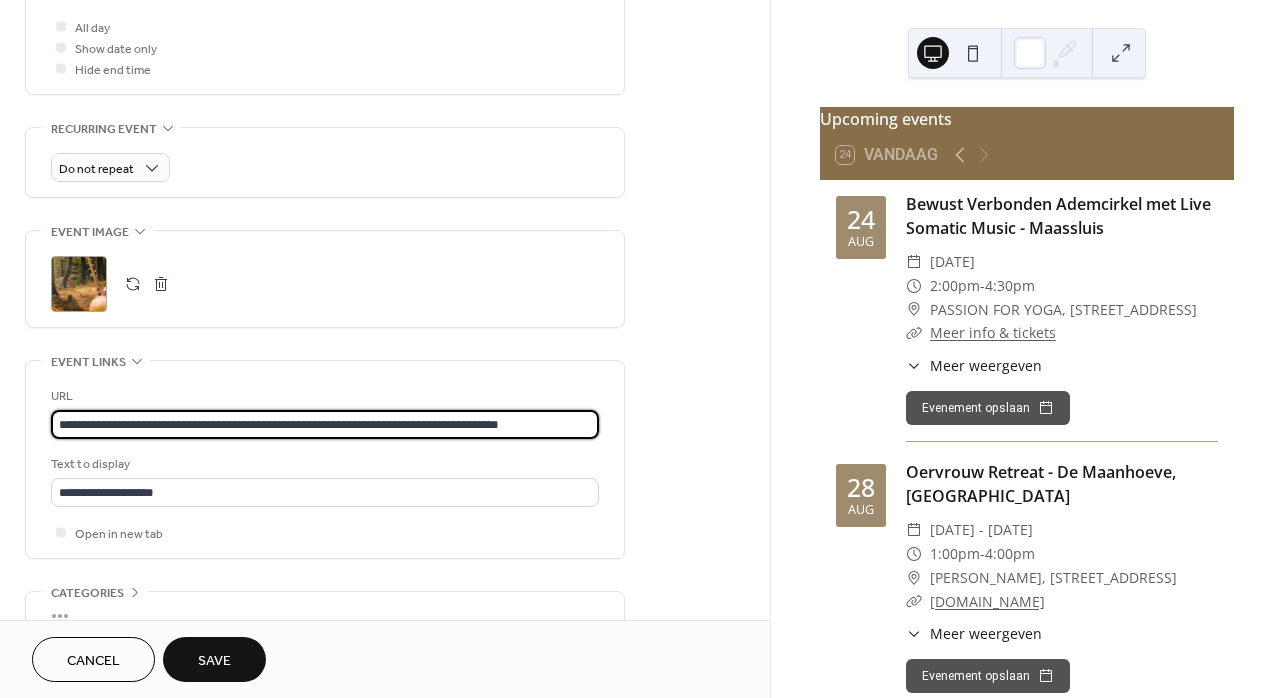 drag, startPoint x: 557, startPoint y: 429, endPoint x: 1, endPoint y: 412, distance: 556.2598 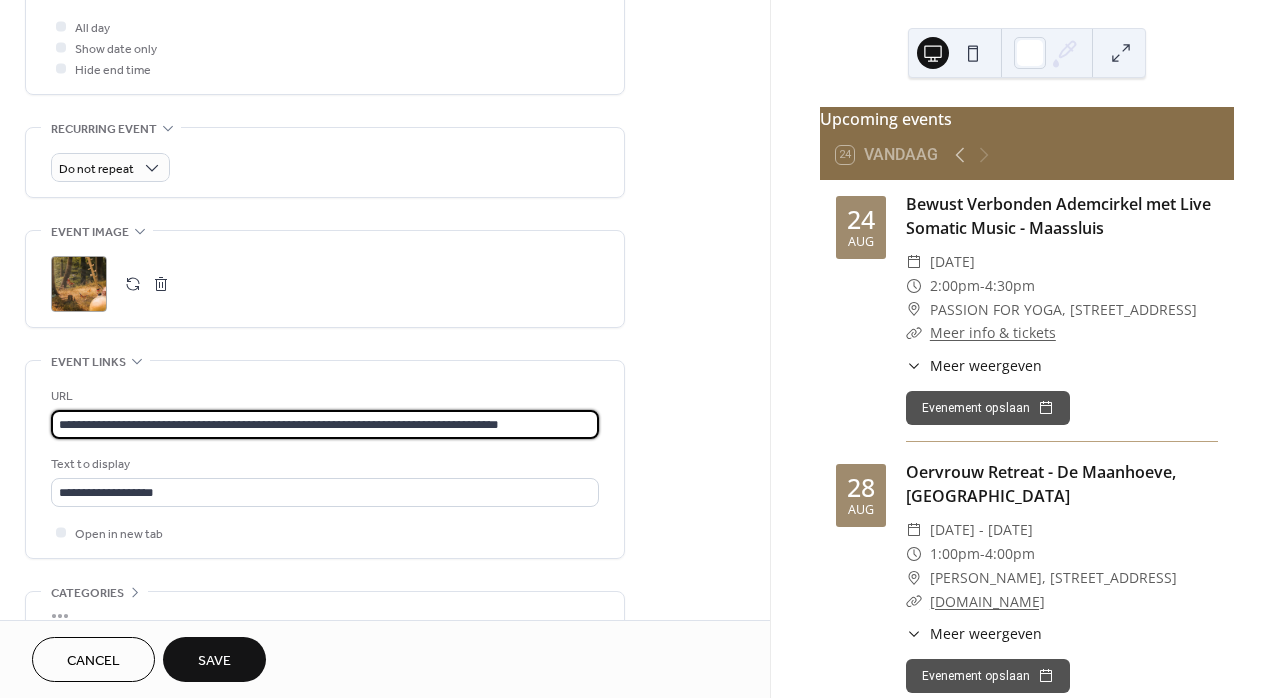 click on "**********" at bounding box center (385, 39) 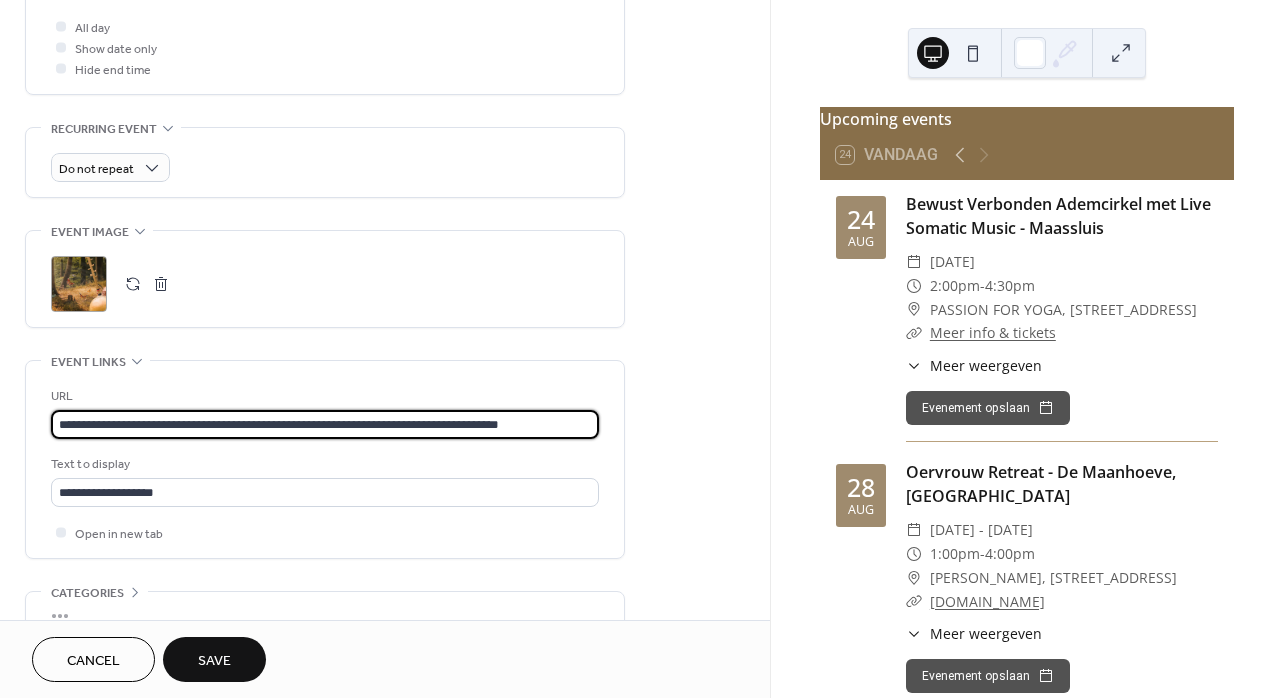 paste 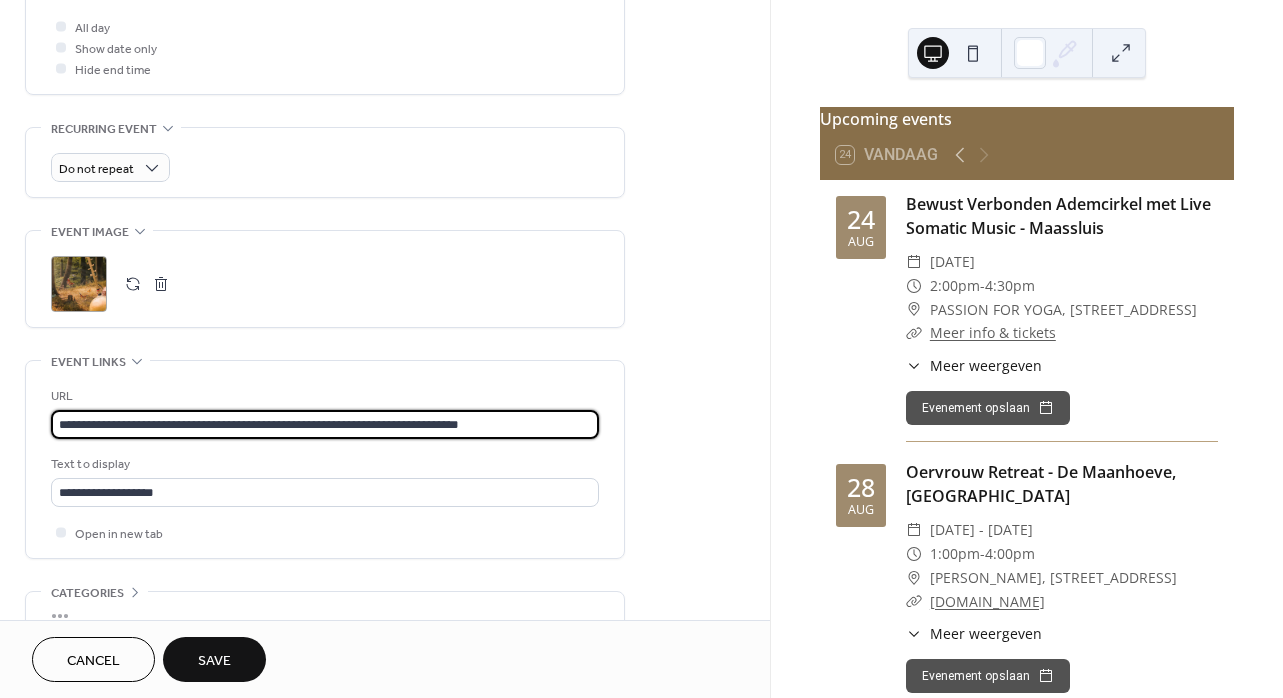 type on "**********" 